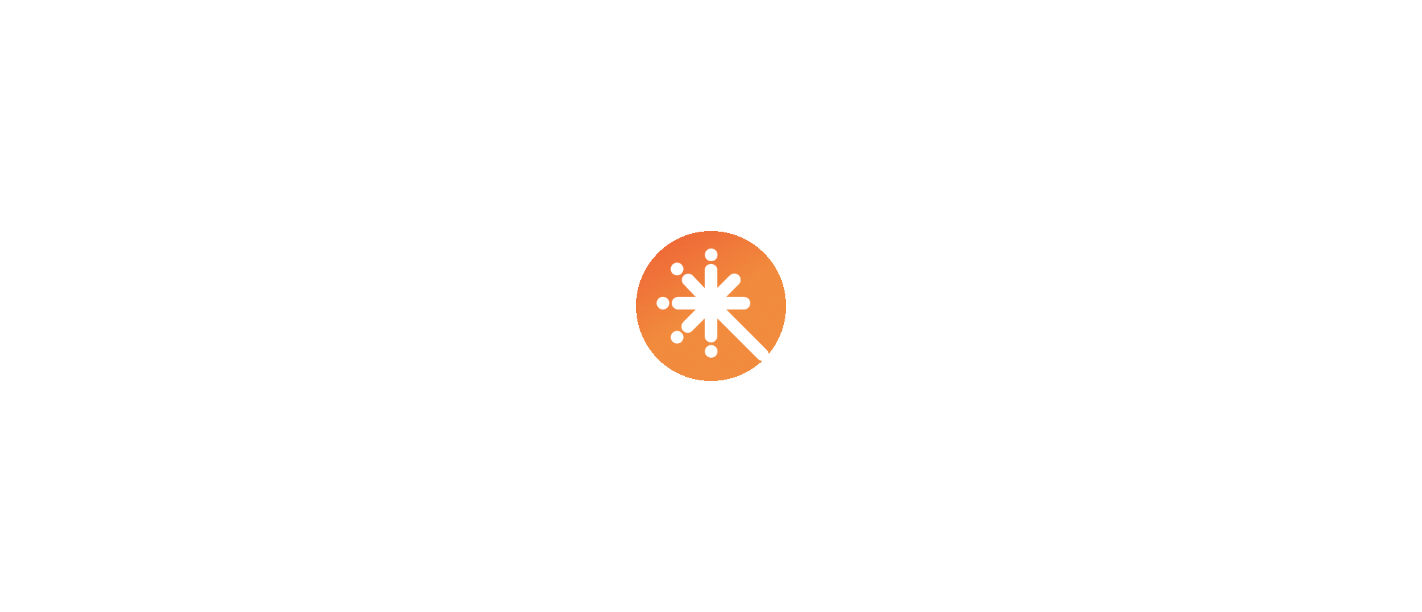scroll, scrollTop: 0, scrollLeft: 0, axis: both 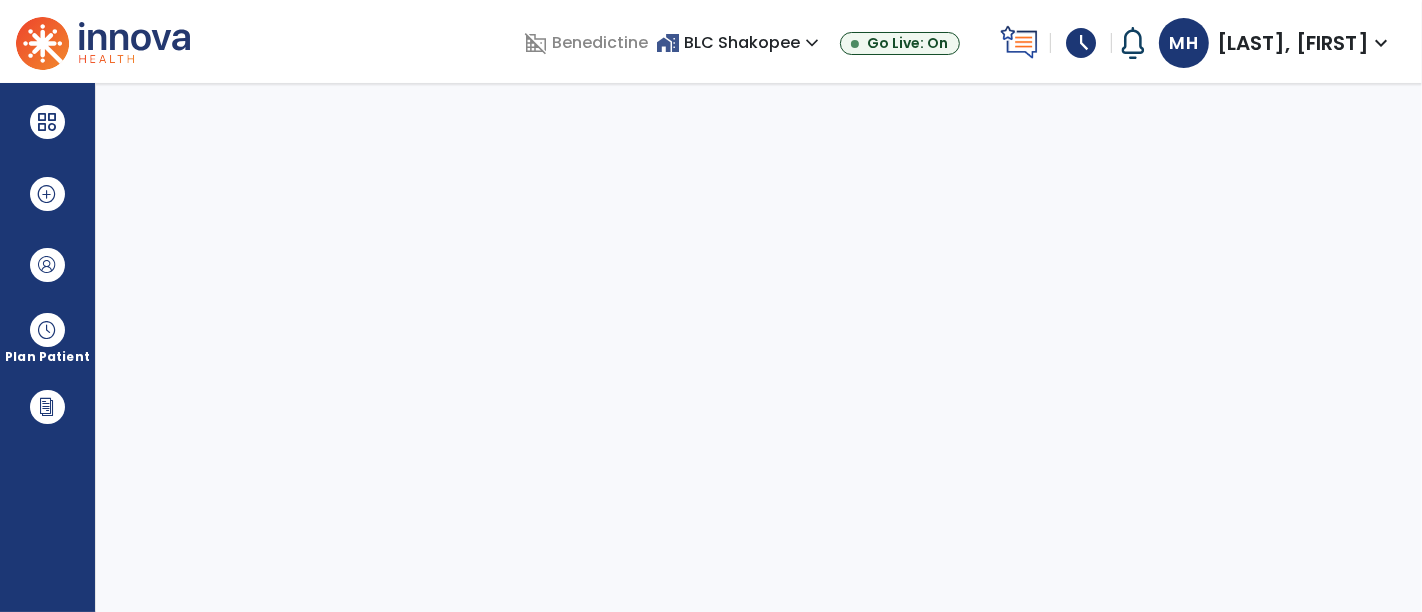 select on "****" 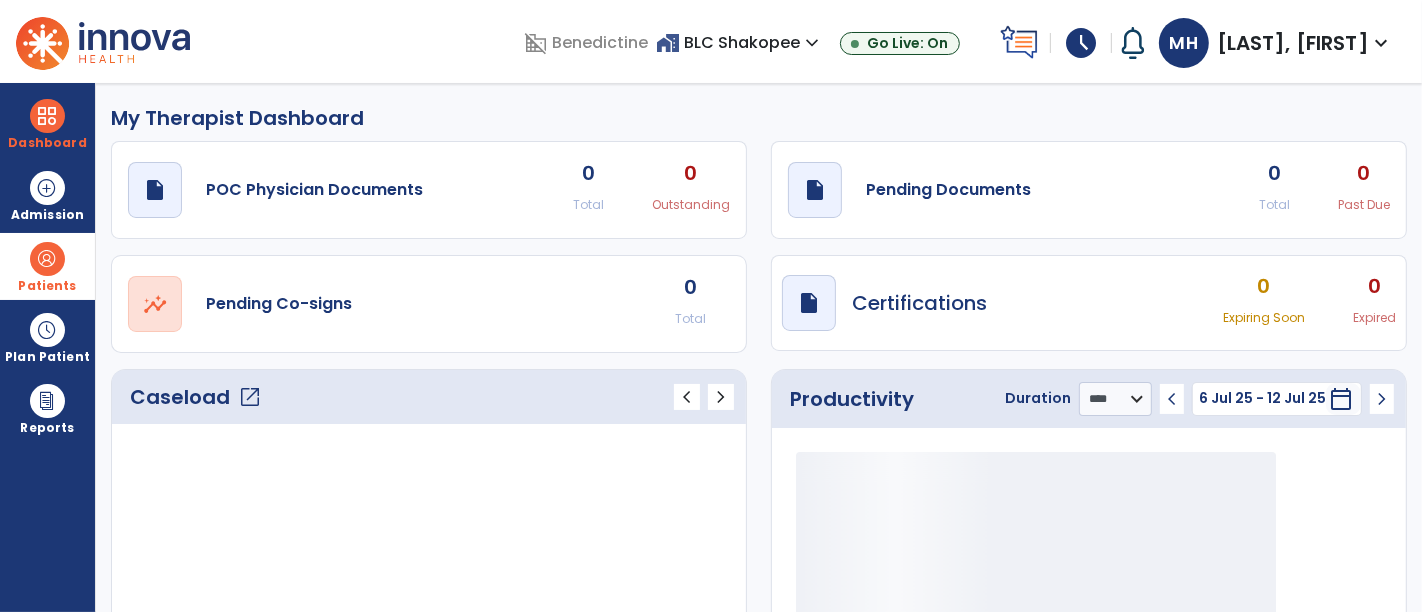 click at bounding box center (47, 259) 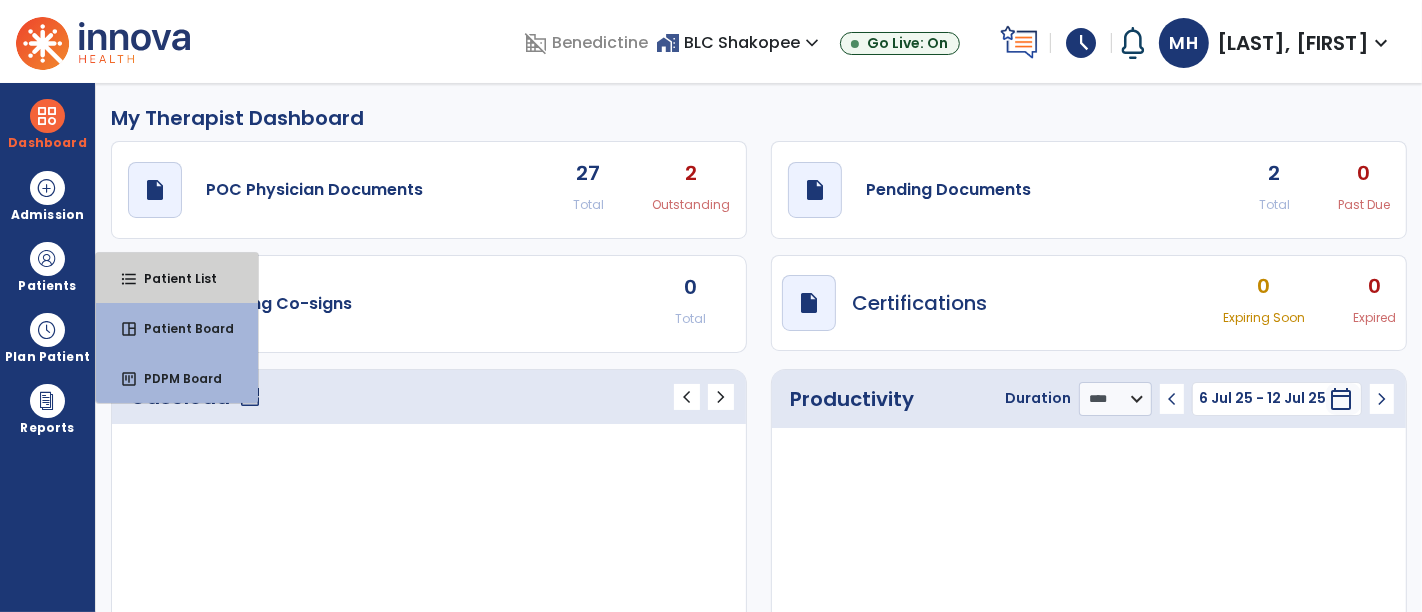 click on "Patient List" at bounding box center [172, 278] 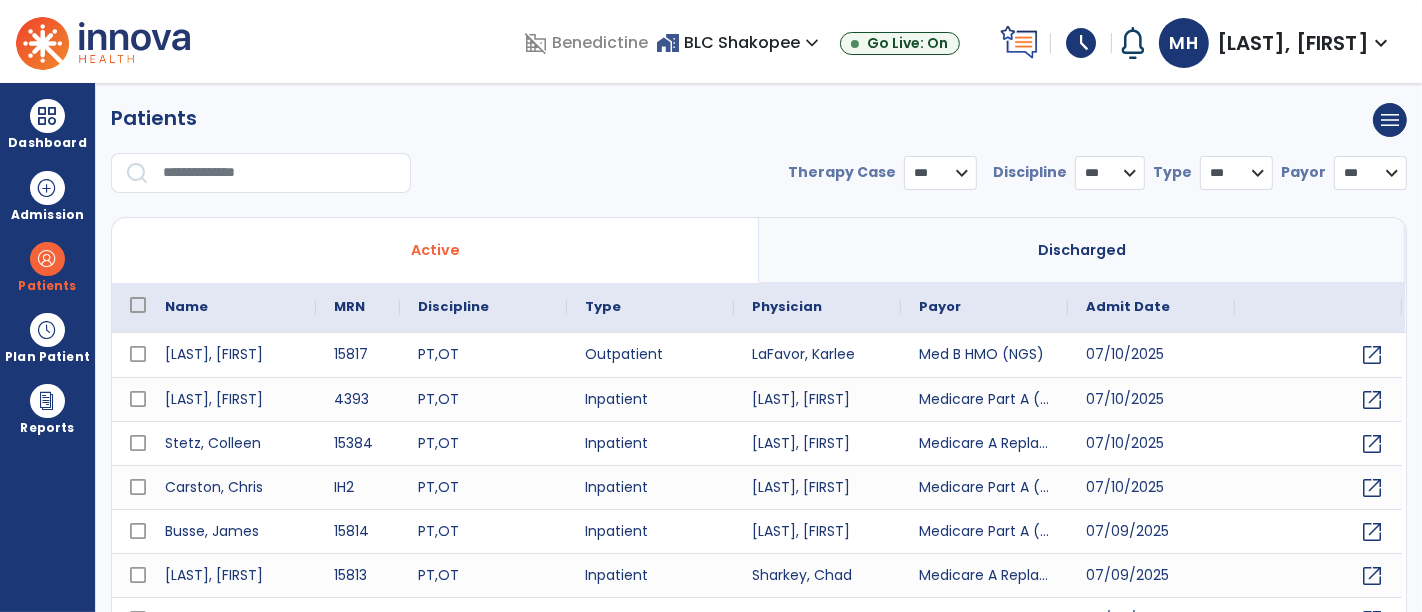 select on "***" 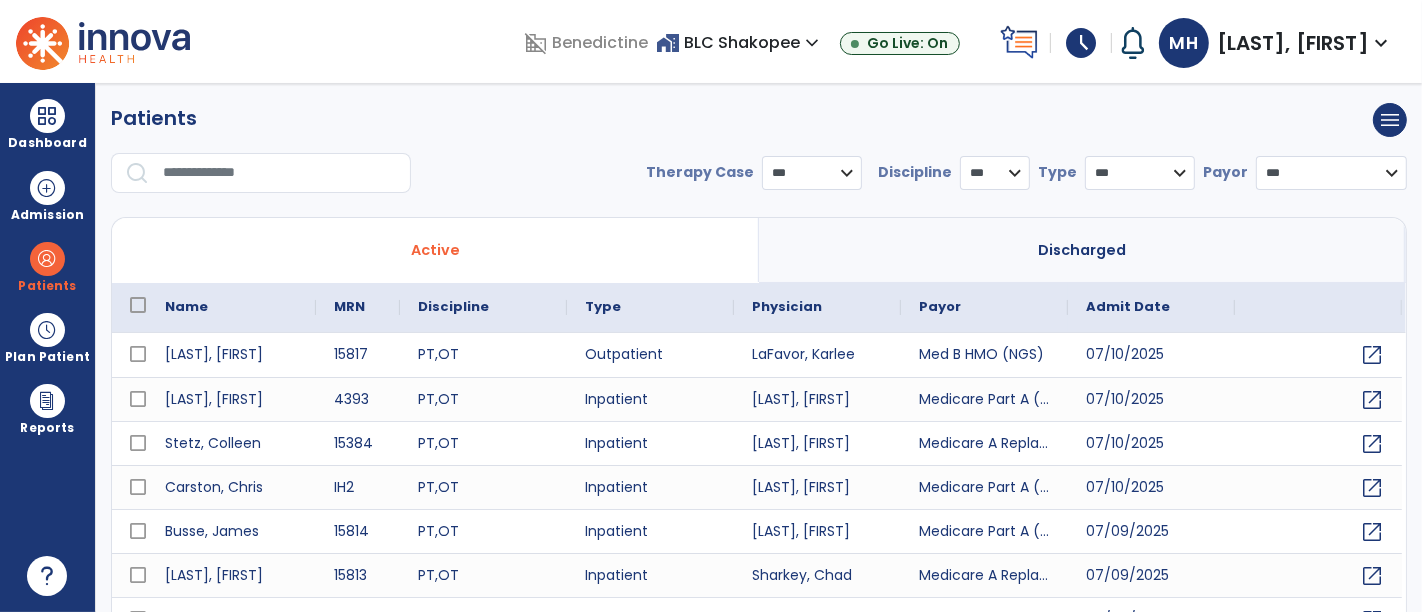 click at bounding box center [280, 173] 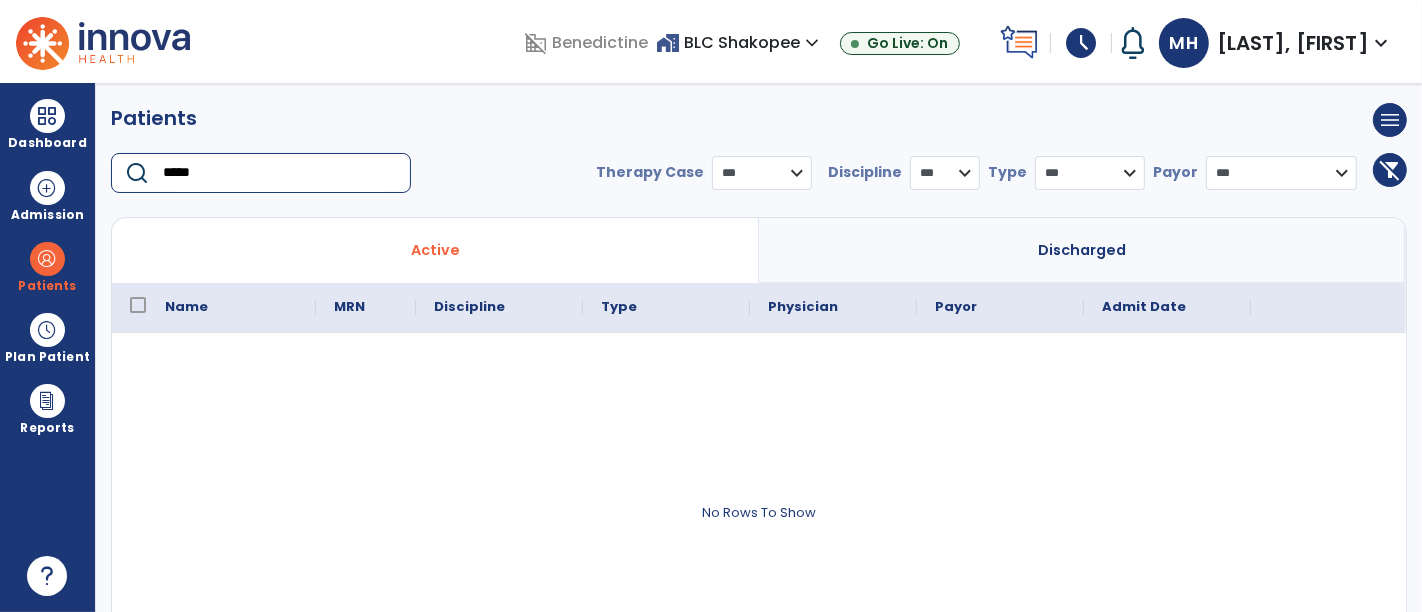 type on "******" 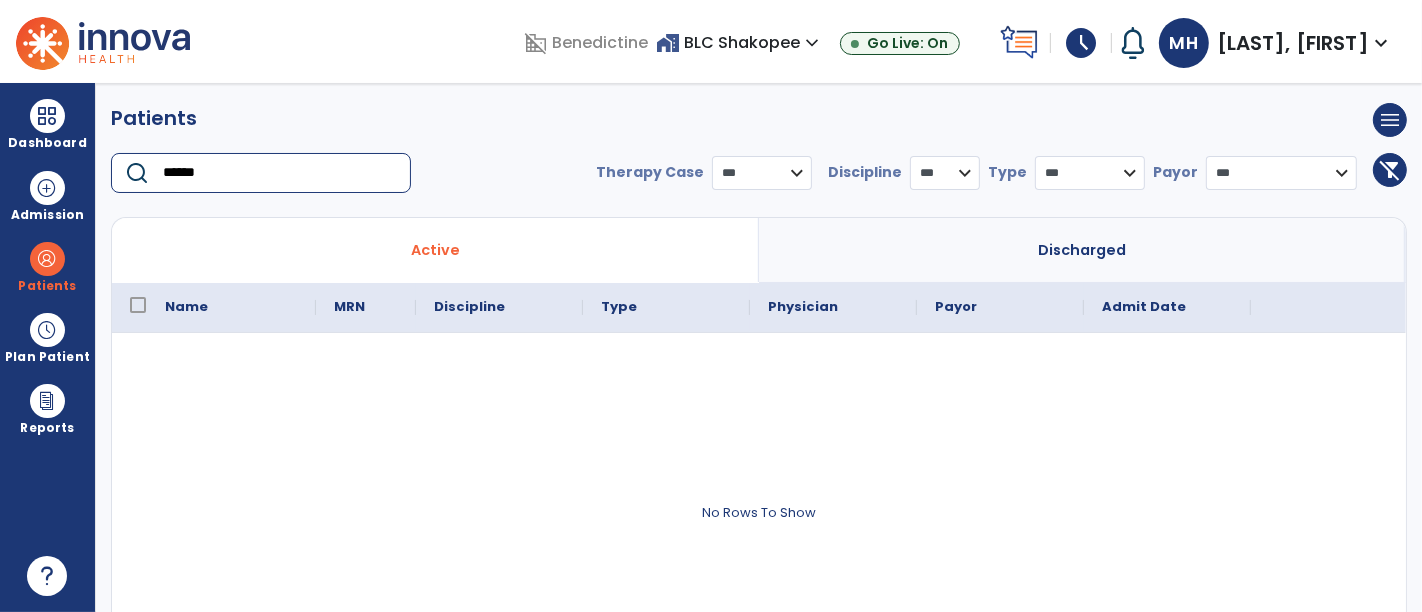 drag, startPoint x: 156, startPoint y: 170, endPoint x: 124, endPoint y: 167, distance: 32.140316 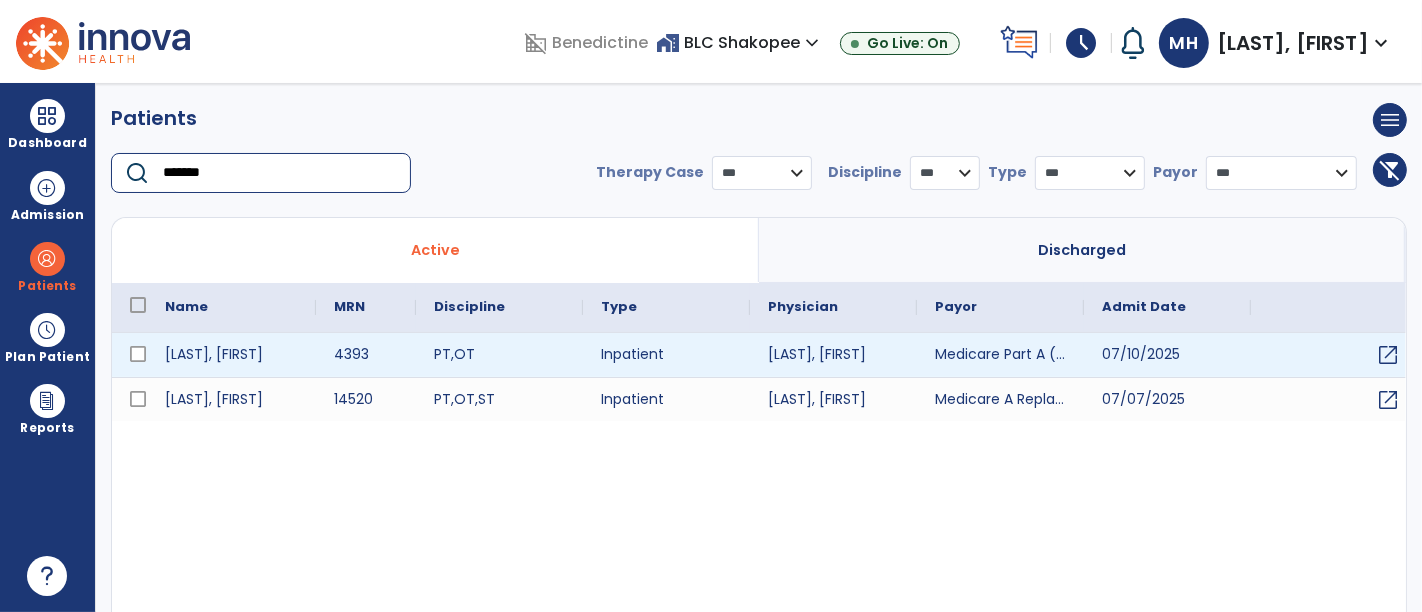 type on "*******" 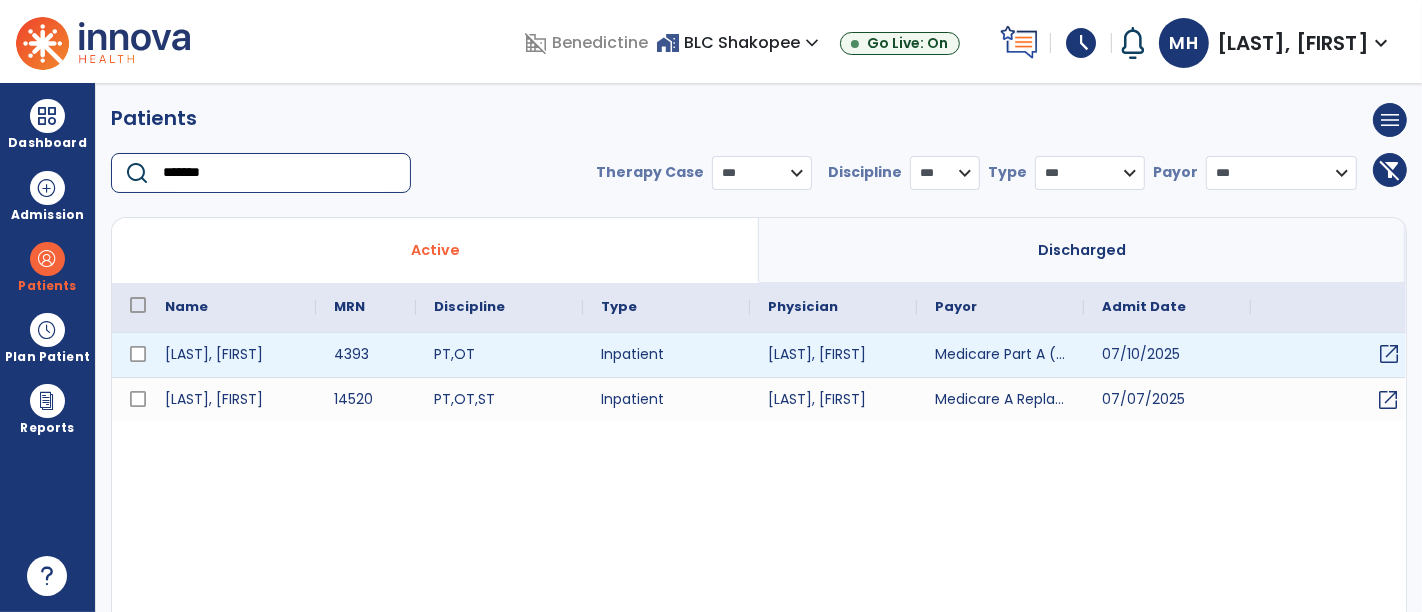 click on "open_in_new" at bounding box center (1389, 354) 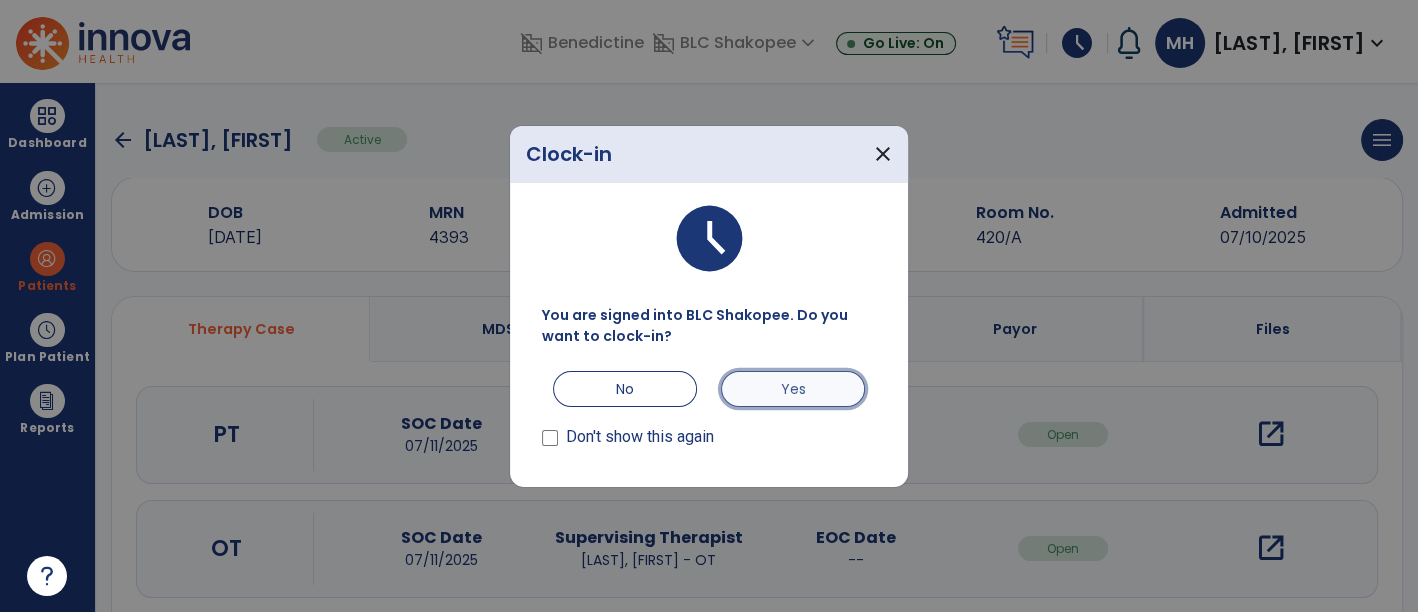 click on "Yes" at bounding box center (793, 389) 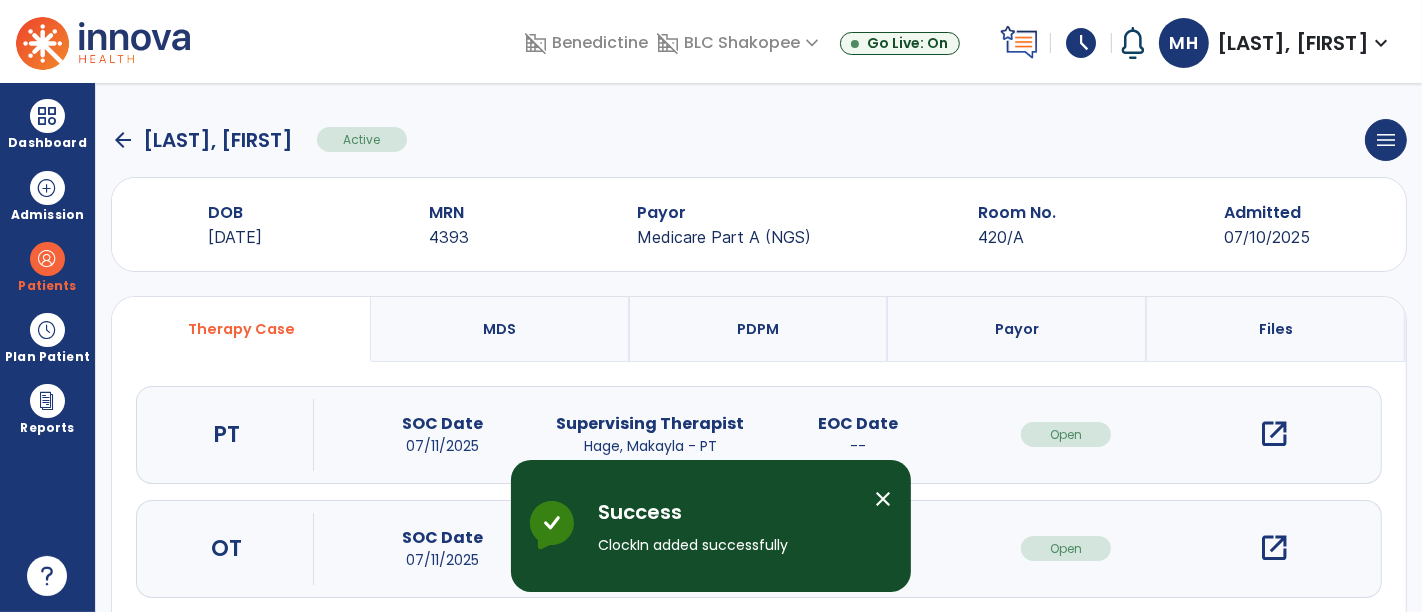 click on "open_in_new" at bounding box center (1274, 434) 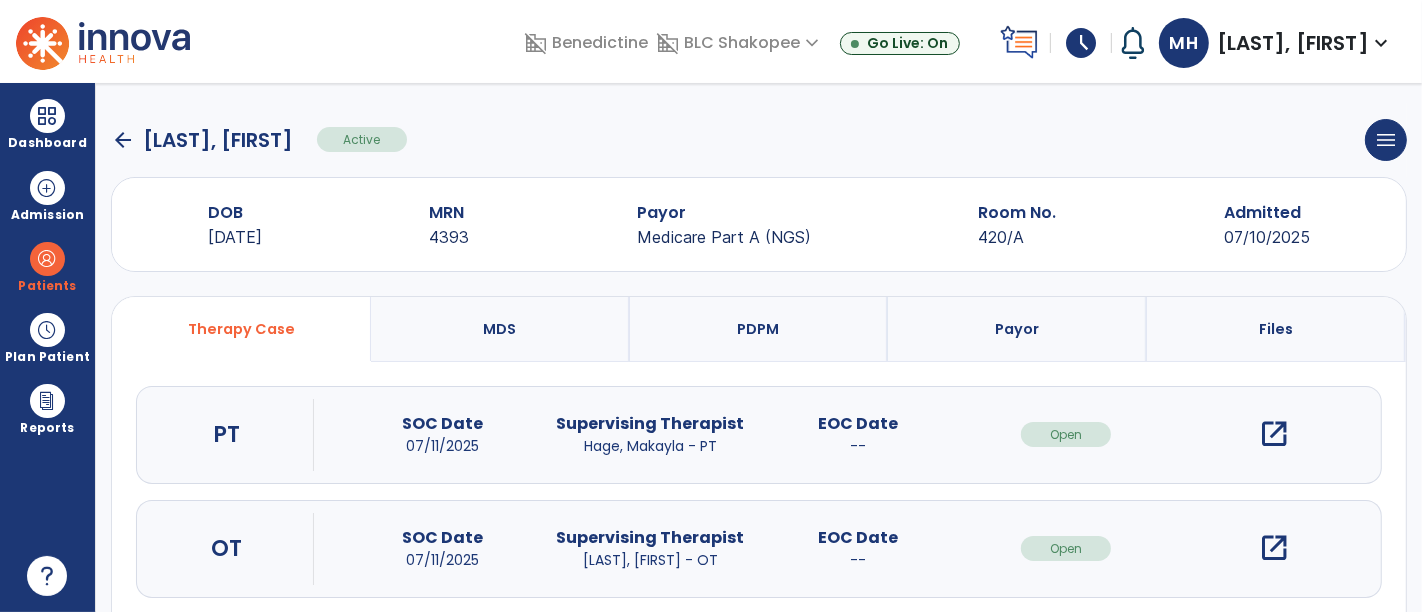 click on "open_in_new" at bounding box center [1274, 434] 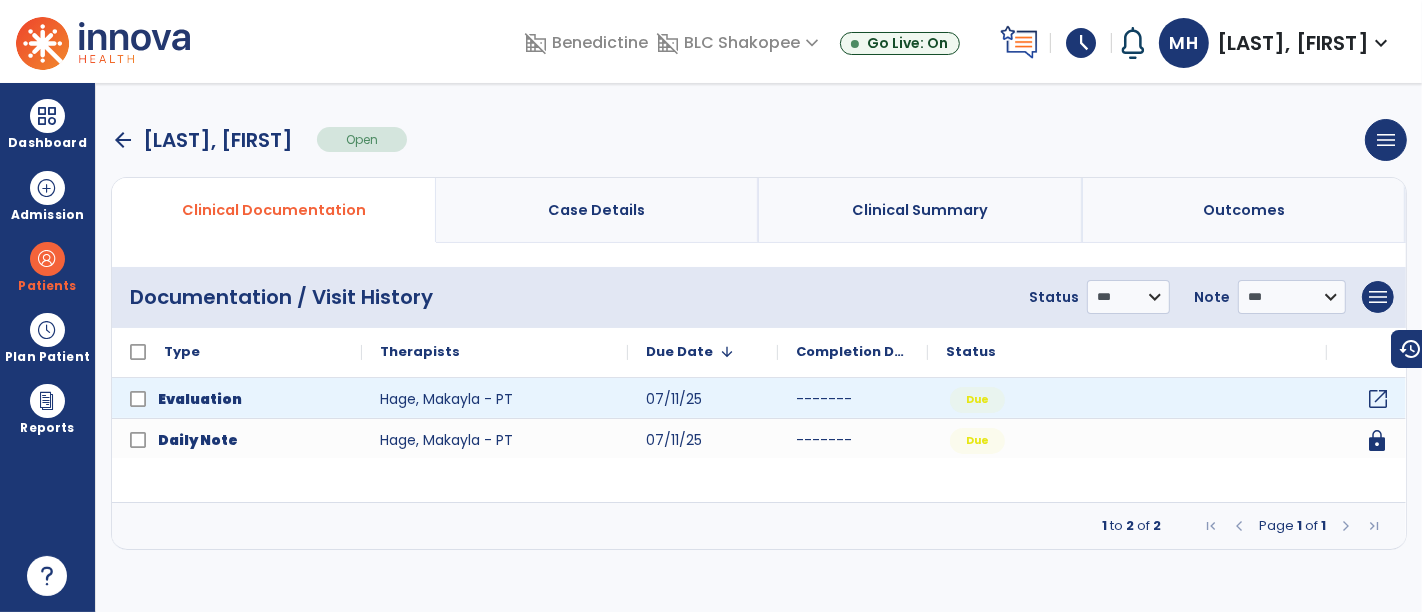 click on "open_in_new" 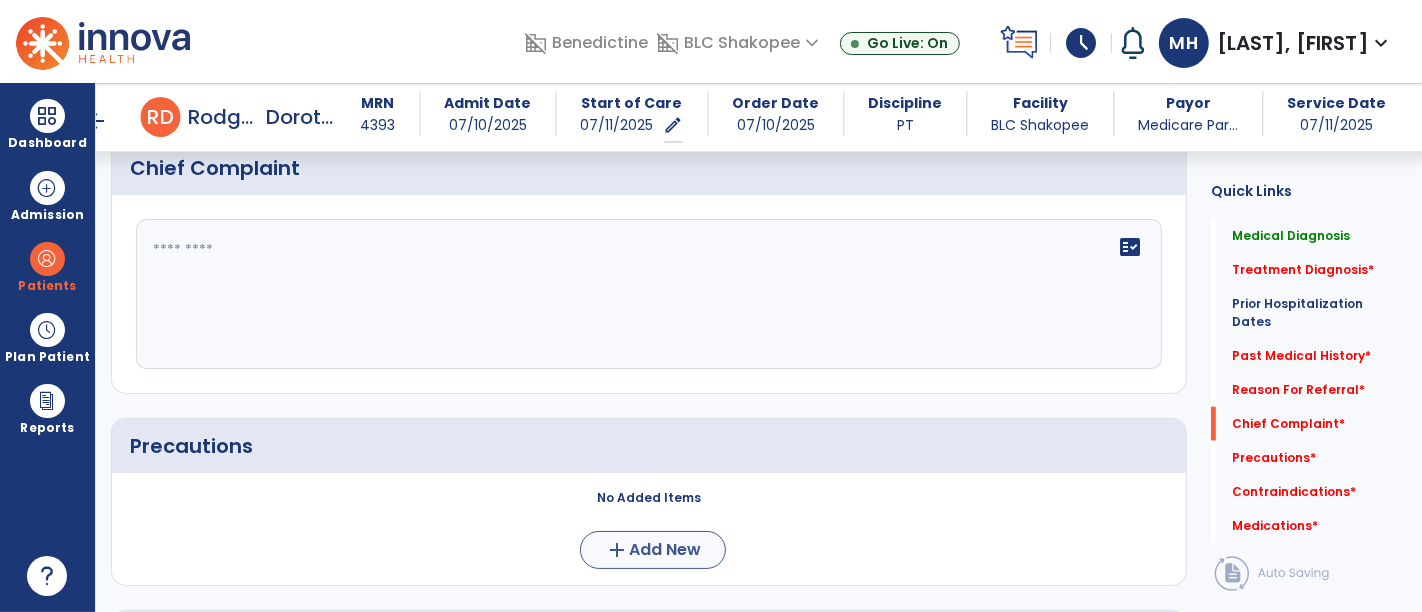 scroll, scrollTop: 1777, scrollLeft: 0, axis: vertical 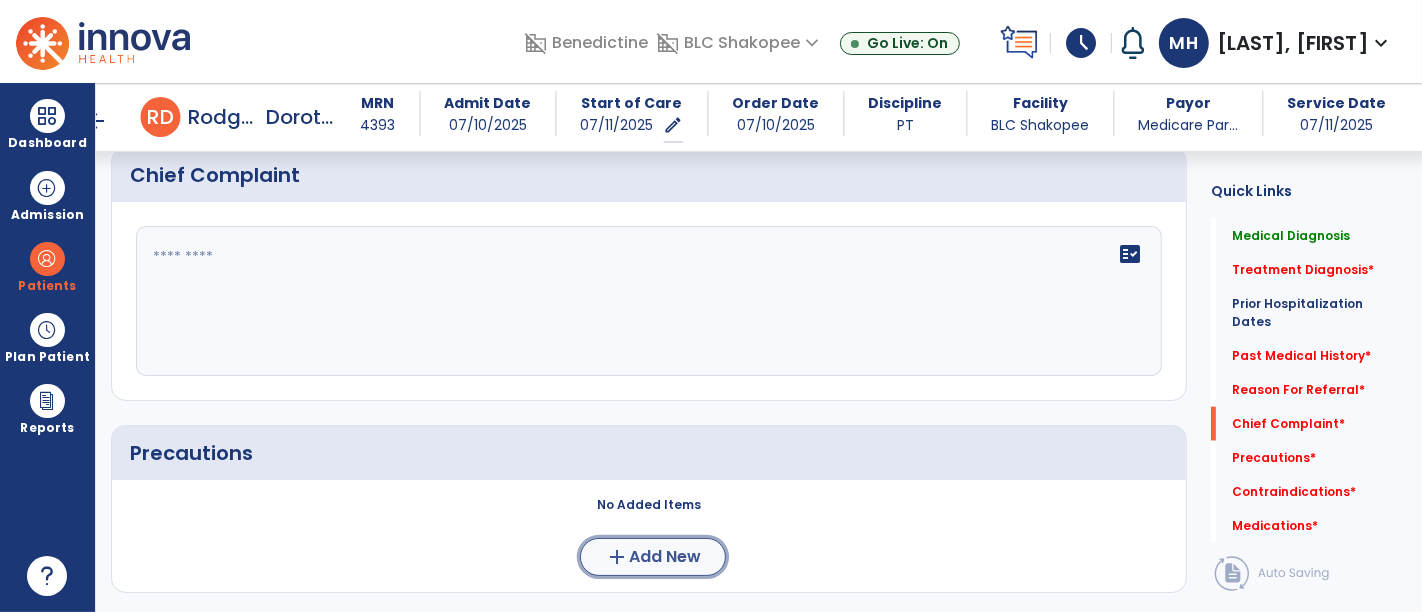 click on "Add New" 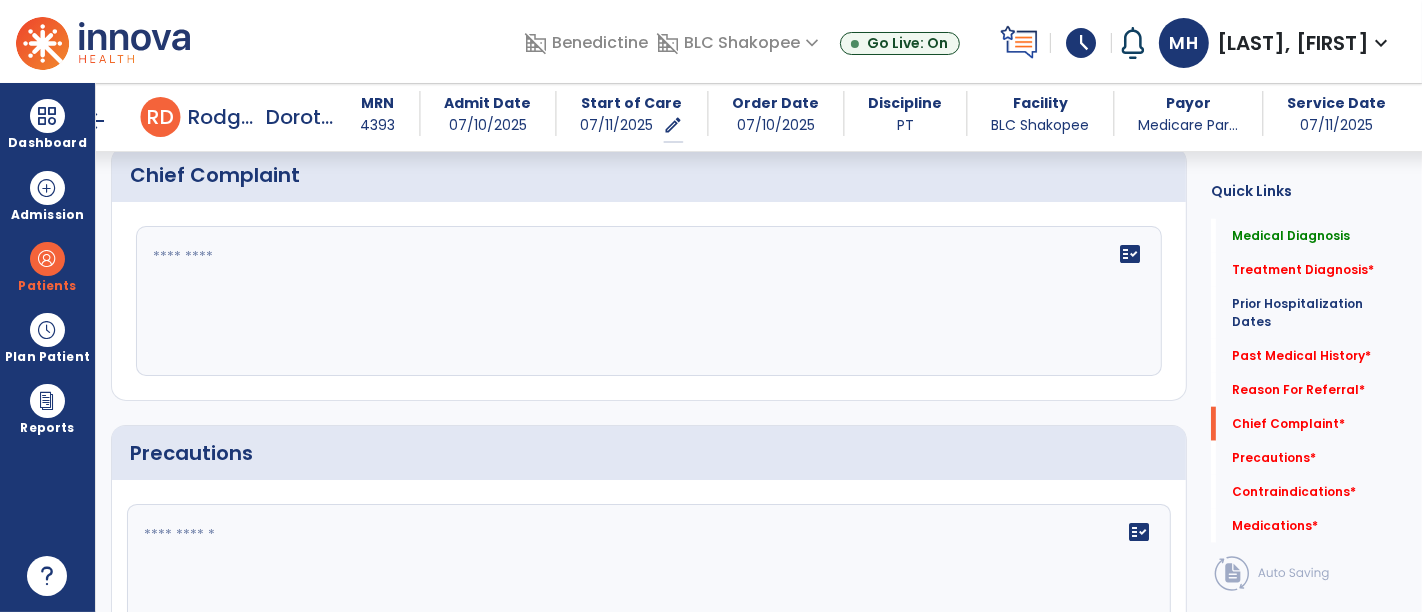 drag, startPoint x: 650, startPoint y: 532, endPoint x: 644, endPoint y: 523, distance: 10.816654 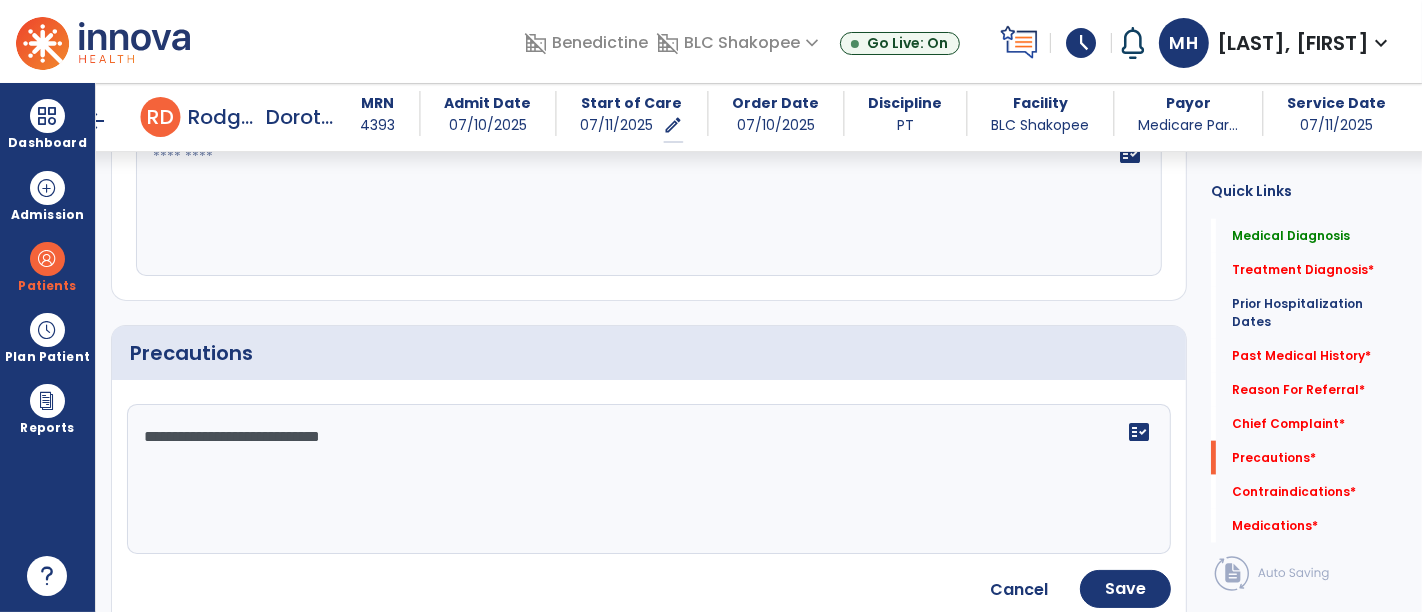 scroll, scrollTop: 1909, scrollLeft: 0, axis: vertical 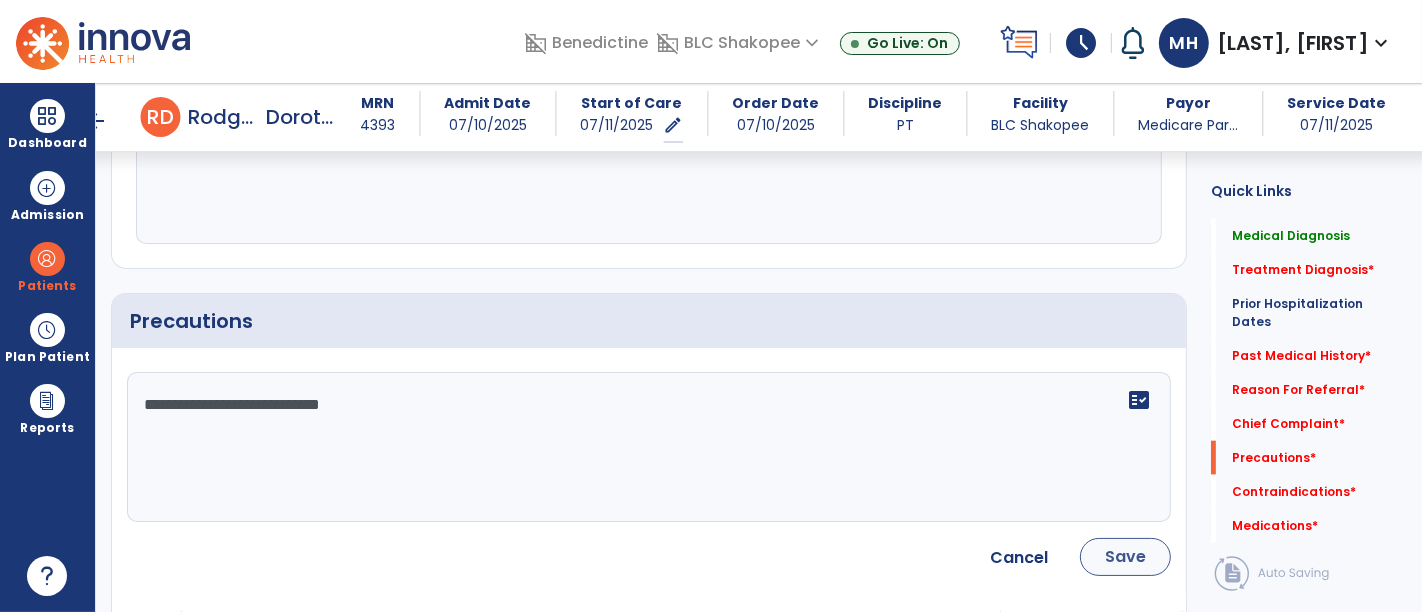 type on "**********" 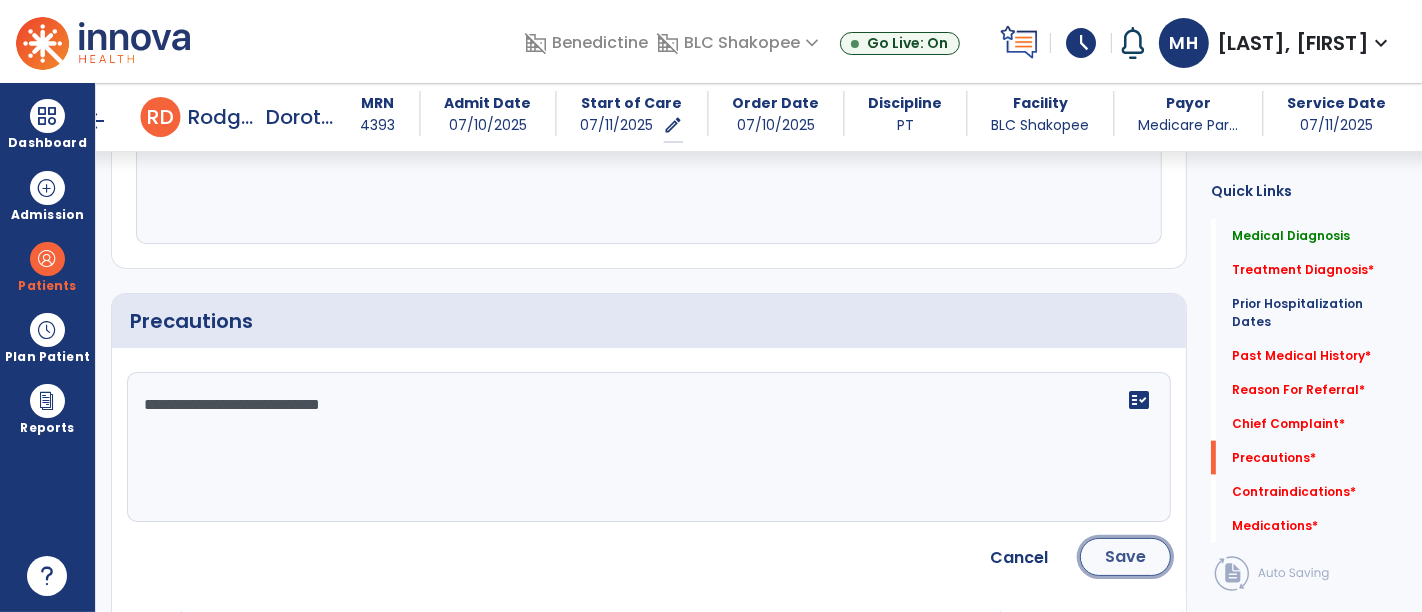 click on "Save" 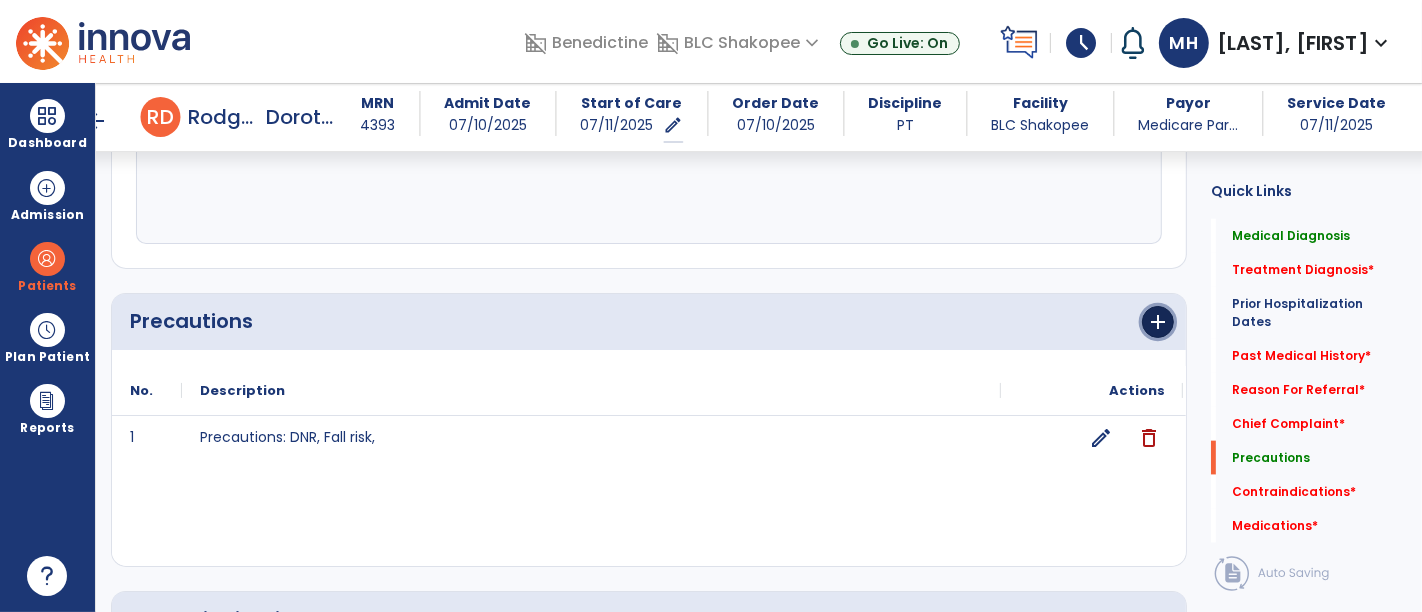 click on "add" 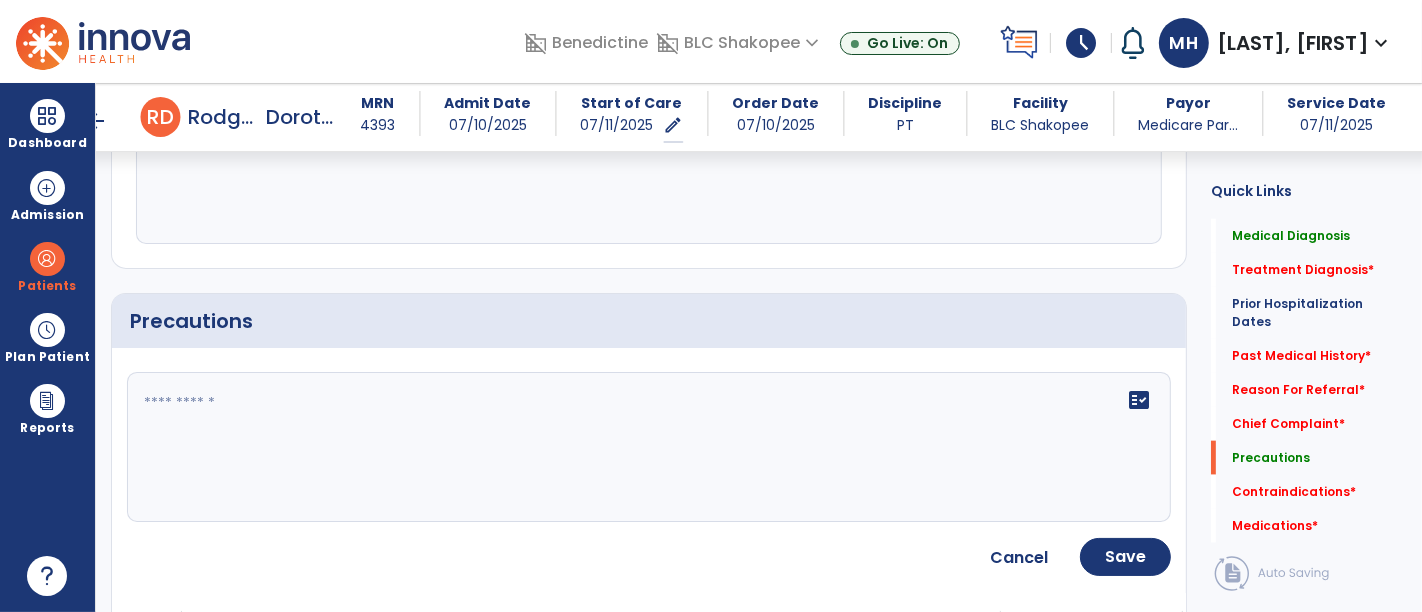 click 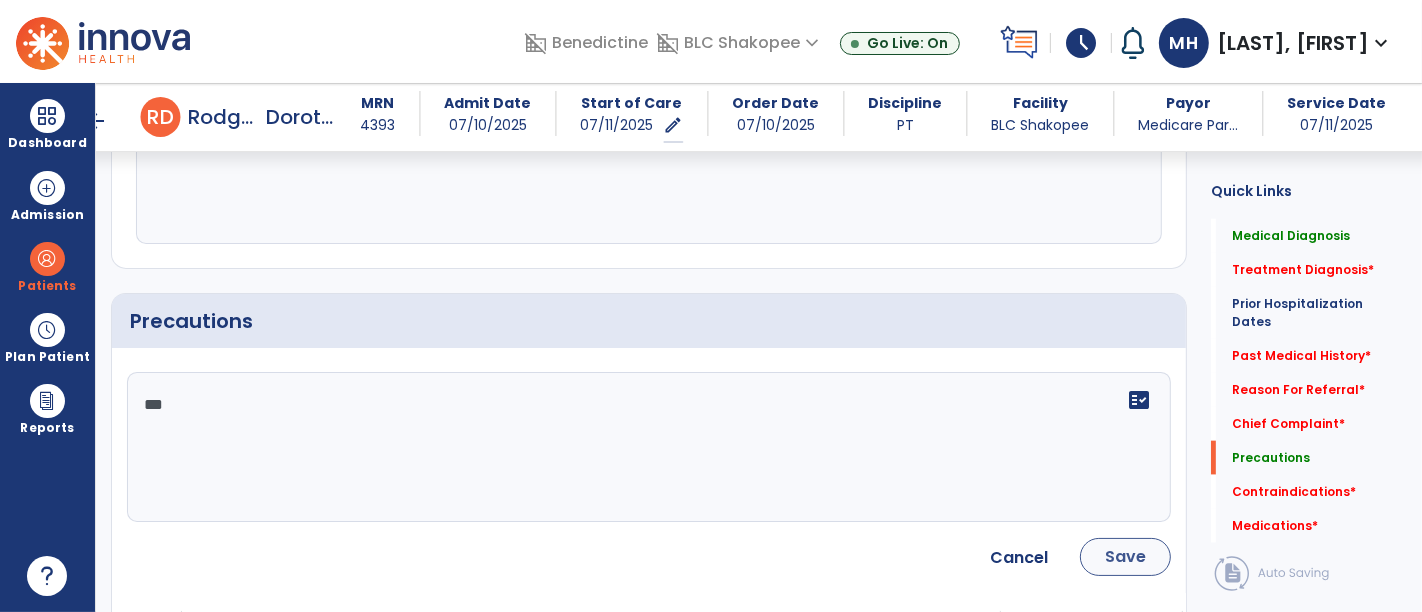 type on "***" 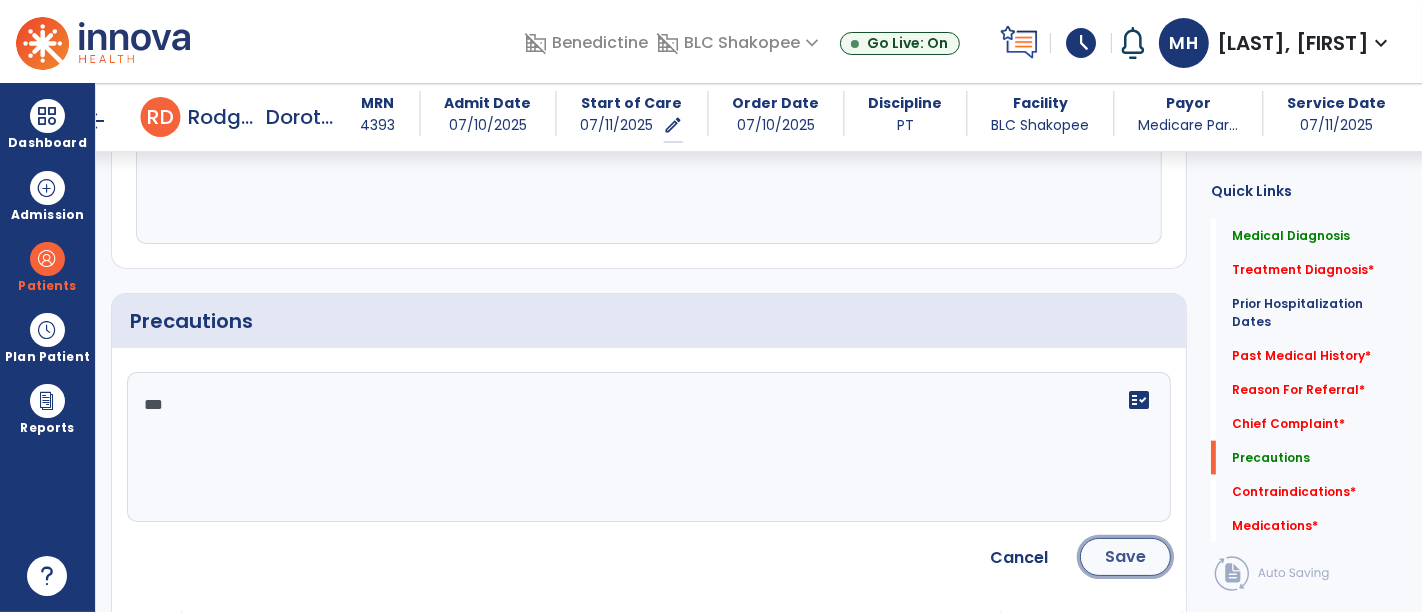 click on "Save" 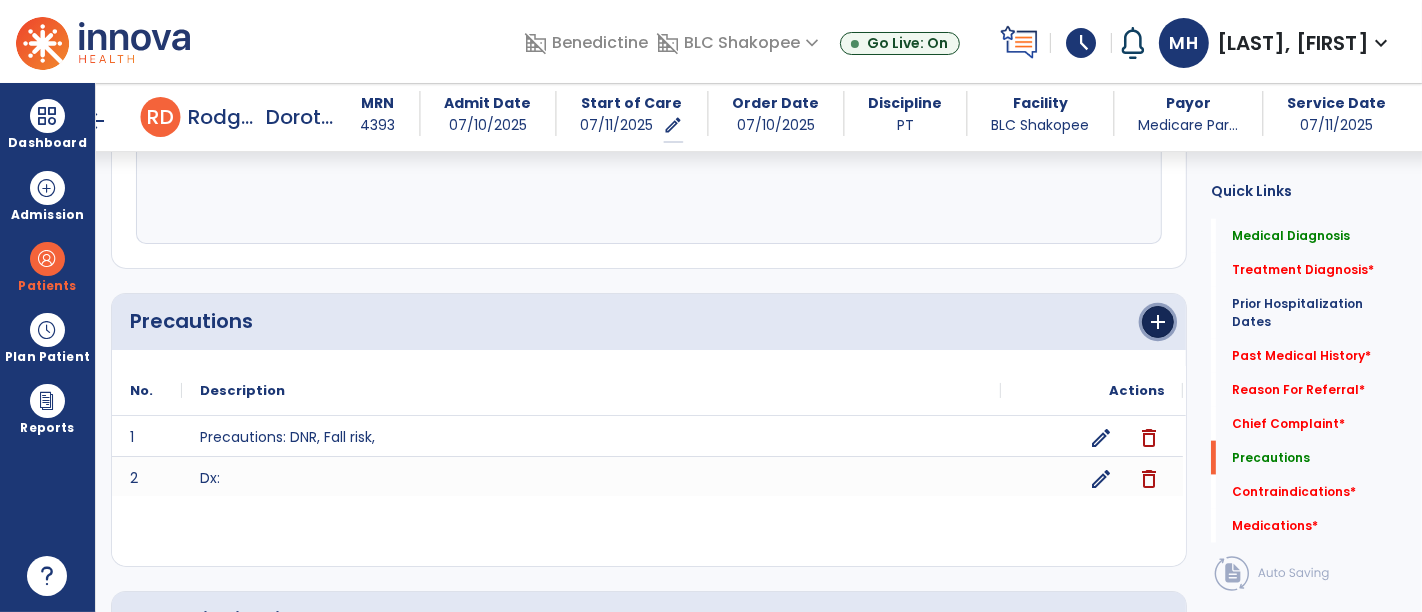 click on "add" 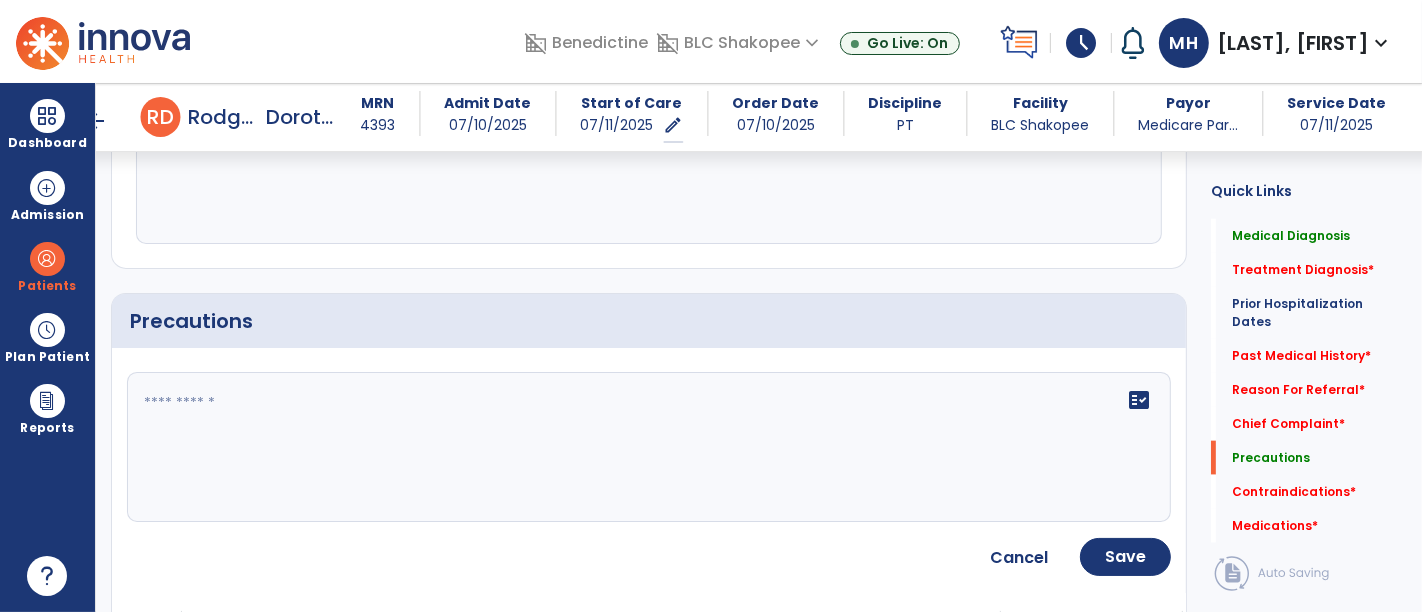 click on "fact_check" 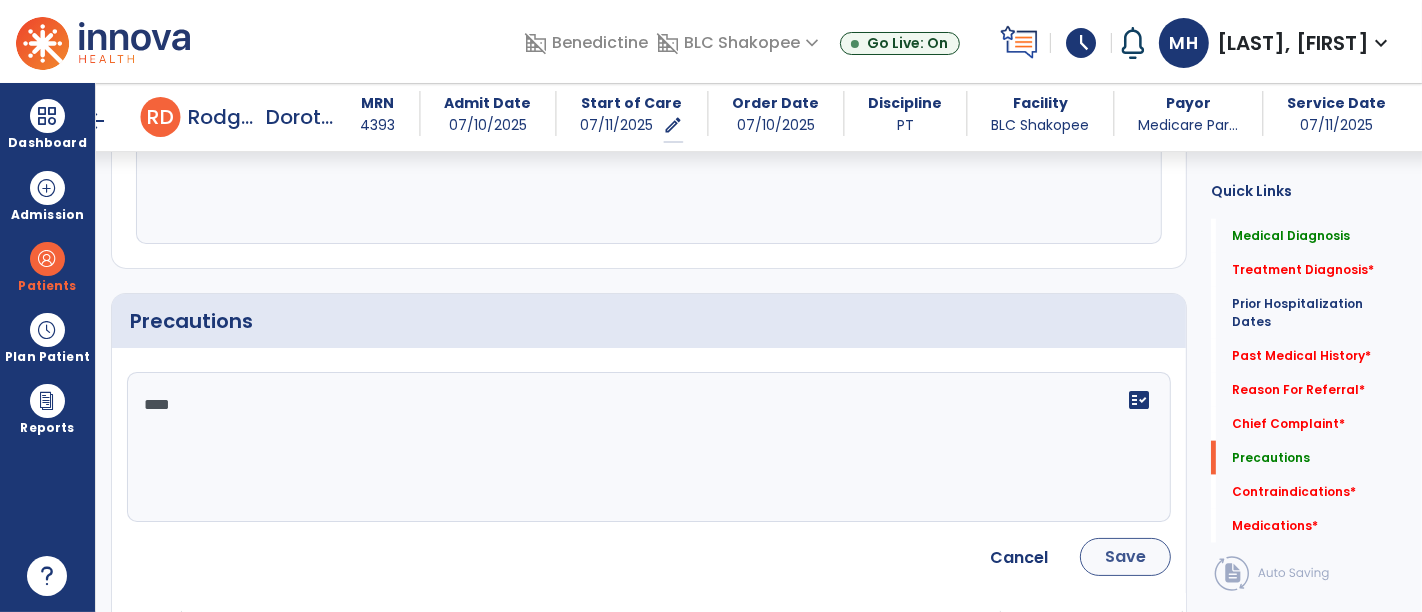 type on "****" 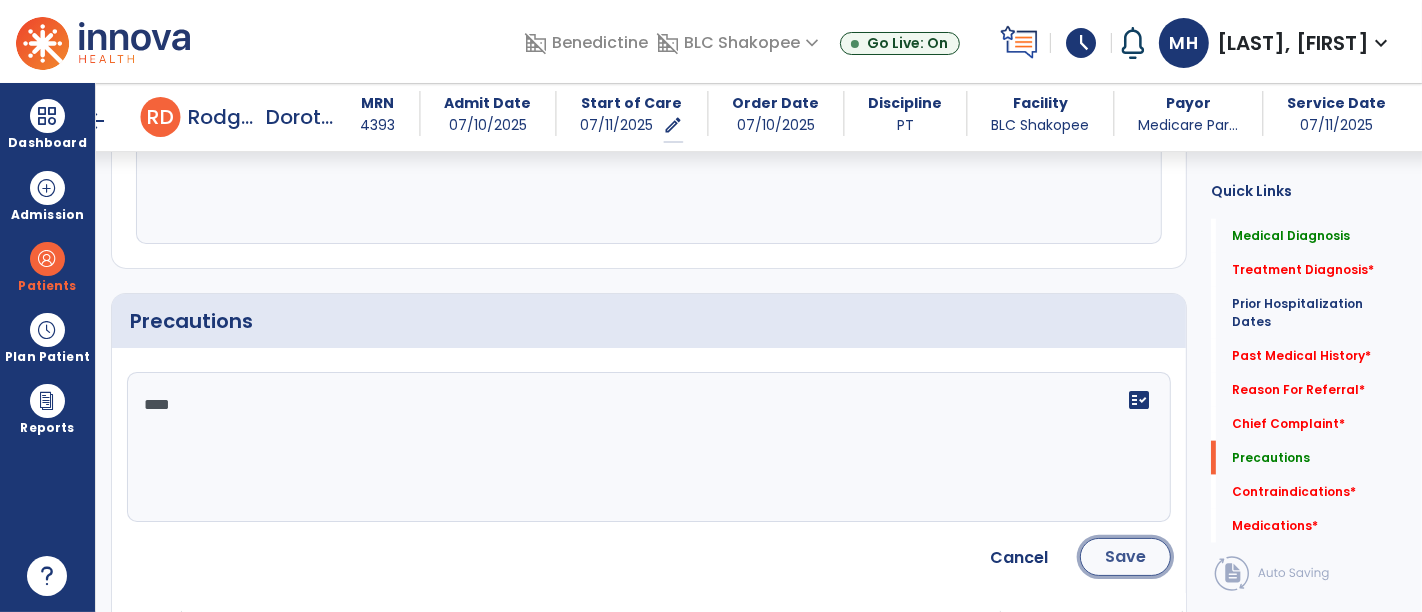 click on "Save" 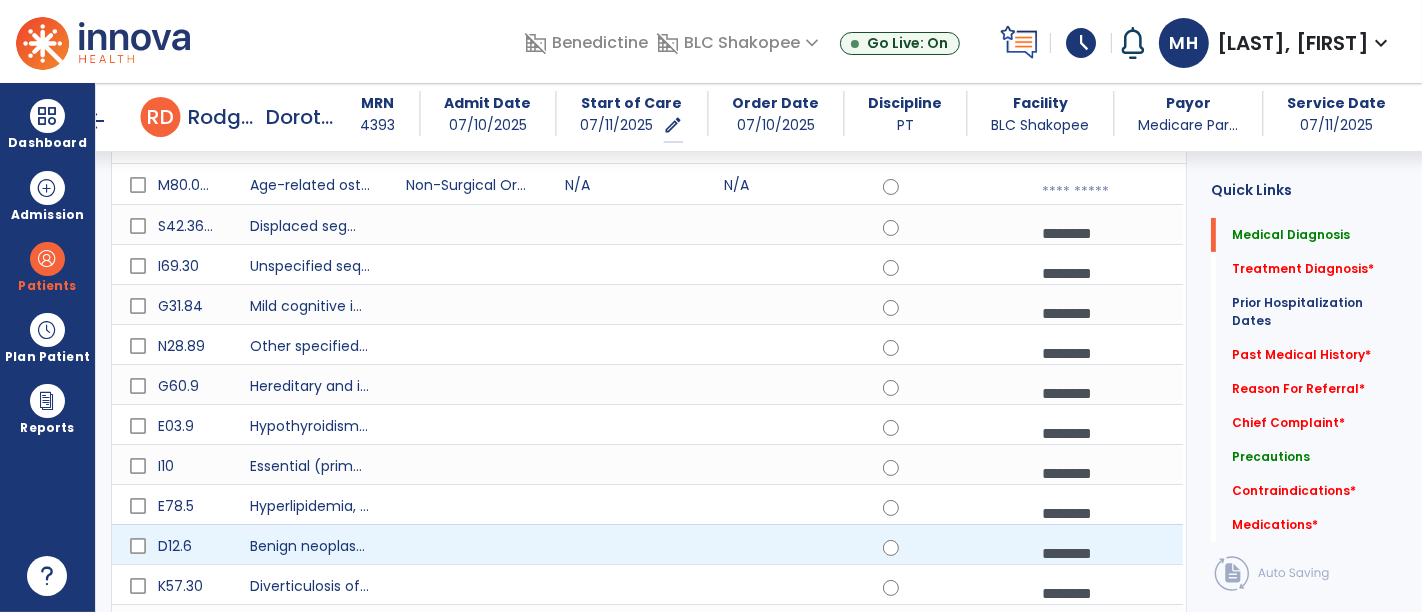 scroll, scrollTop: 354, scrollLeft: 0, axis: vertical 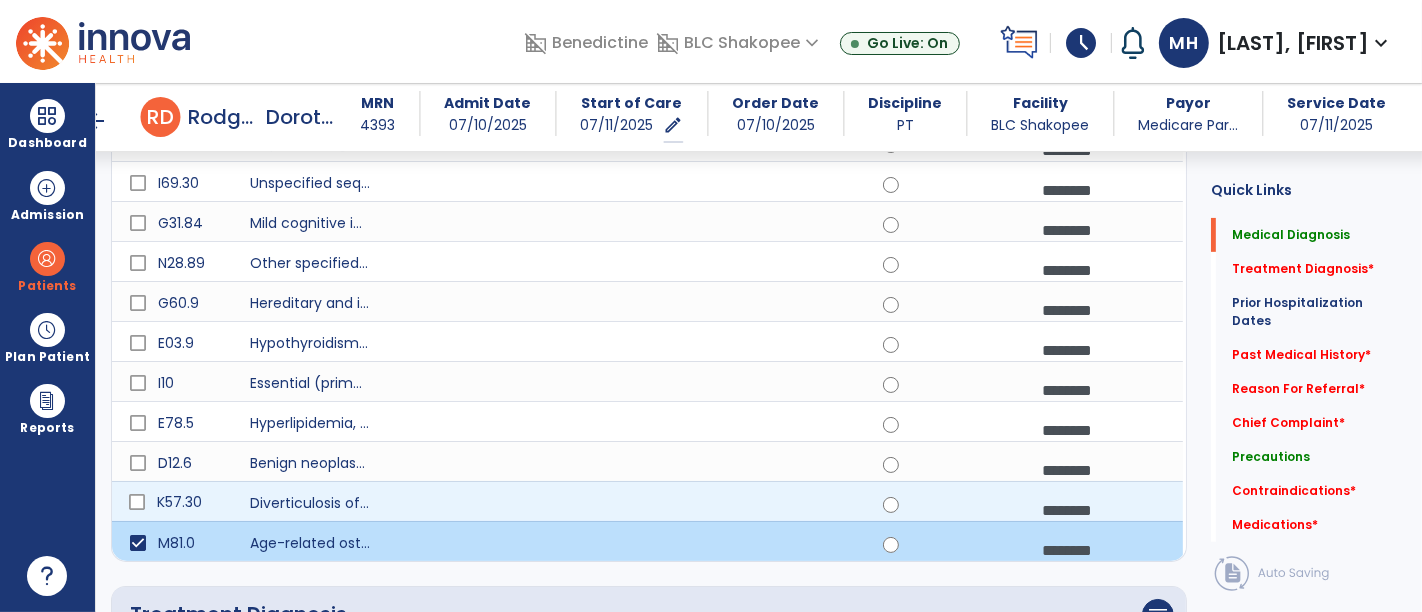 click on "K57.30" 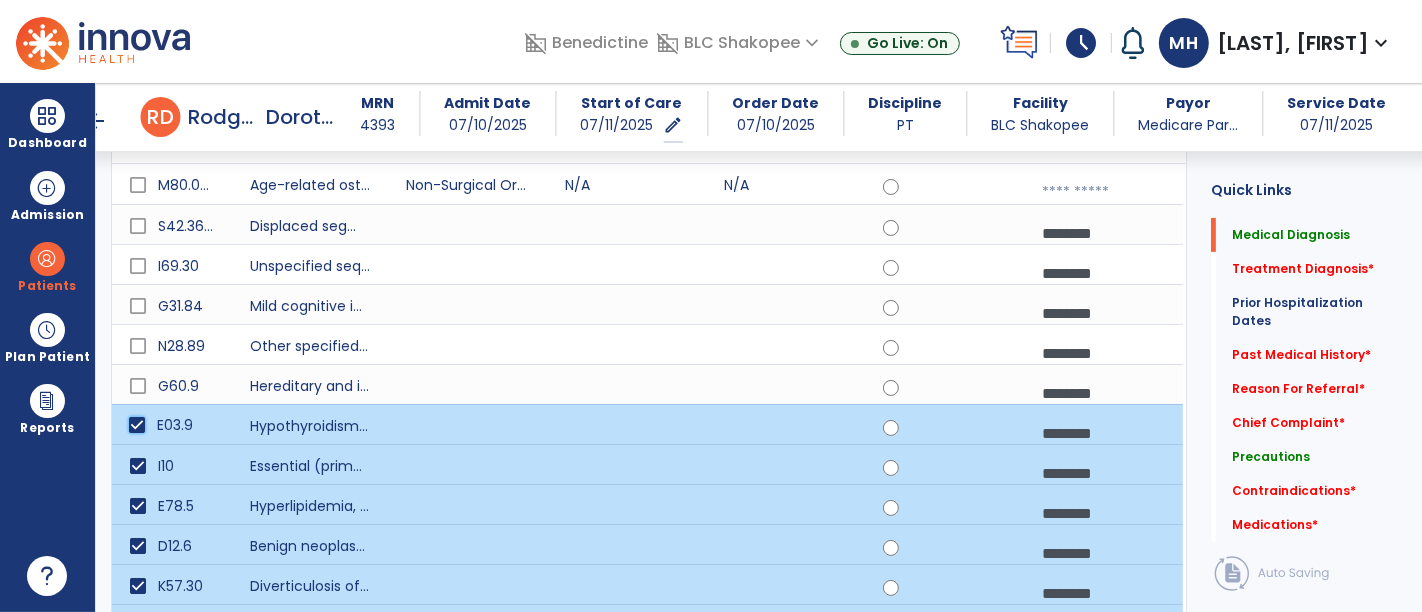 scroll, scrollTop: 242, scrollLeft: 0, axis: vertical 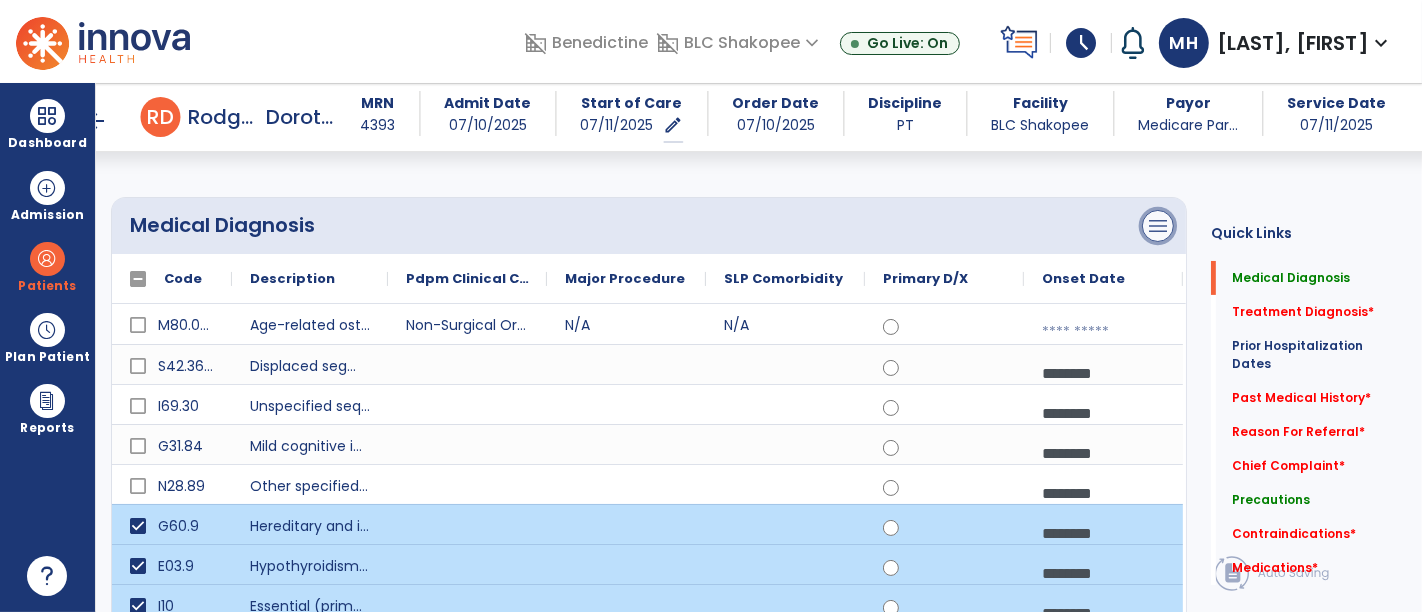 click on "menu" at bounding box center [1158, 226] 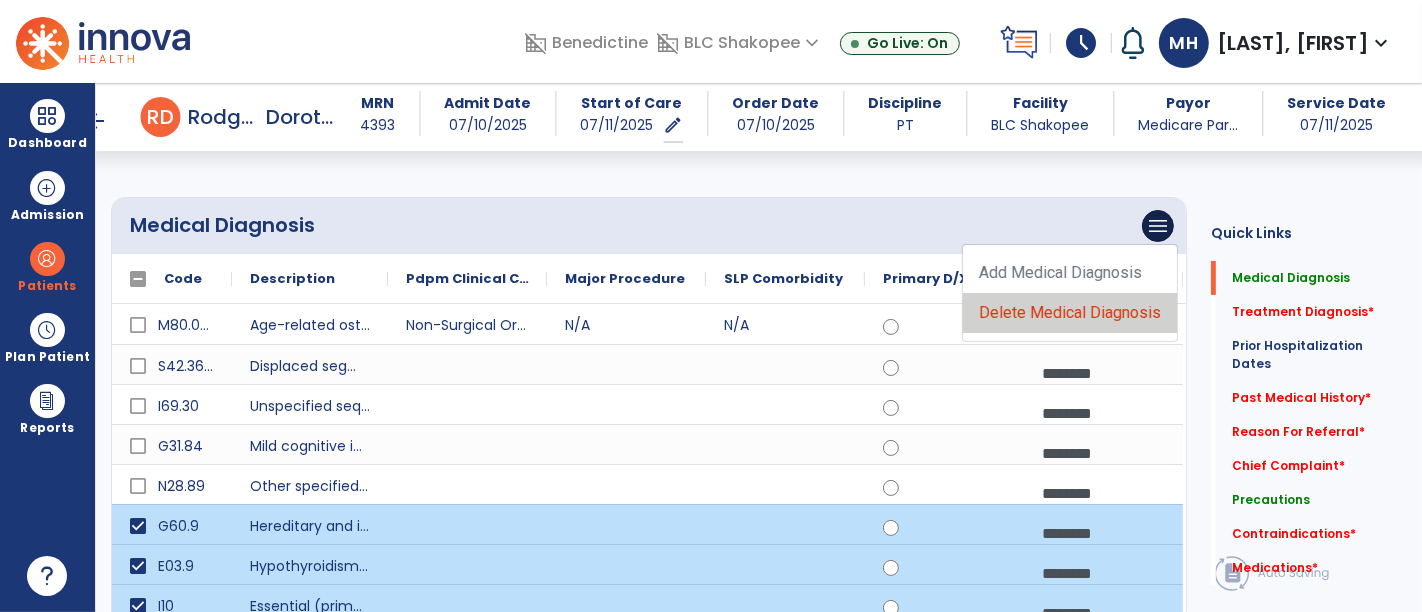 click on "Delete Medical Diagnosis" 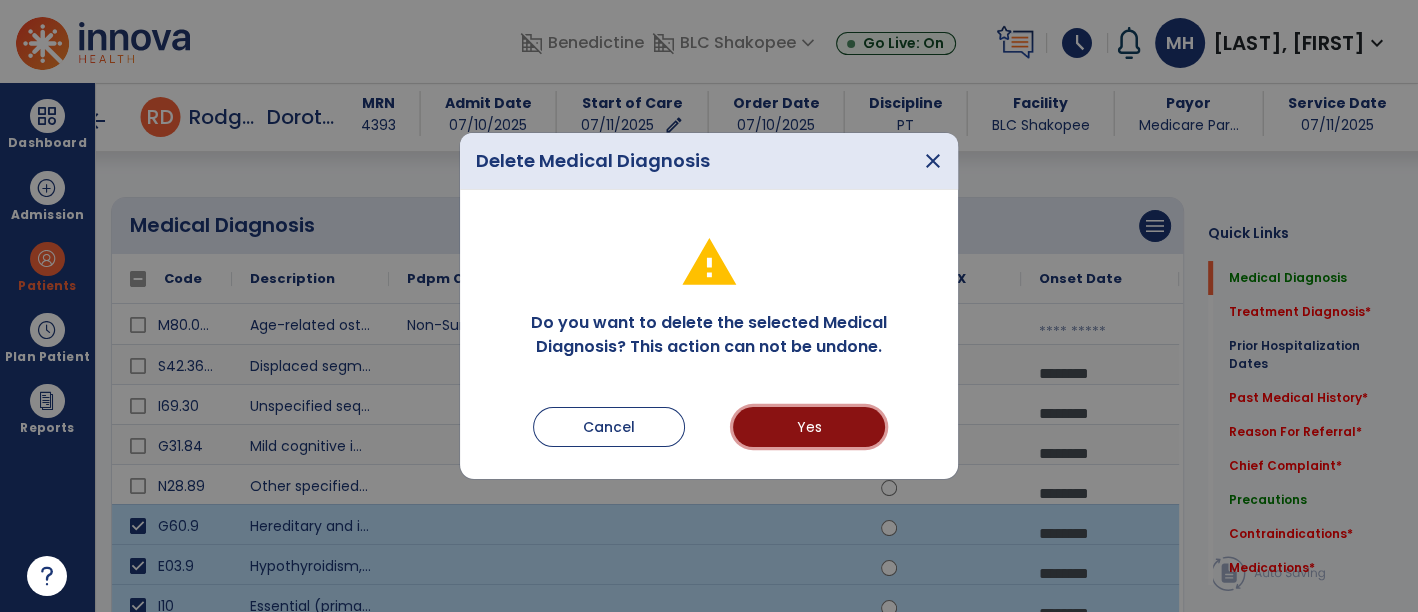 click on "Yes" at bounding box center (809, 427) 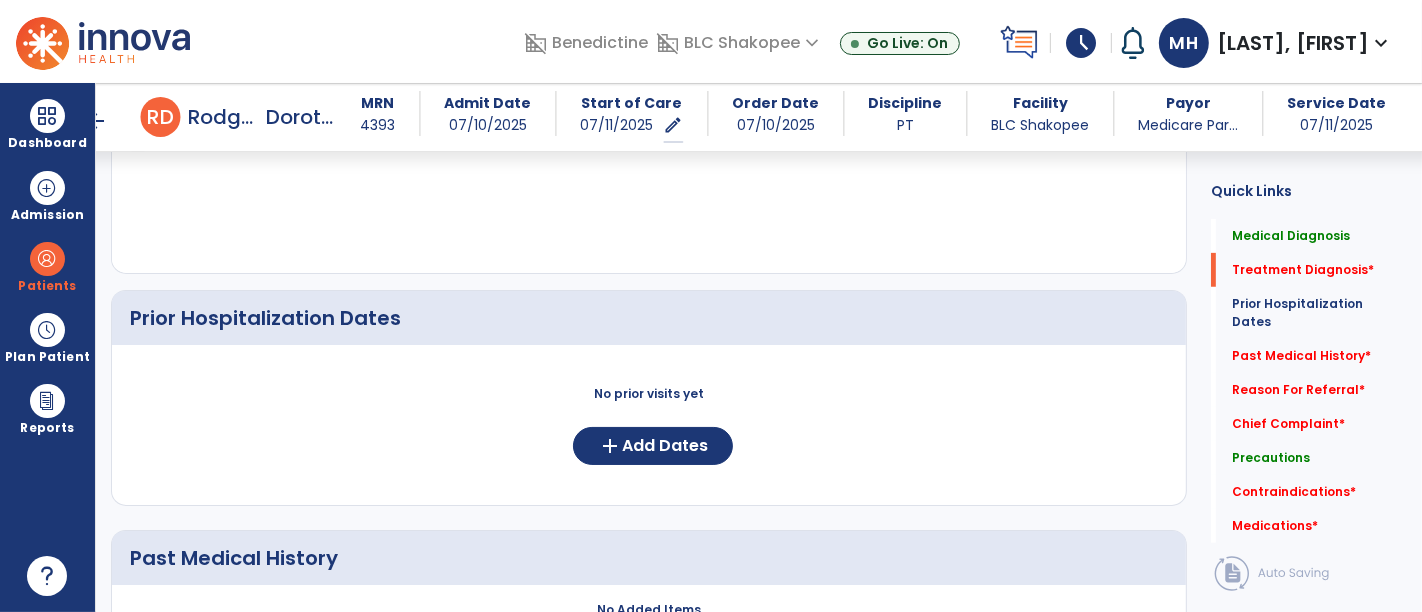 scroll, scrollTop: 687, scrollLeft: 0, axis: vertical 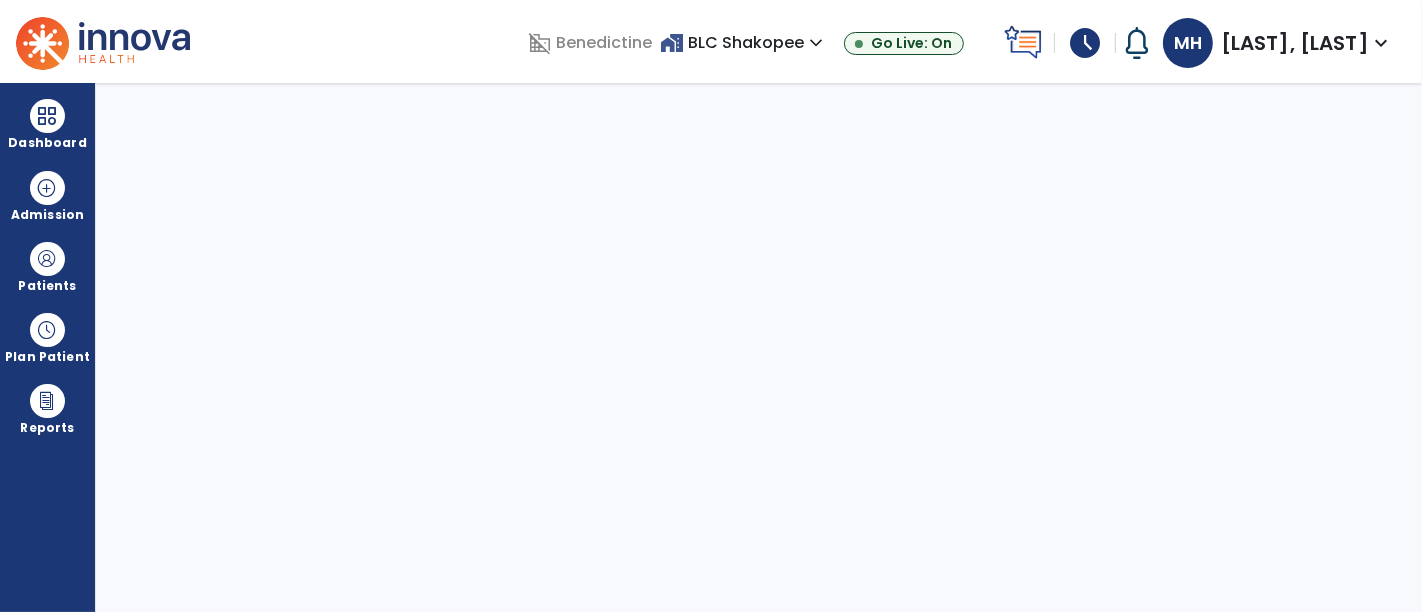 select on "****" 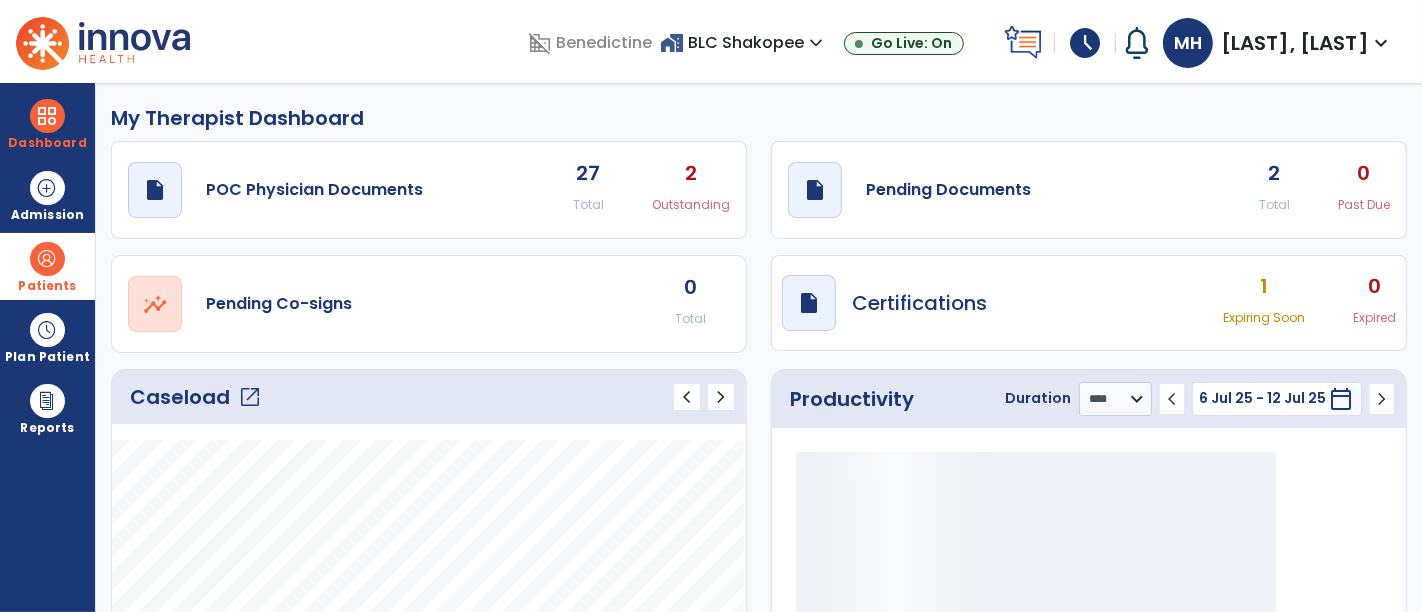 click at bounding box center (47, 259) 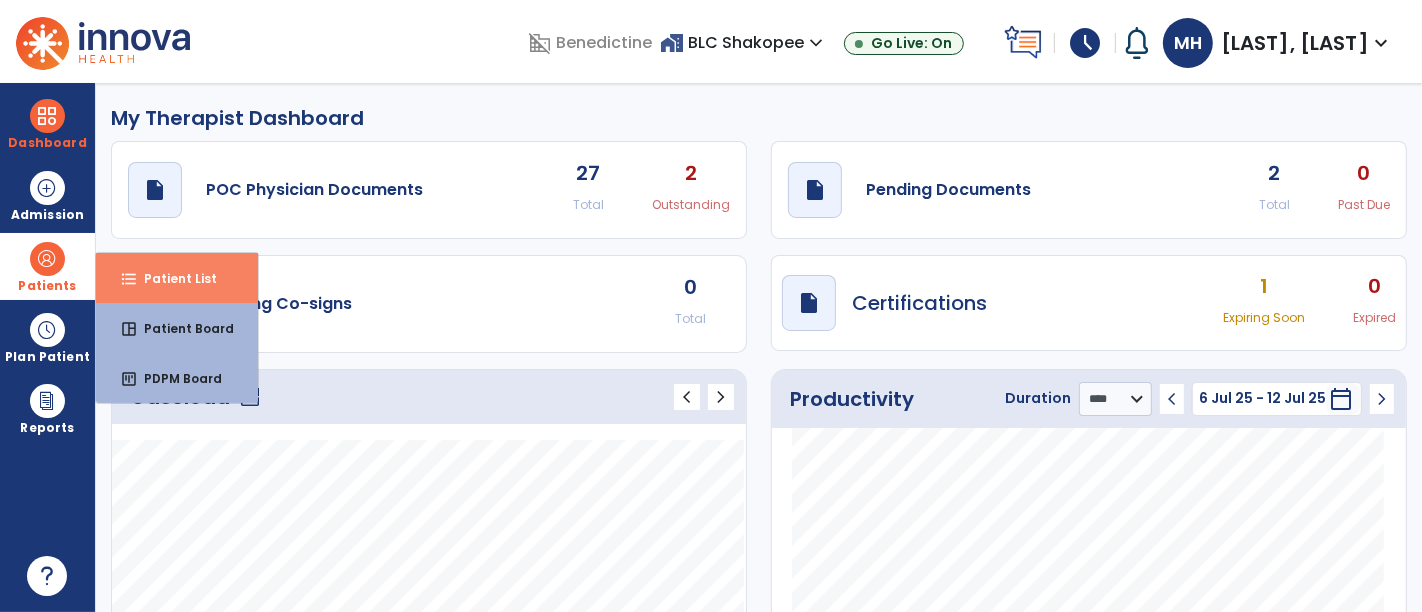 click on "Patient List" at bounding box center (172, 278) 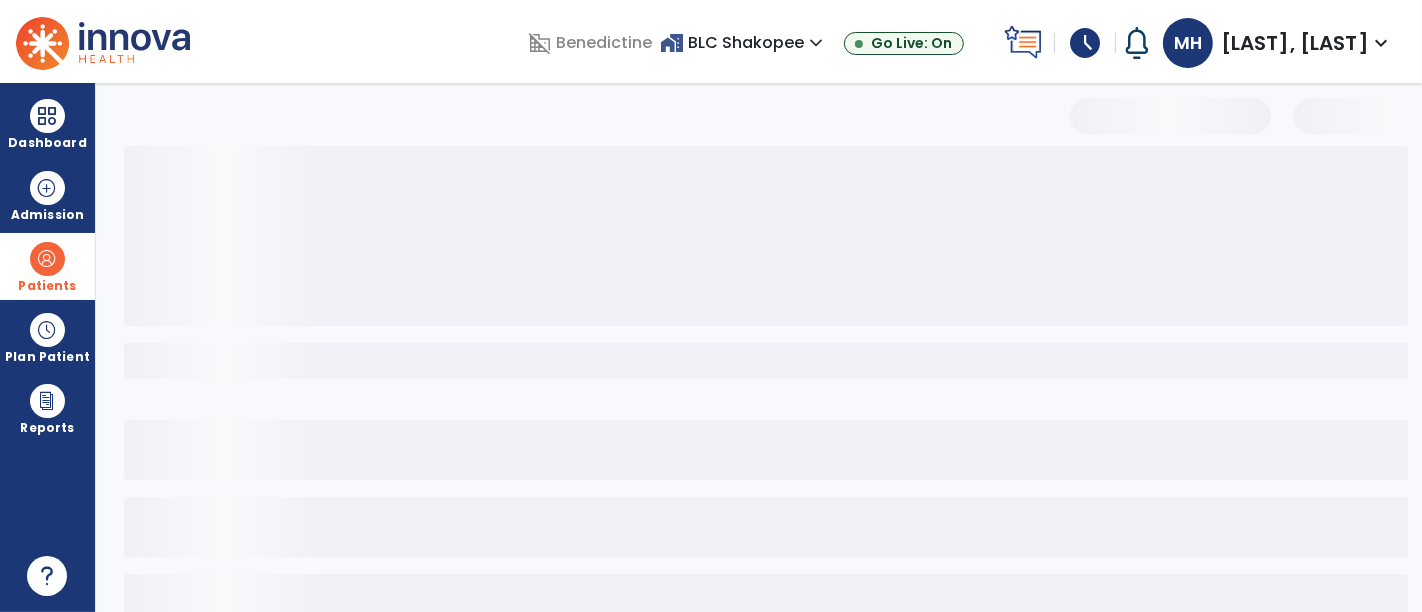 select on "***" 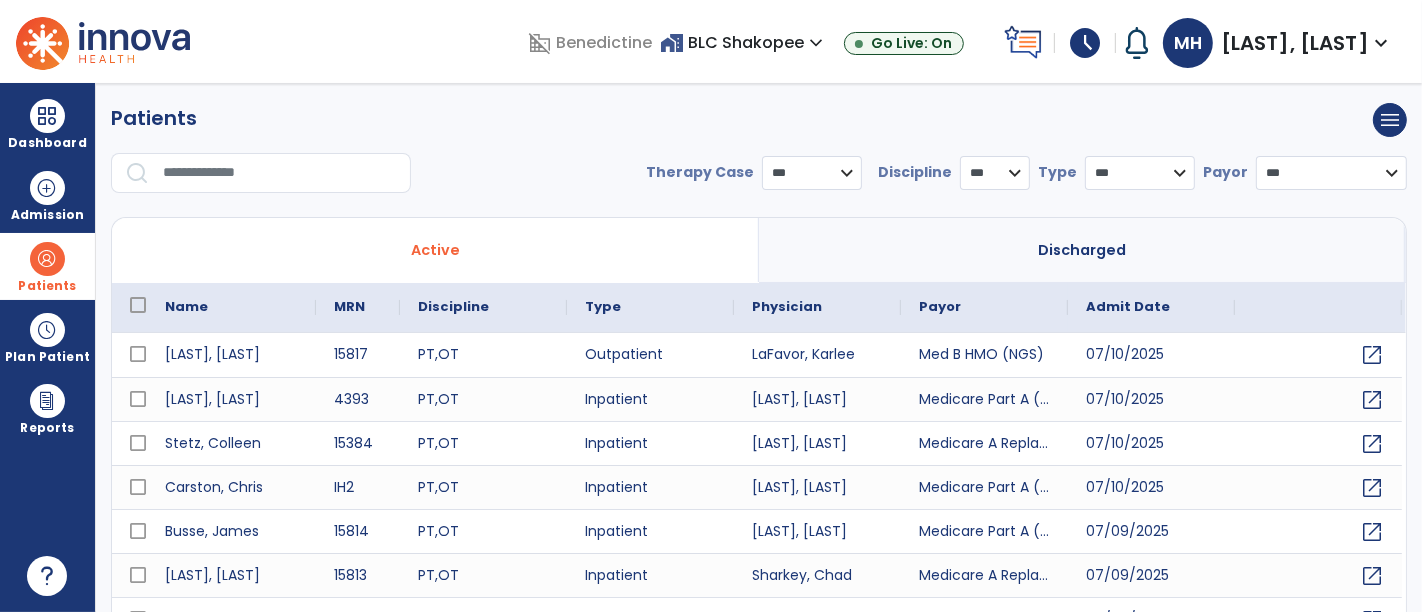 click at bounding box center (280, 173) 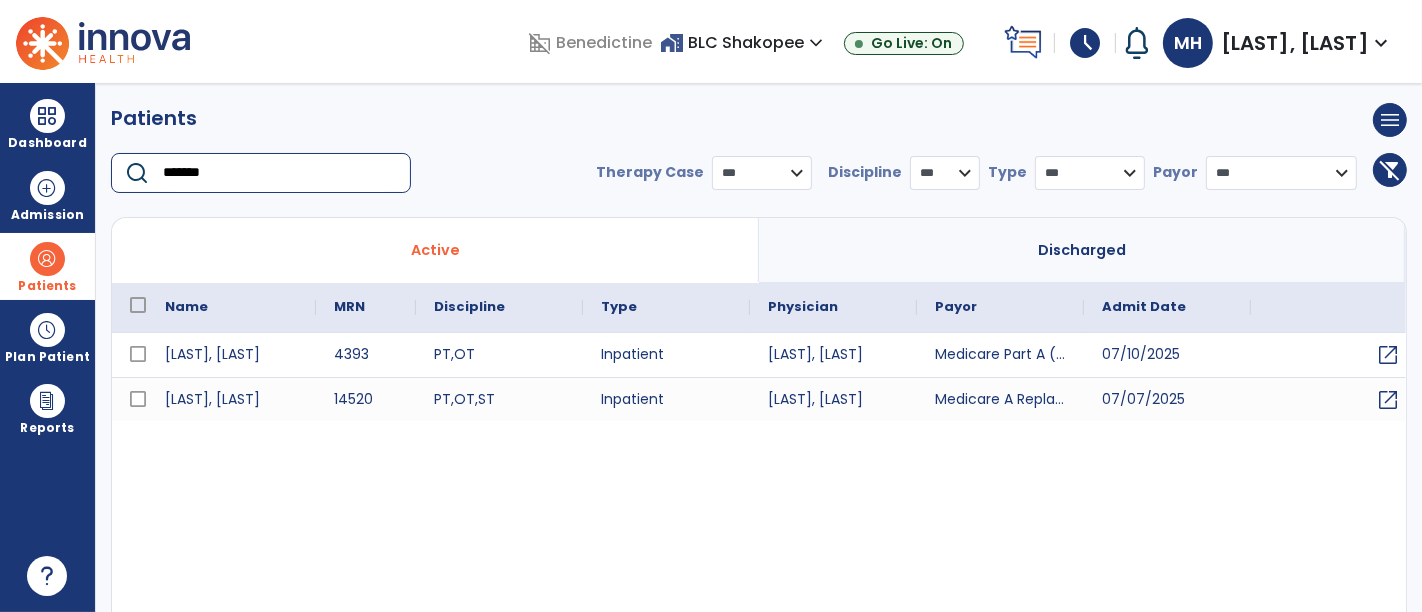 type on "*******" 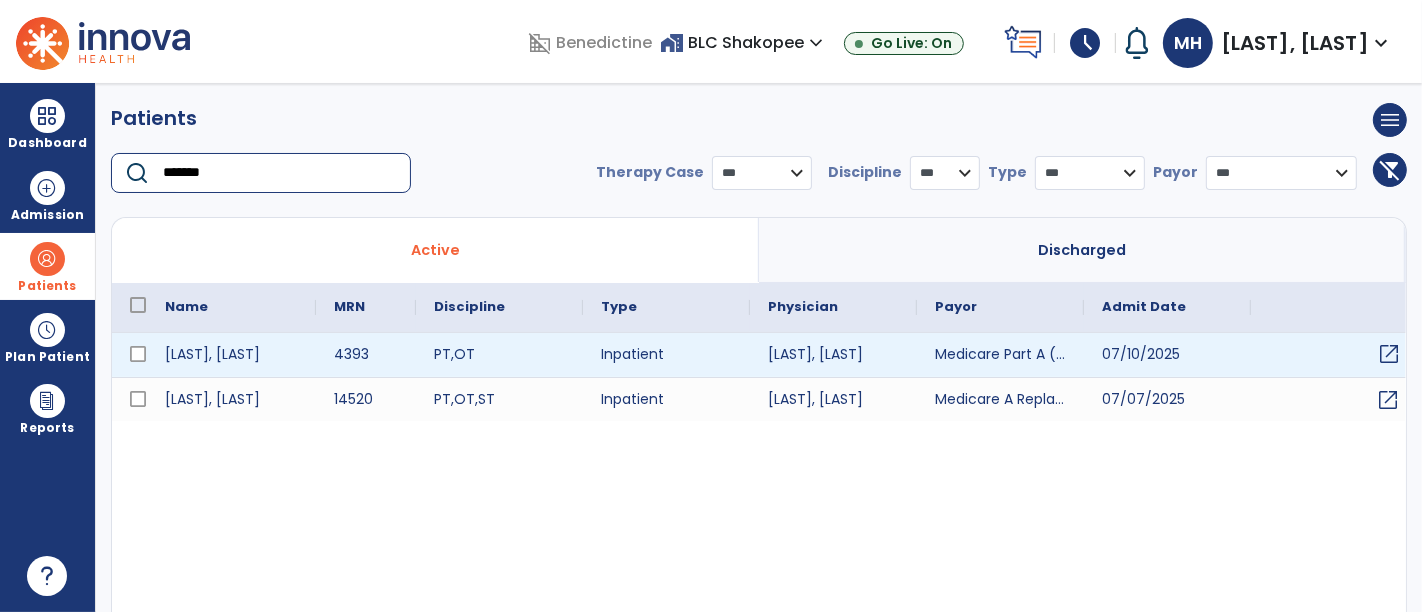 click on "open_in_new" at bounding box center (1389, 354) 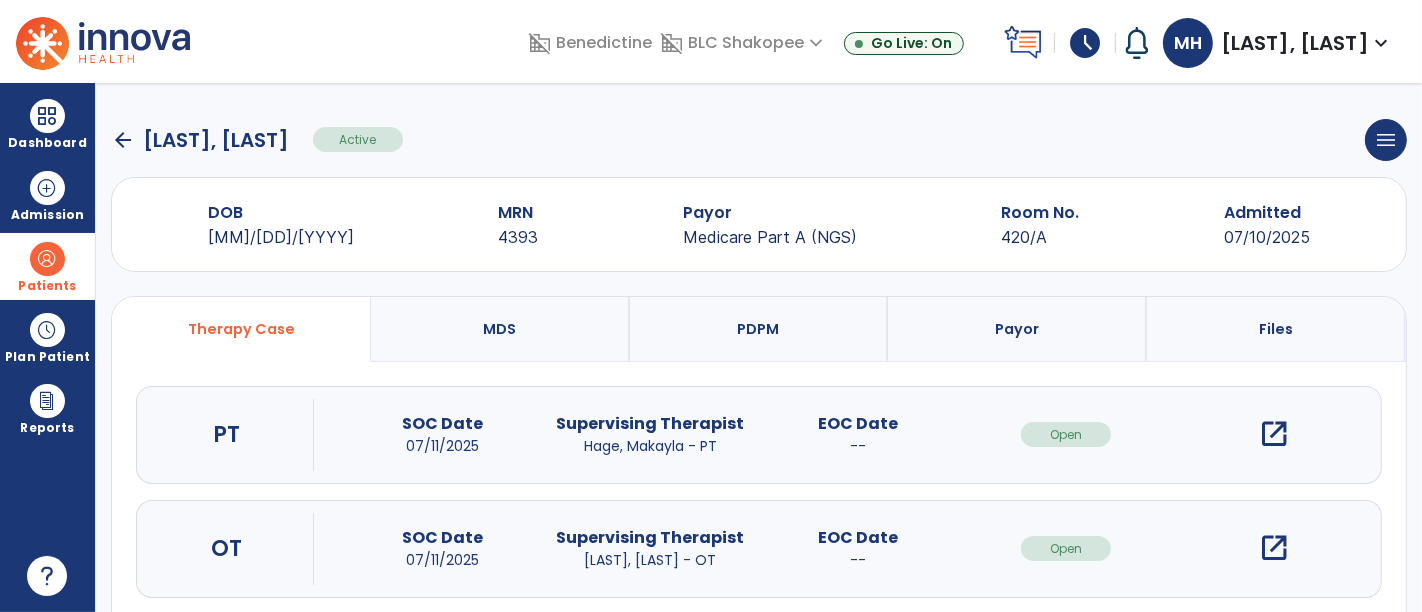 click on "open_in_new" at bounding box center (1274, 434) 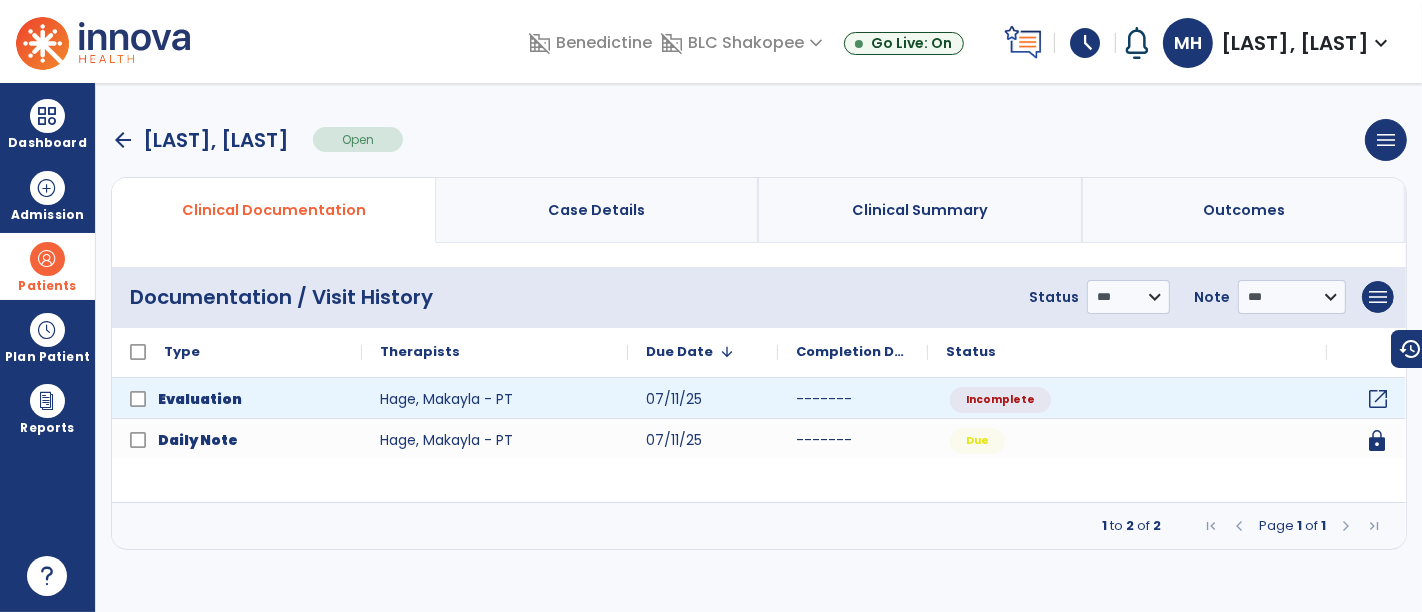 click on "open_in_new" 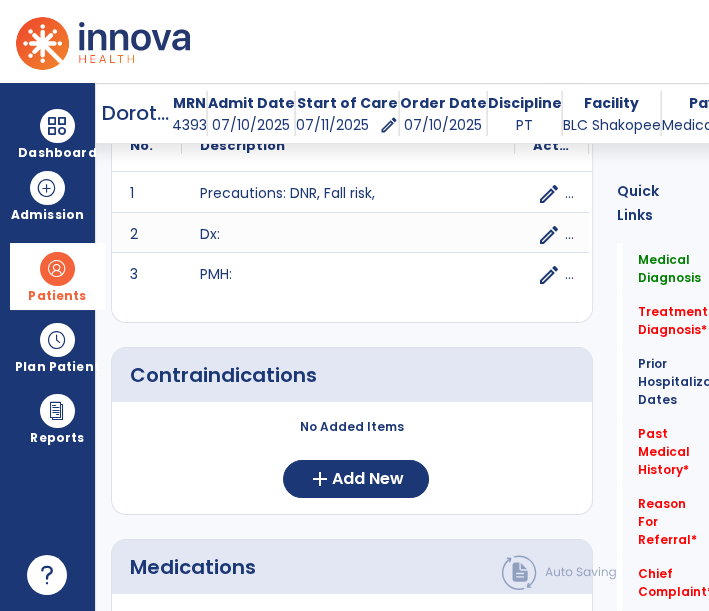 scroll, scrollTop: 2197, scrollLeft: 0, axis: vertical 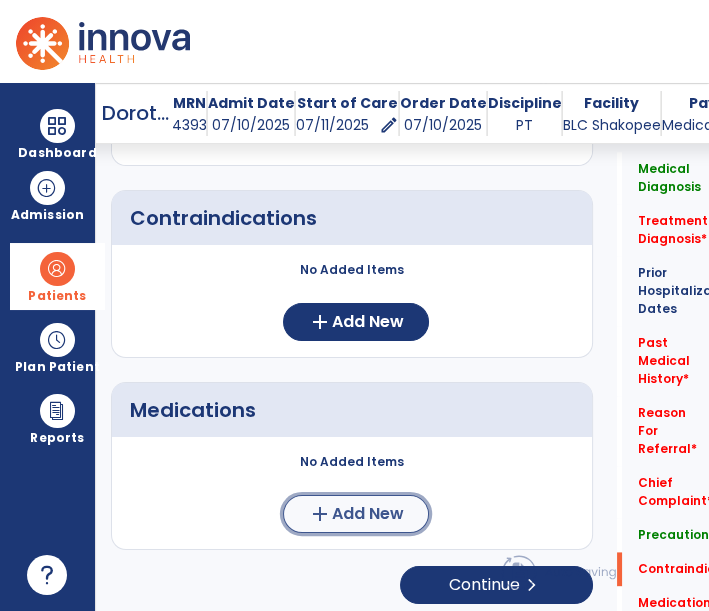 click on "Add New" 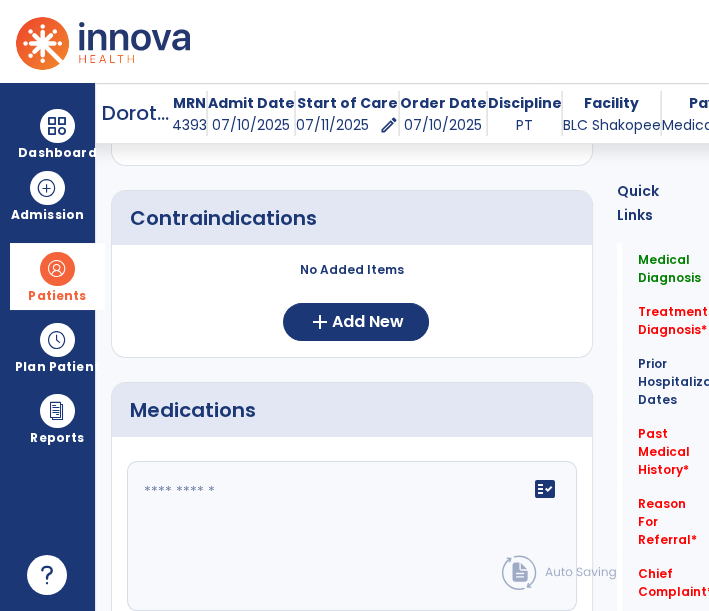 click 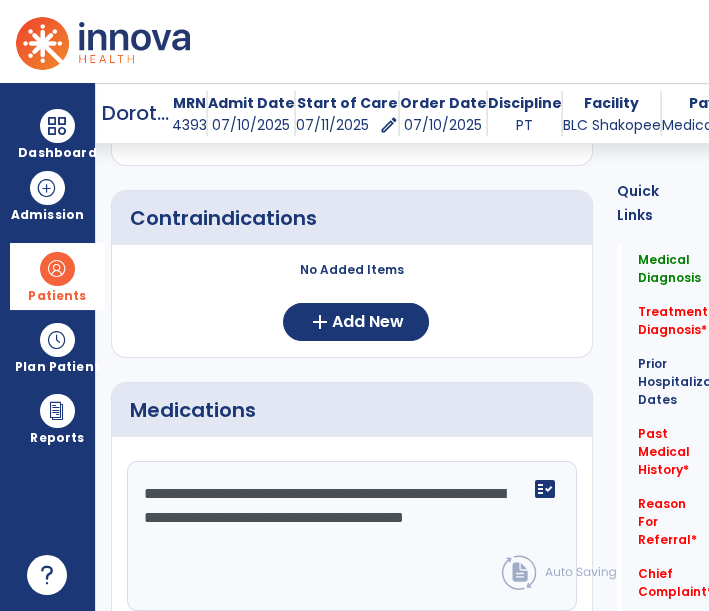 type on "**********" 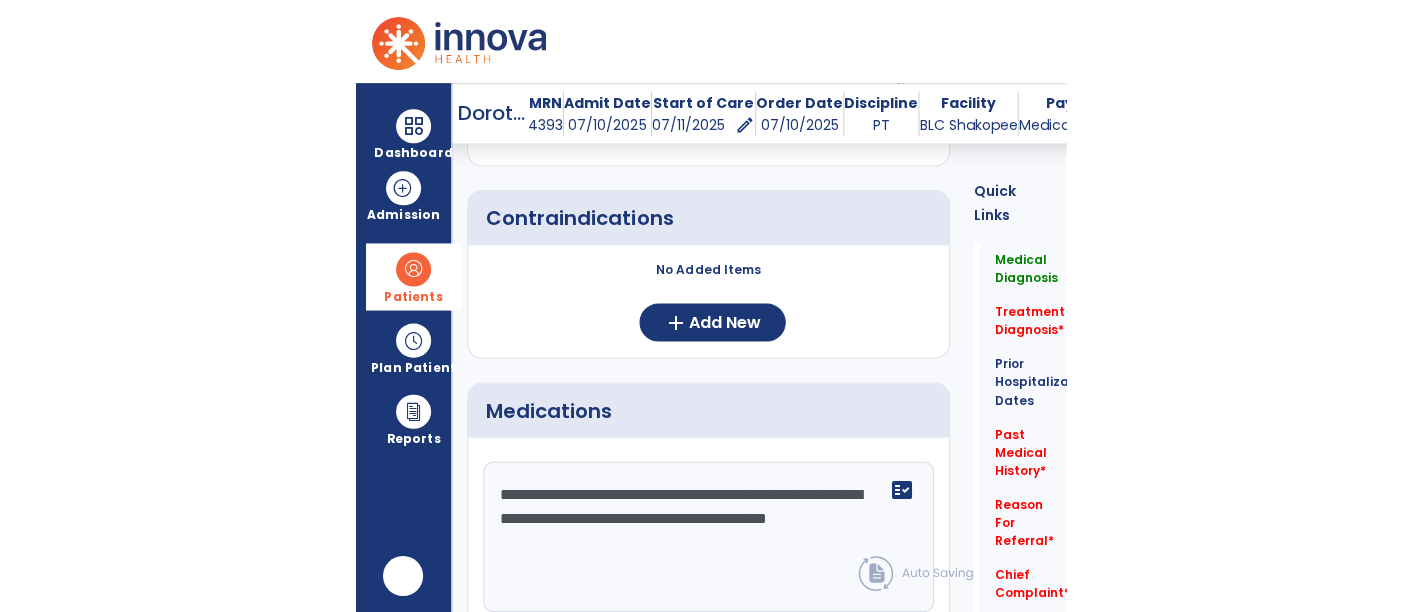 scroll, scrollTop: 0, scrollLeft: 0, axis: both 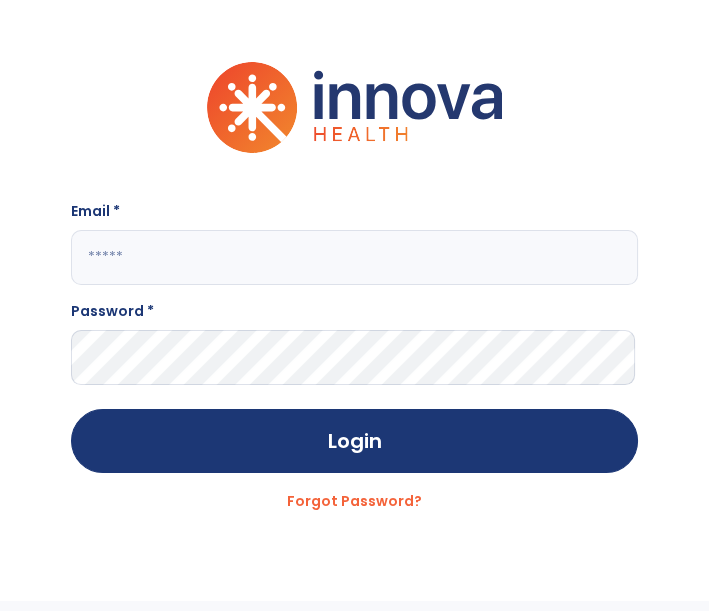 click on "Email * Password * Login Forgot Password?" 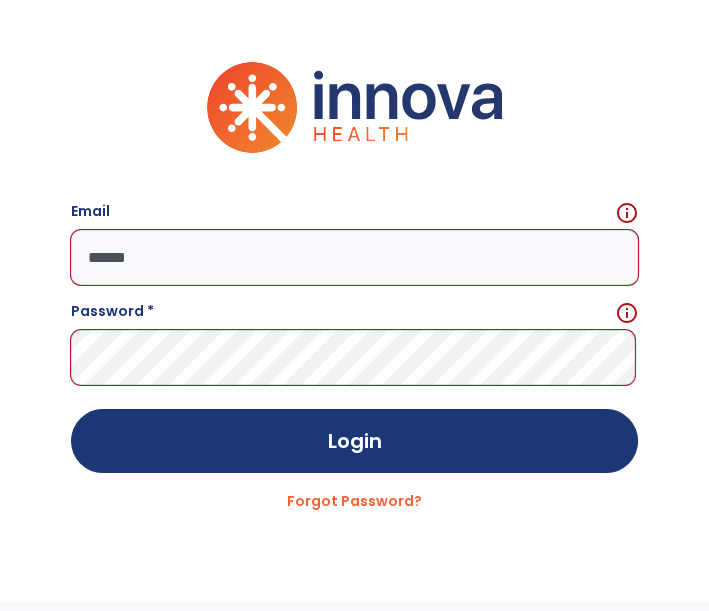 click on "******" 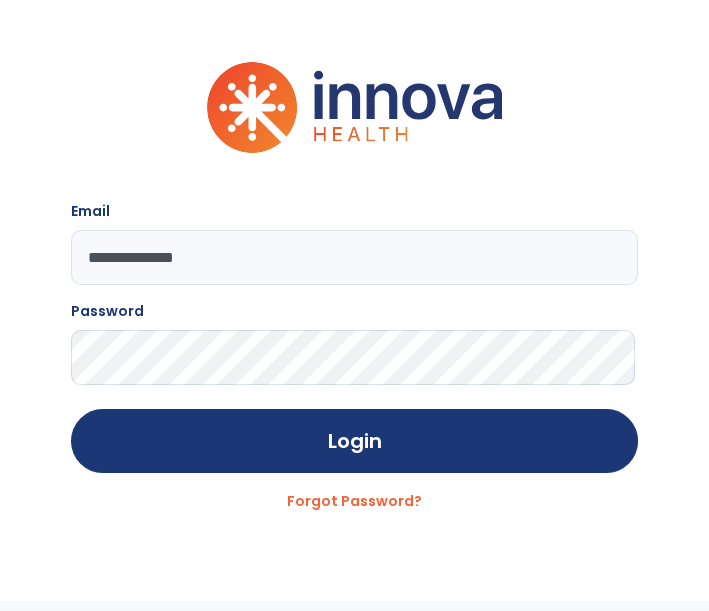 click on "Login" 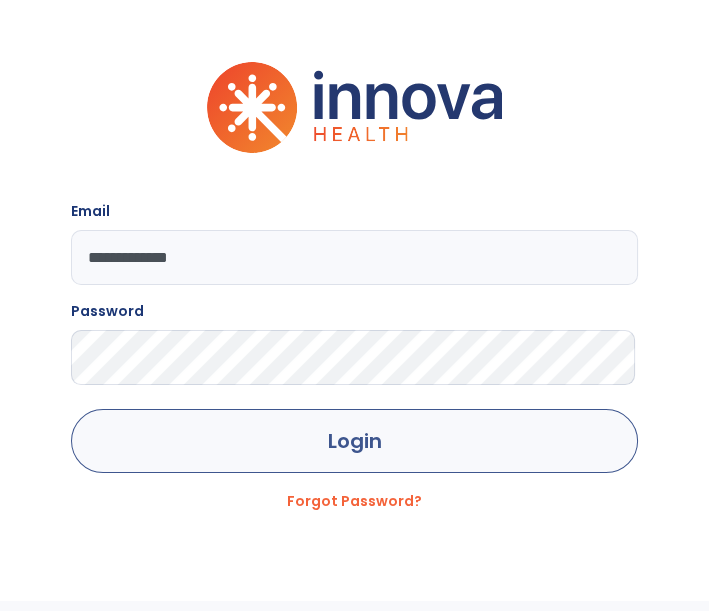 type on "**********" 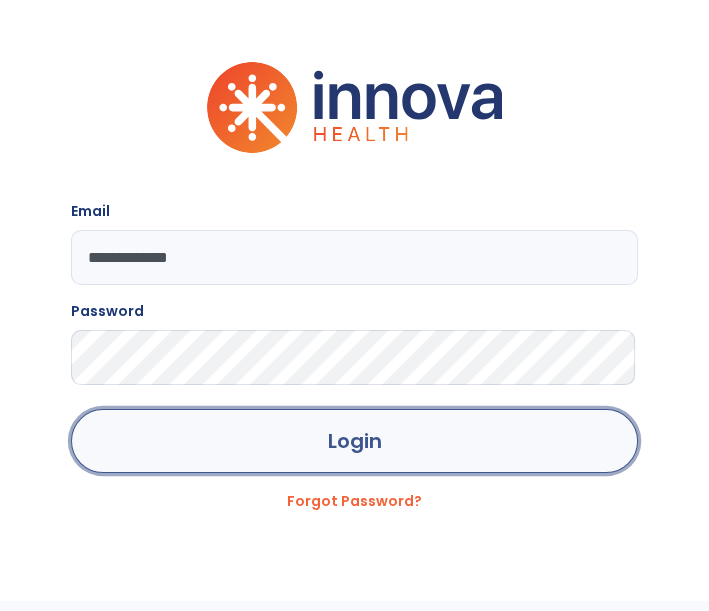 click on "Login" 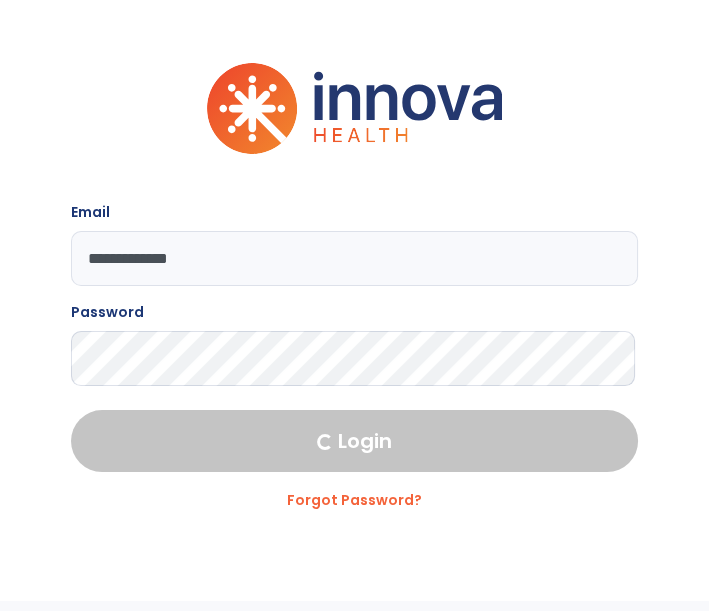 select on "****" 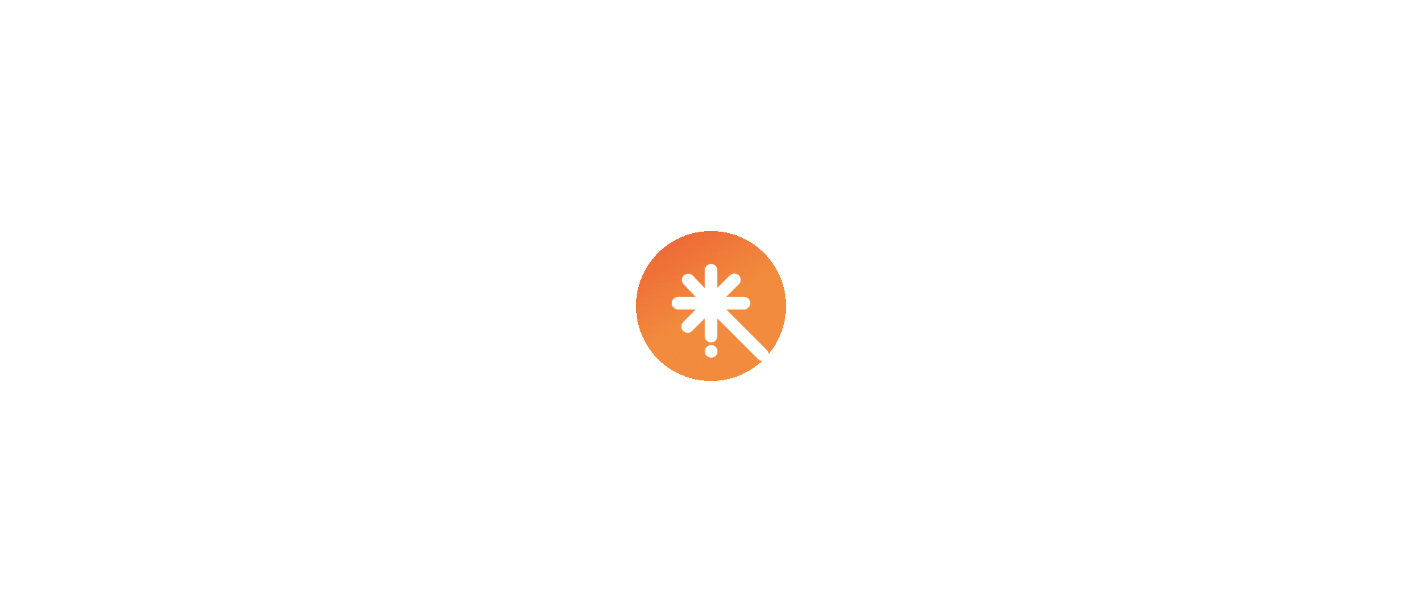 select on "****" 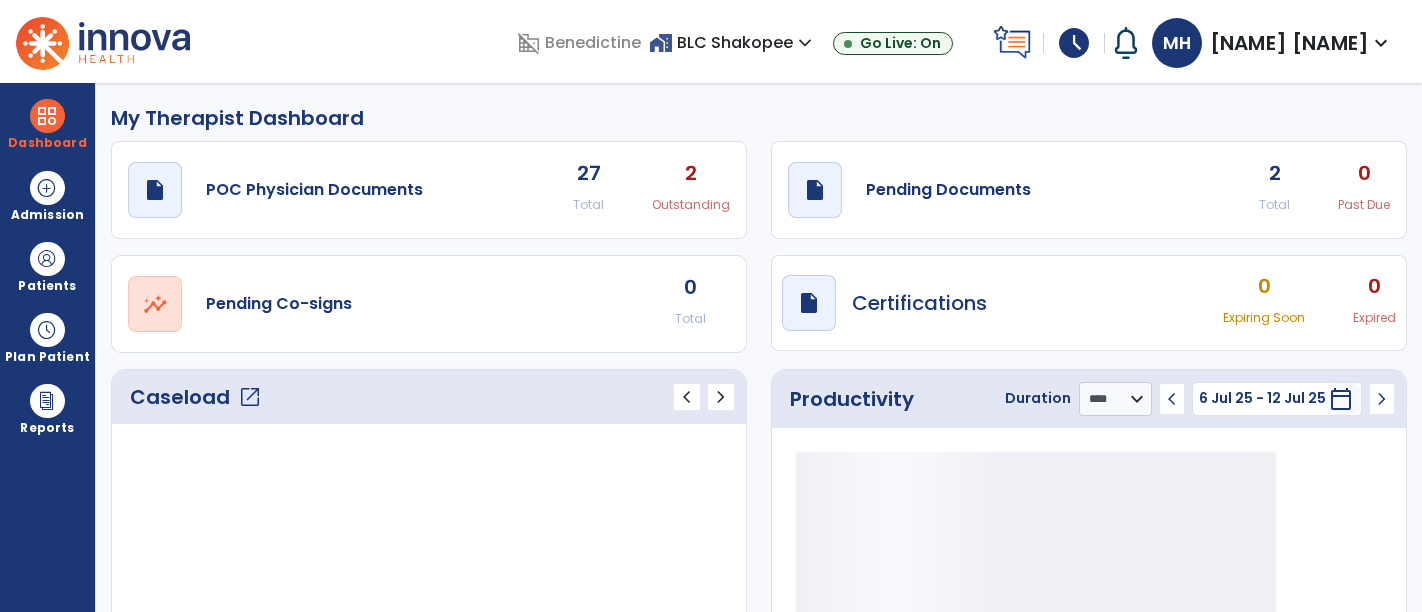 scroll, scrollTop: 0, scrollLeft: 0, axis: both 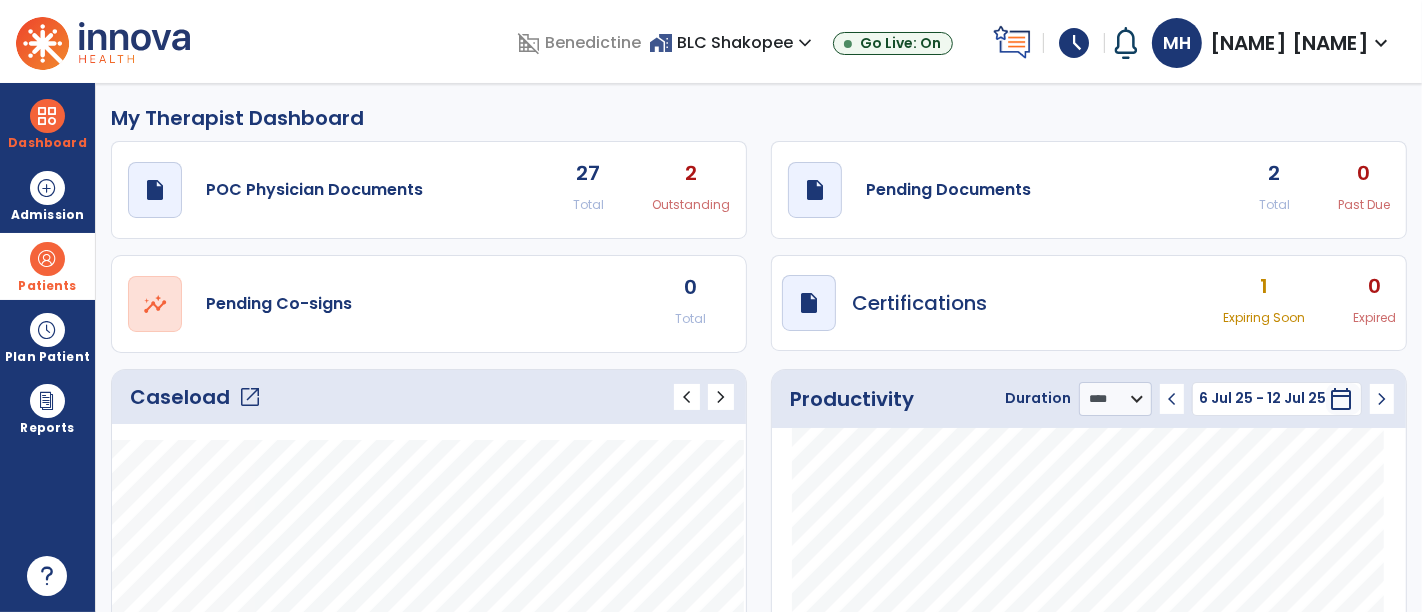 click at bounding box center [47, 259] 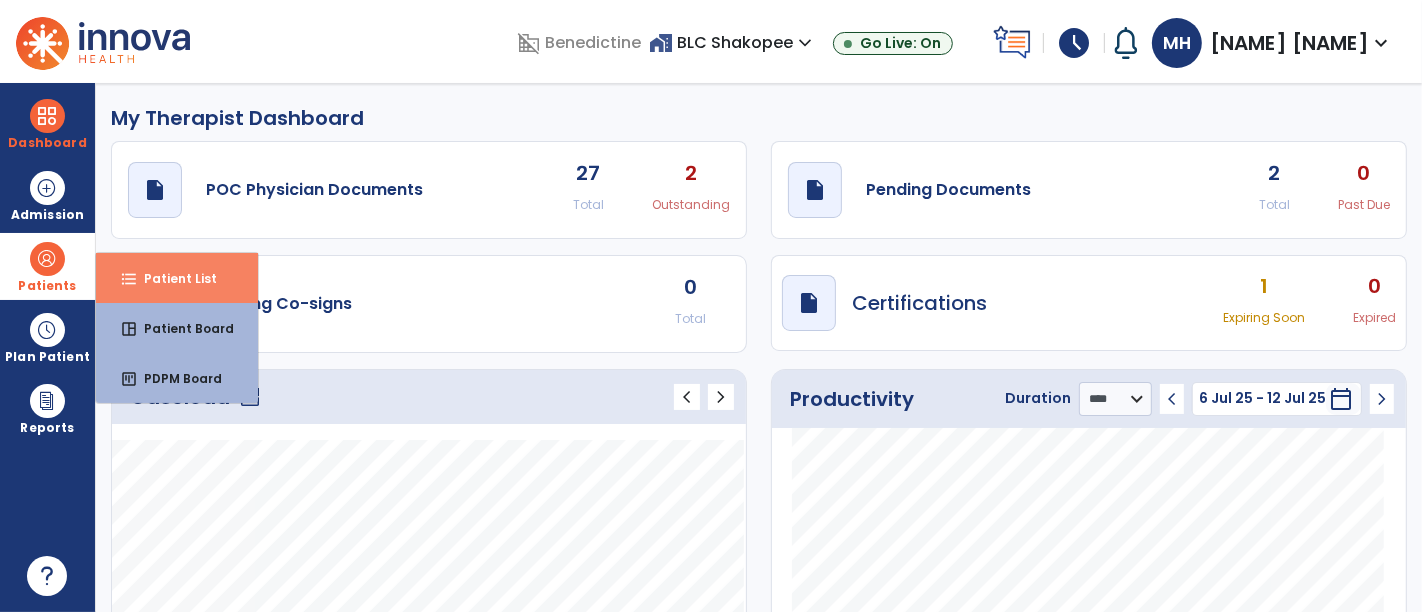 click on "Patient List" at bounding box center (172, 278) 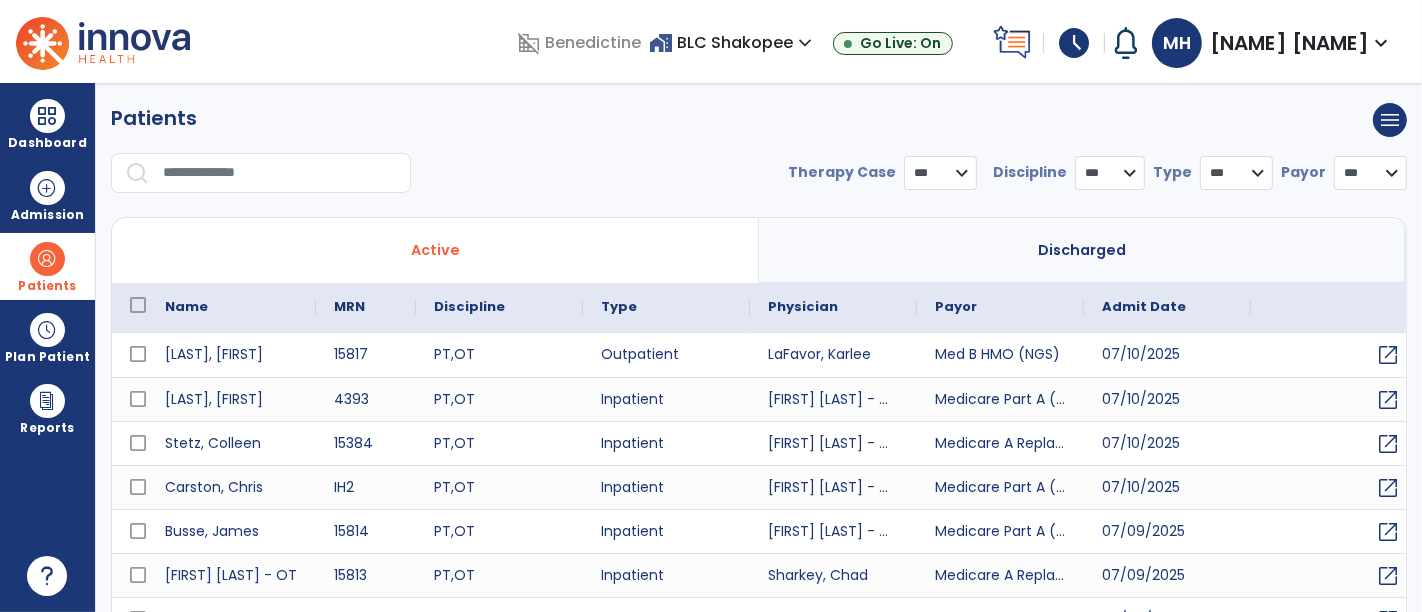 click at bounding box center (280, 173) 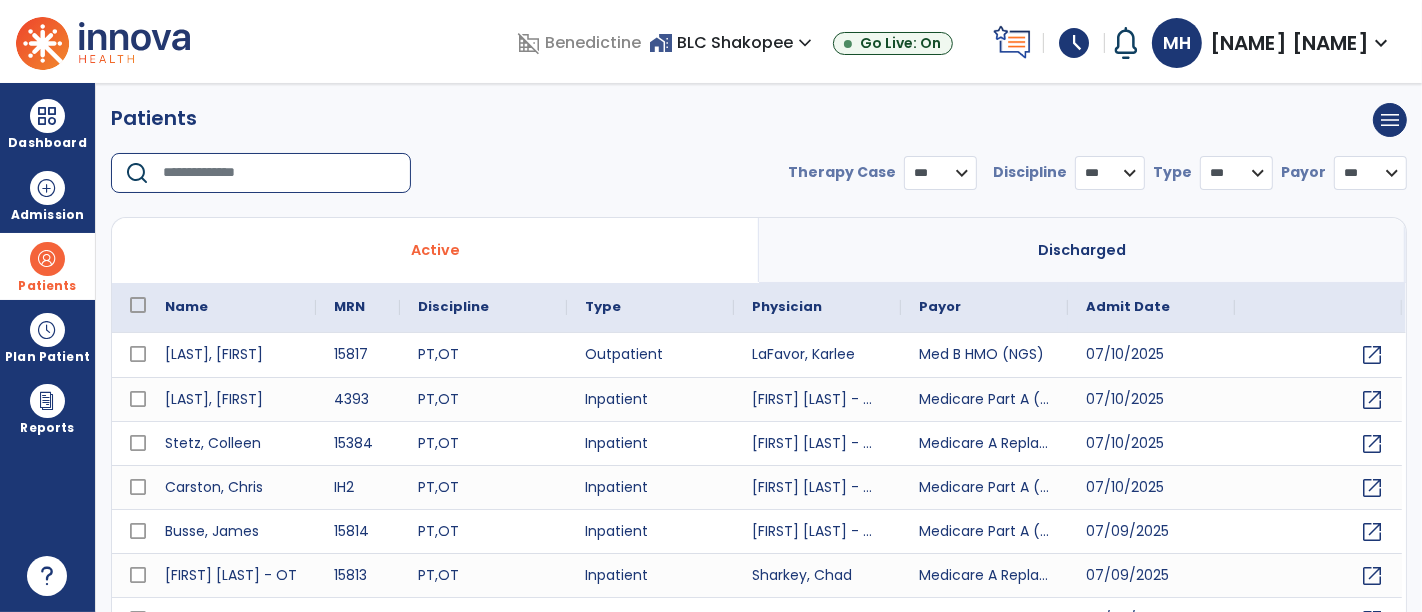 select on "***" 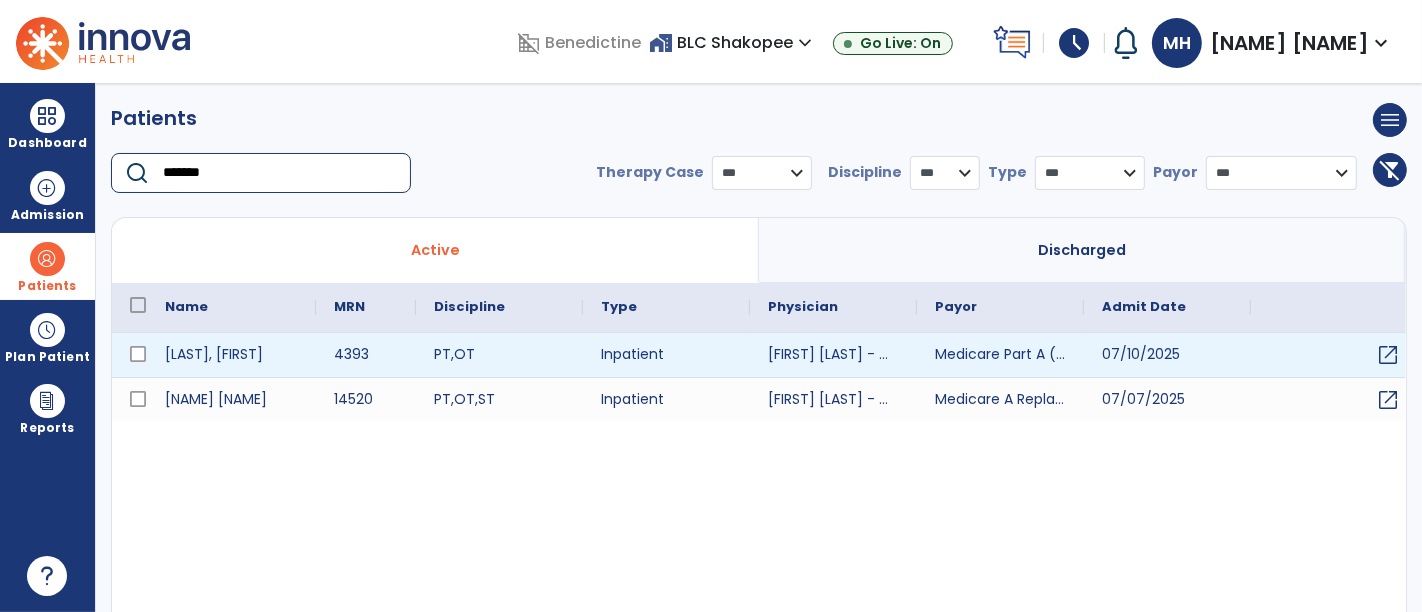 type on "*******" 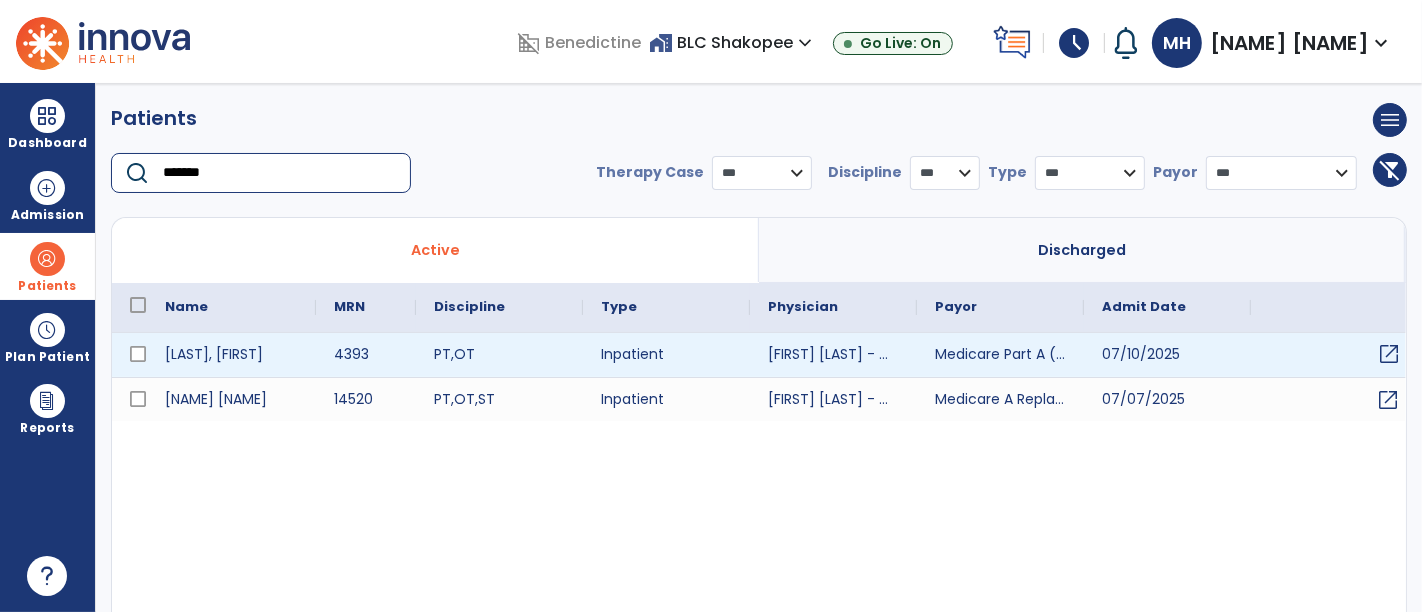 click on "open_in_new" at bounding box center (1389, 354) 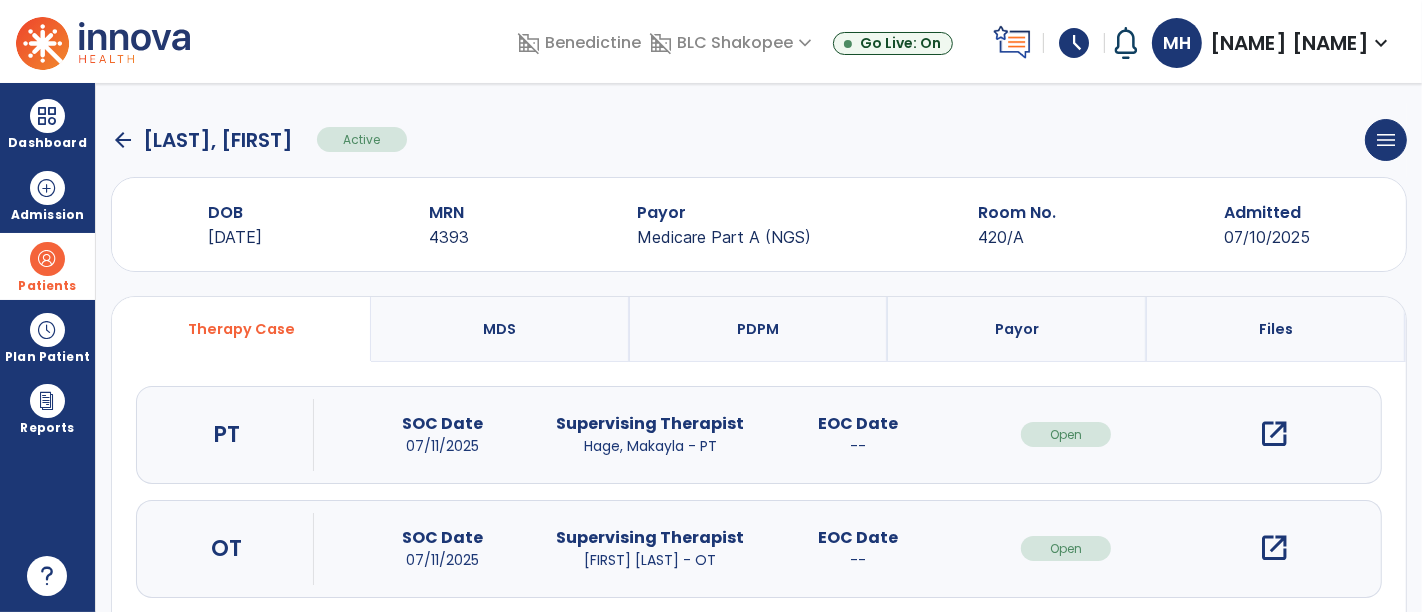 click on "open_in_new" at bounding box center [1274, 434] 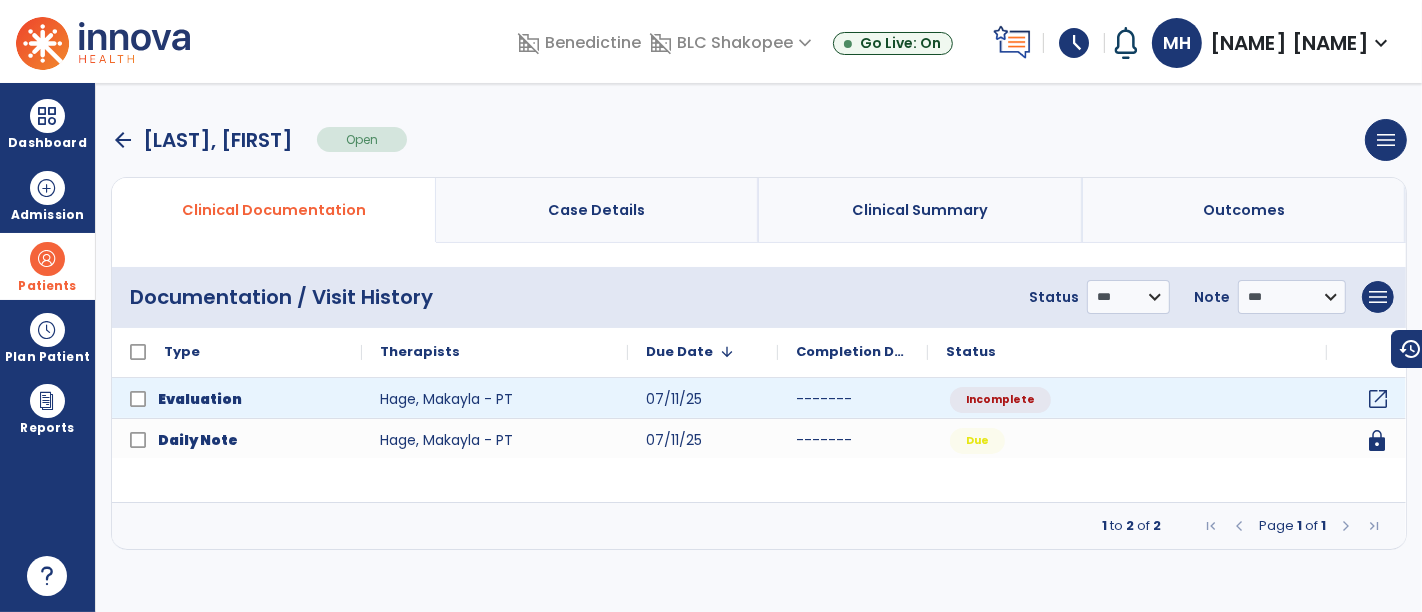 click on "open_in_new" 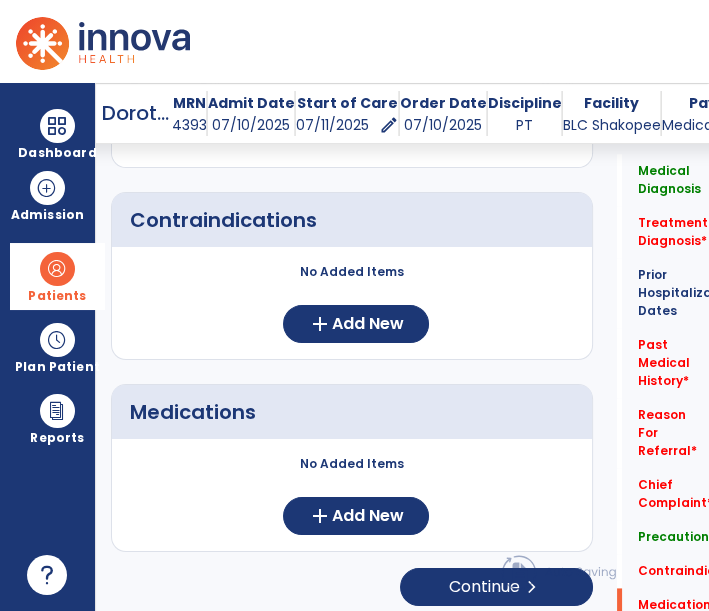 scroll, scrollTop: 2197, scrollLeft: 0, axis: vertical 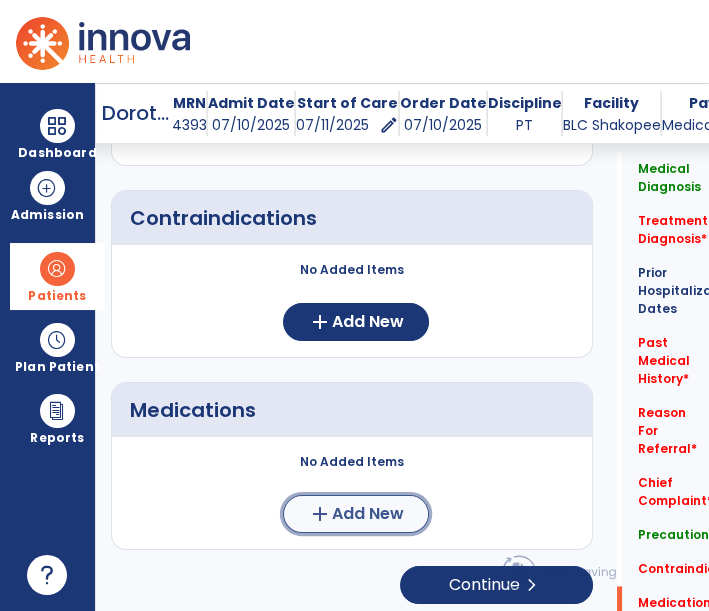 click on "add" 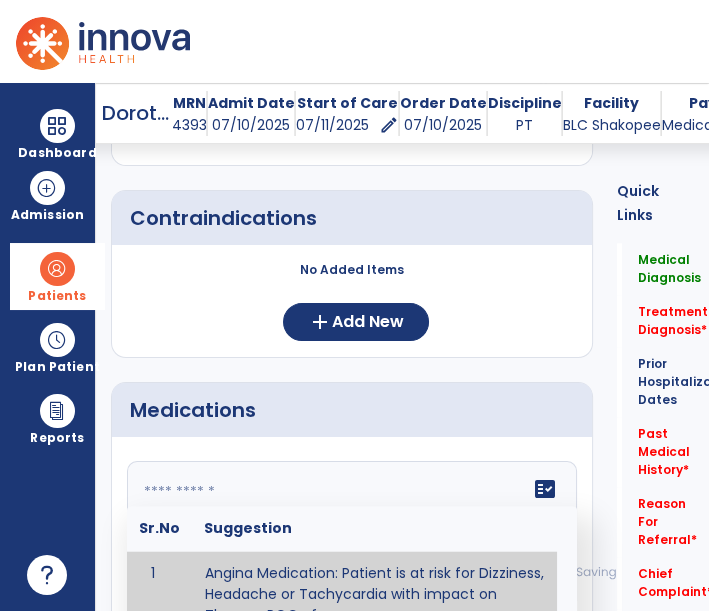 click 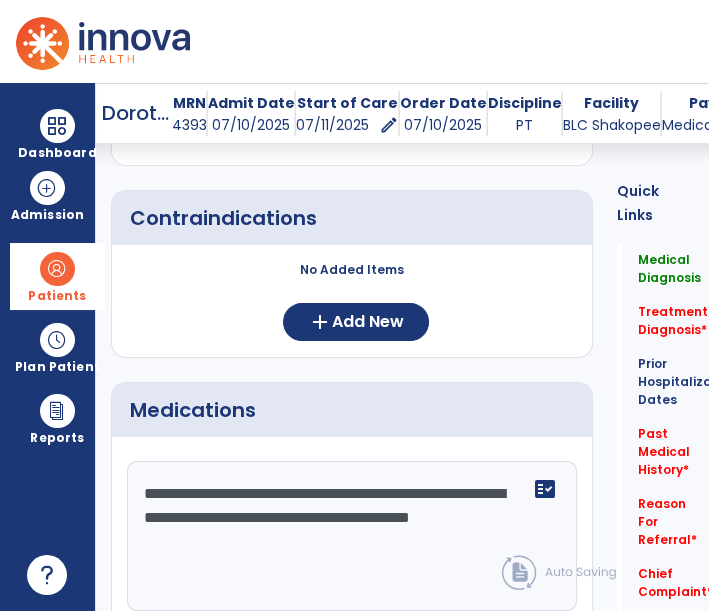 click on "**********" 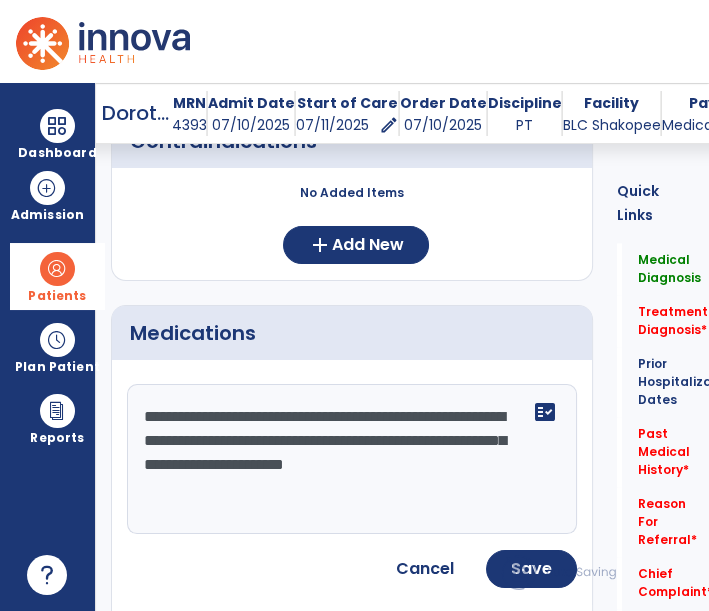 scroll, scrollTop: 2308, scrollLeft: 0, axis: vertical 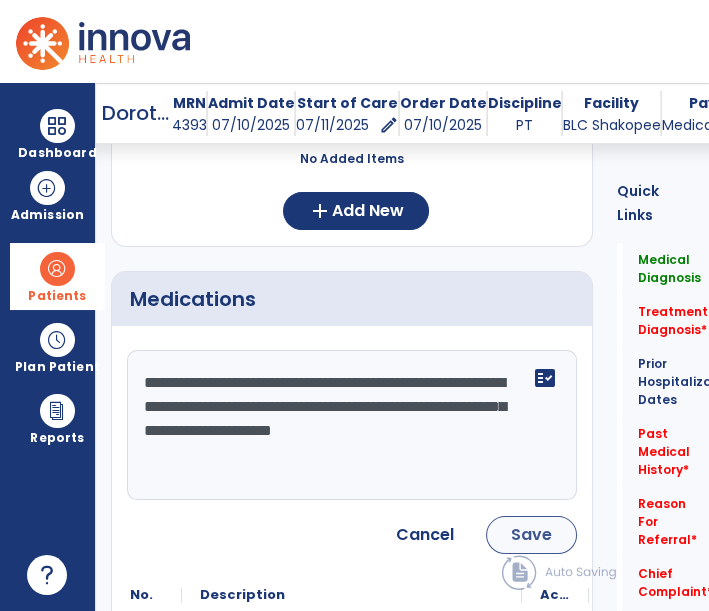 type on "**********" 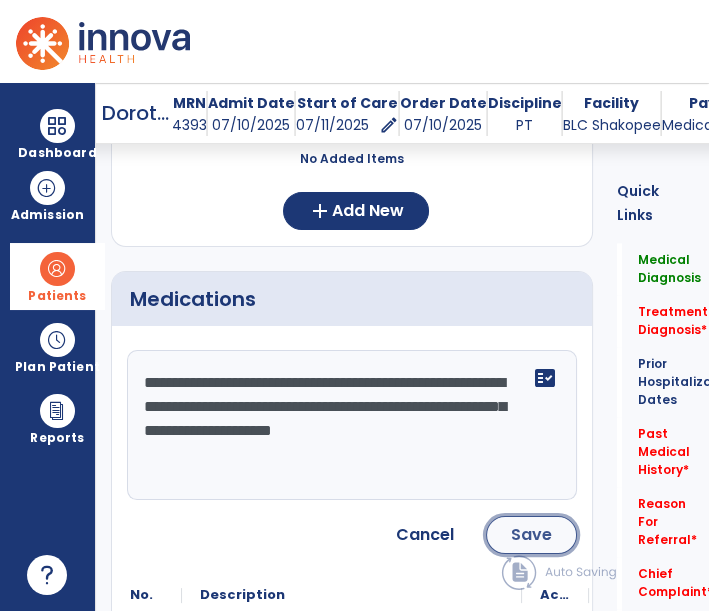 click on "Save" 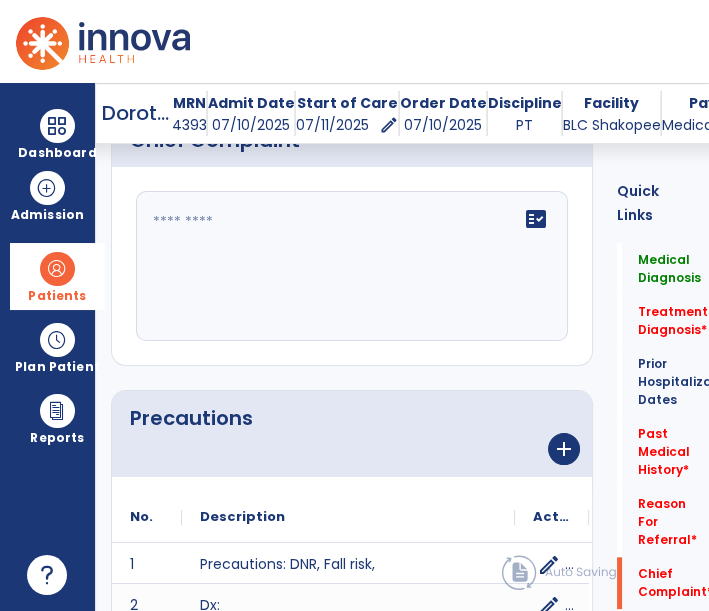 scroll, scrollTop: 1752, scrollLeft: 0, axis: vertical 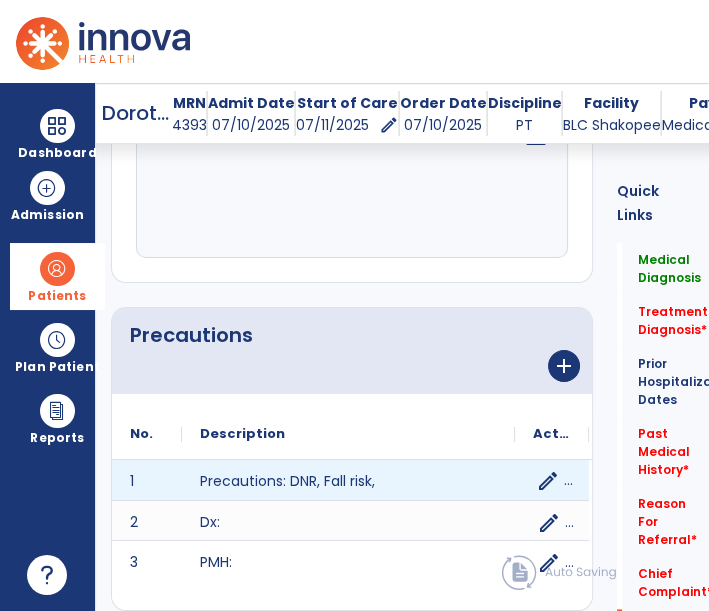 click on "edit" 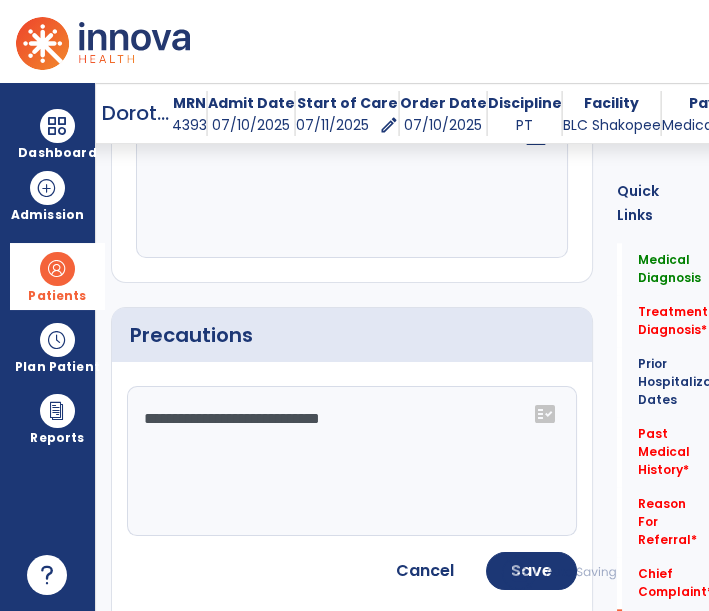 click on "**********" 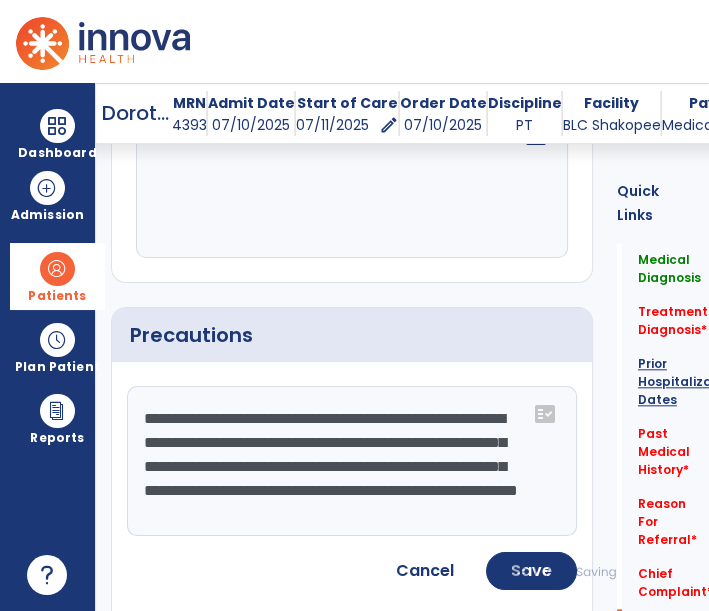 scroll, scrollTop: 14, scrollLeft: 0, axis: vertical 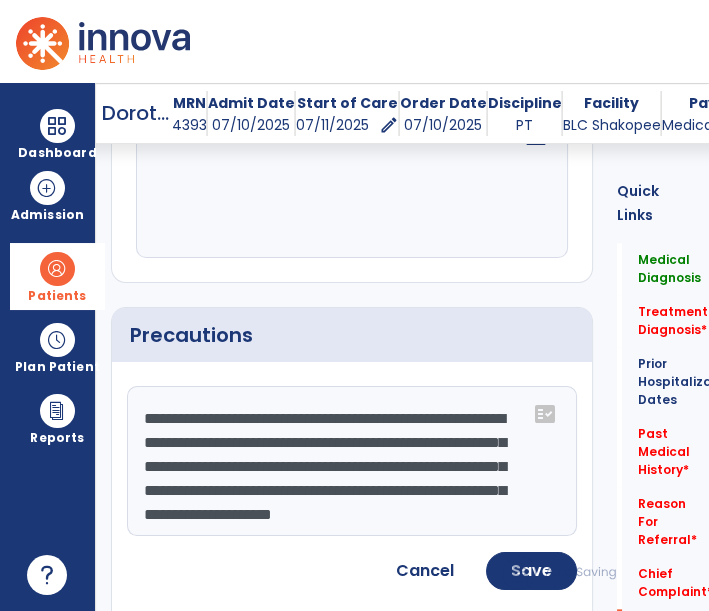 click on "**********" 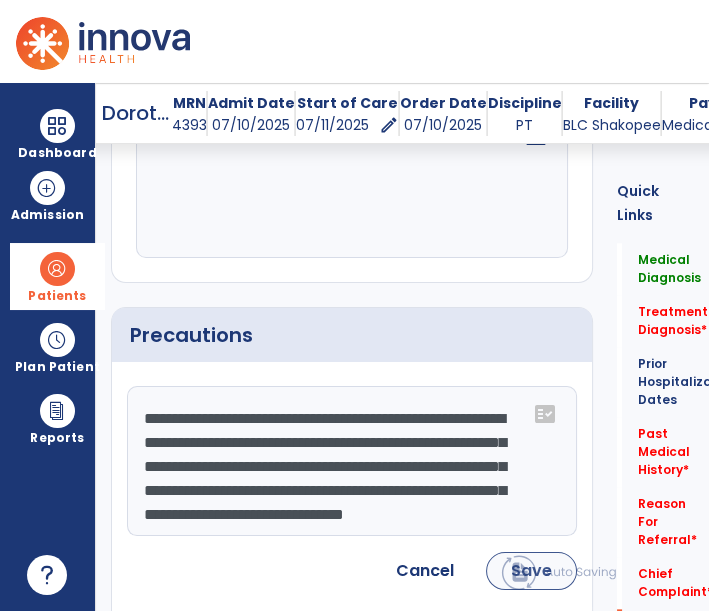 type on "**********" 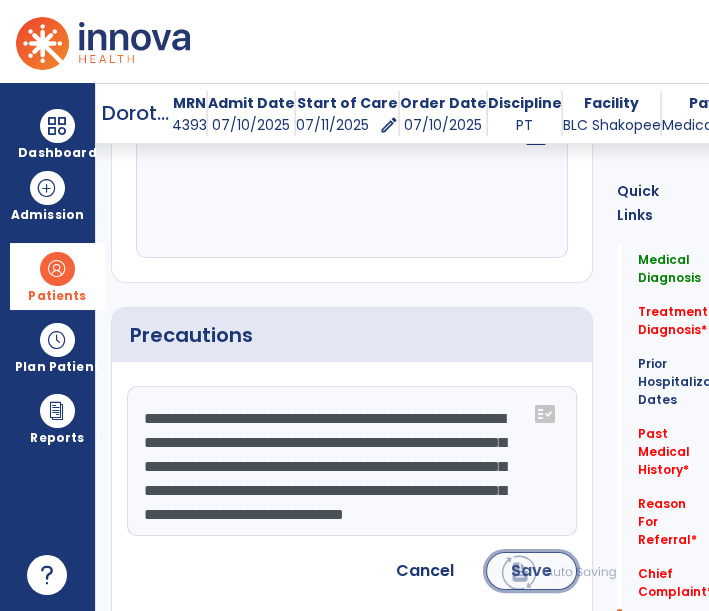 click on "Save" 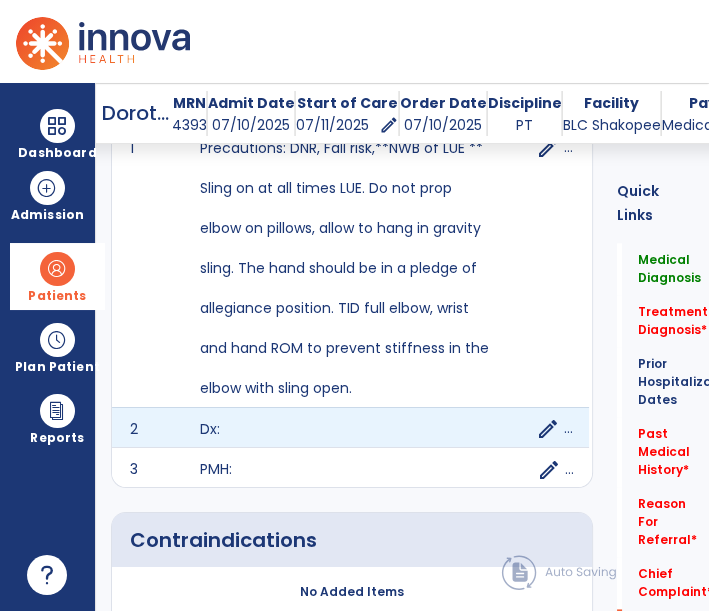 click on "edit" 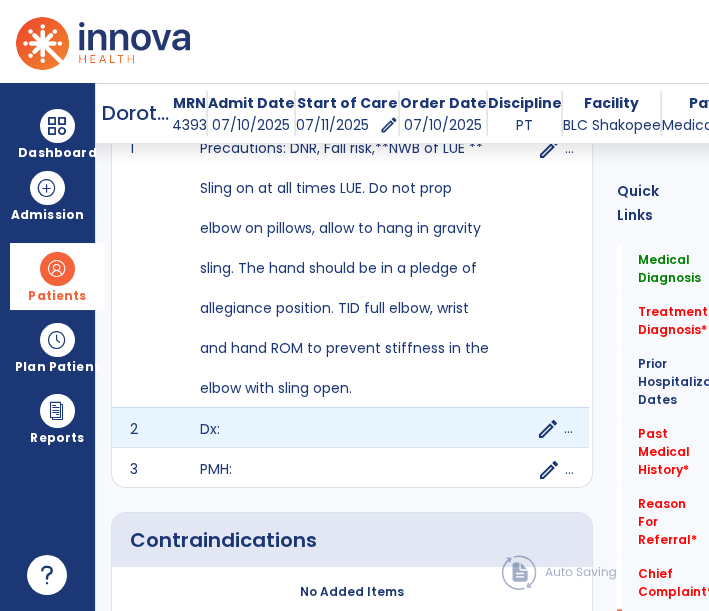 drag, startPoint x: 547, startPoint y: 414, endPoint x: 442, endPoint y: 411, distance: 105.04285 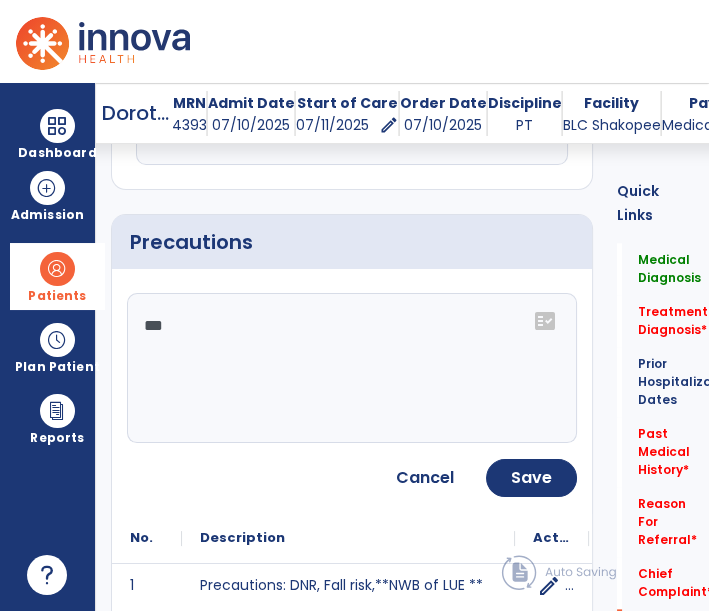 scroll, scrollTop: 1837, scrollLeft: 0, axis: vertical 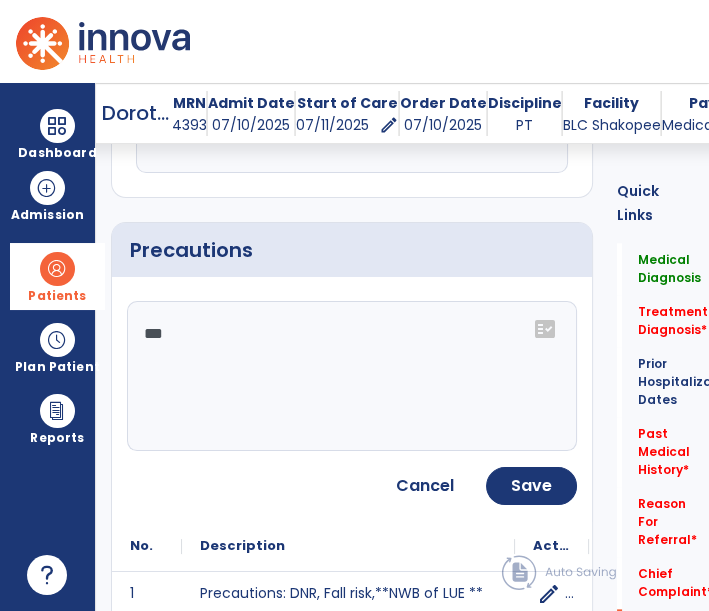 click on "***" 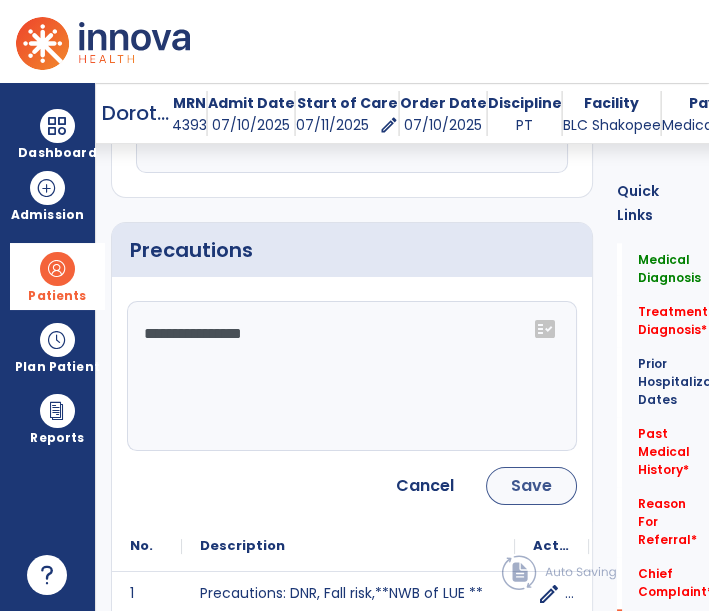 type on "**********" 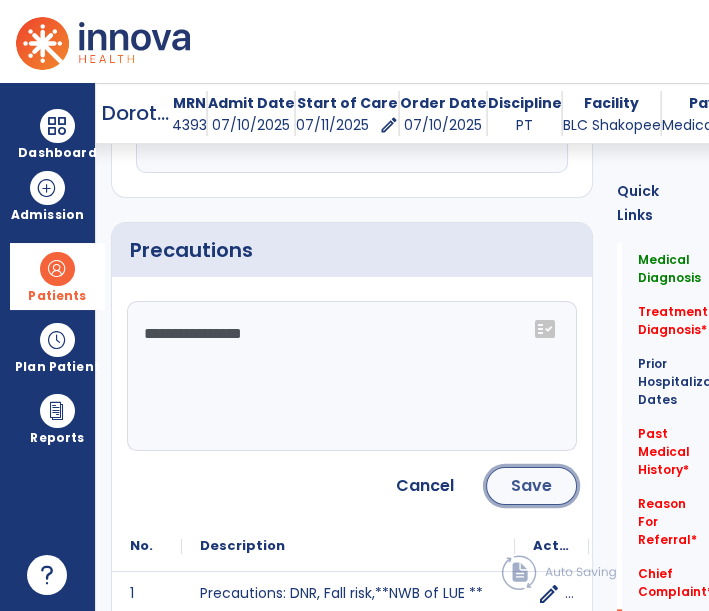click on "Save" 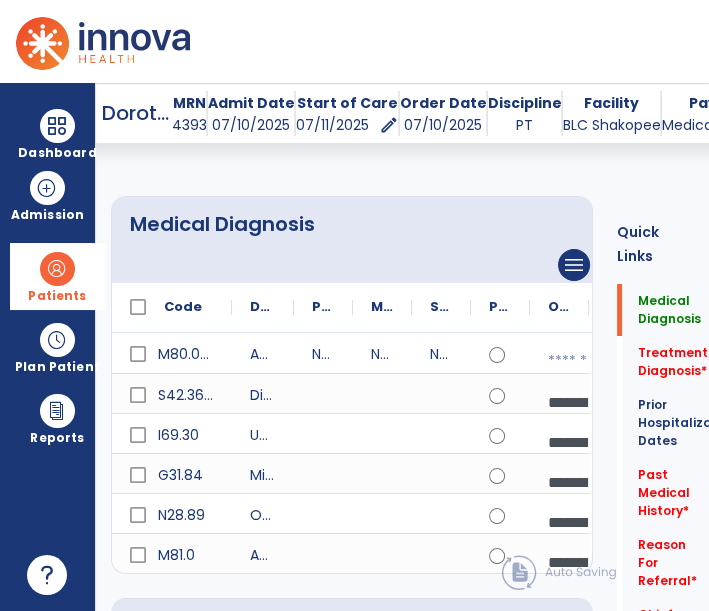 scroll, scrollTop: 0, scrollLeft: 0, axis: both 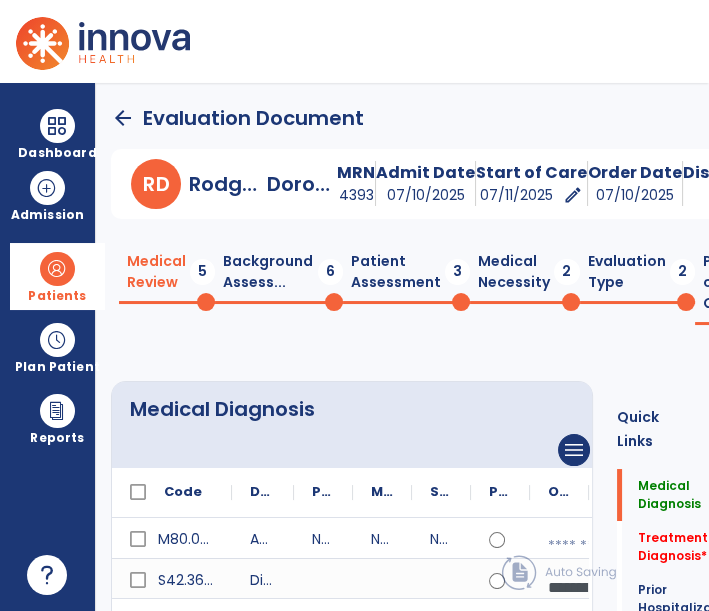 click on "Background Assess...  6" 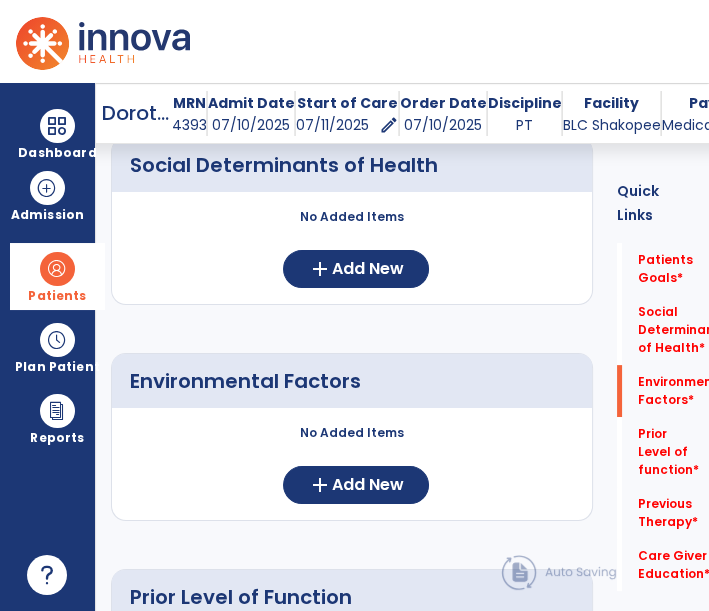 scroll, scrollTop: 777, scrollLeft: 0, axis: vertical 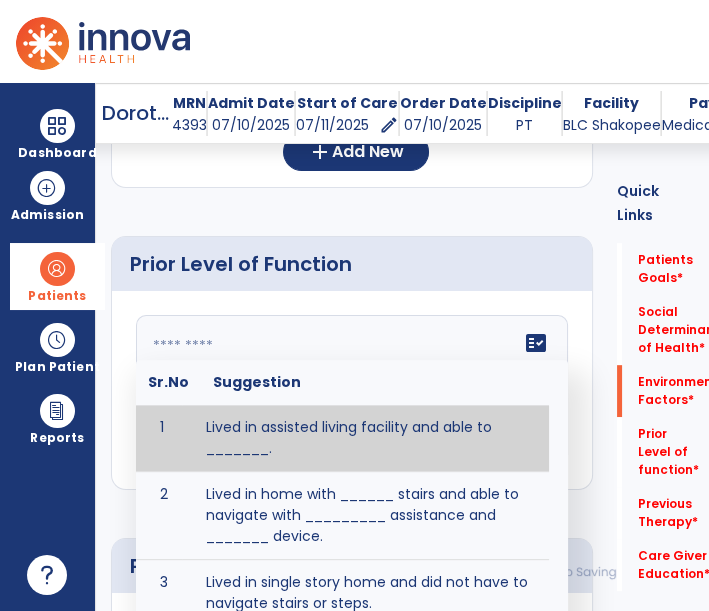 click on "fact_check  Sr.No Suggestion 1 Lived in assisted living facility and able to _______. 2 Lived in home with ______ stairs and able to navigate with _________ assistance and _______ device. 3 Lived in single story home and did not have to navigate stairs or steps. 4 Lived in SNF and began to develop increase in risk for ______. 5 Lived in SNF and skin was intact without pressure sores or wounds. 6 Lived independently at home with _________ and able to __________. 7 Wheelchair bound, non ambulatory and able to ______. 8 Worked as a __________." 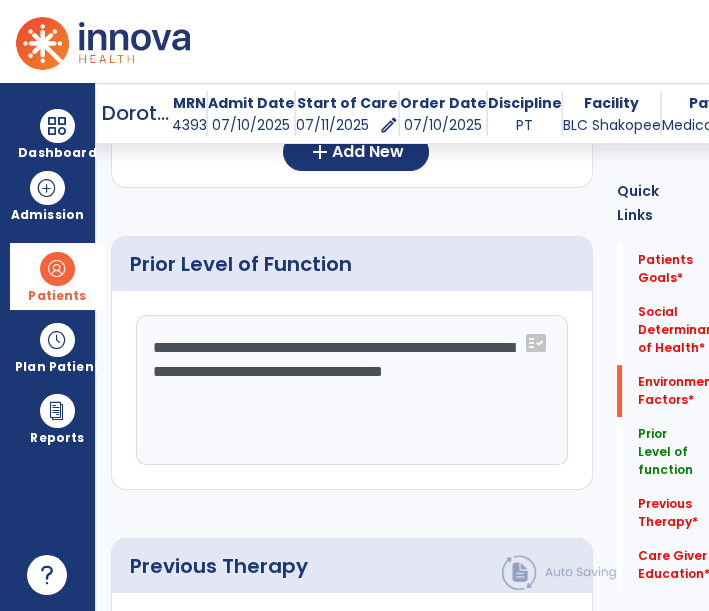 type on "**********" 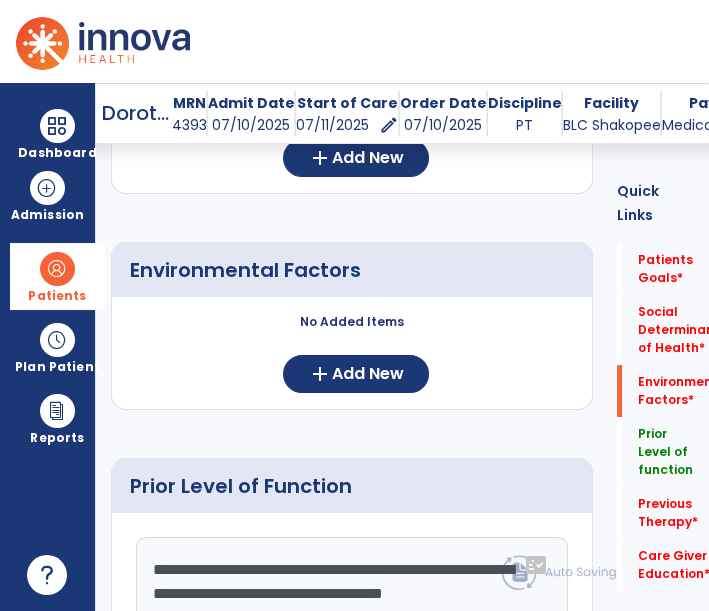 scroll, scrollTop: 0, scrollLeft: 0, axis: both 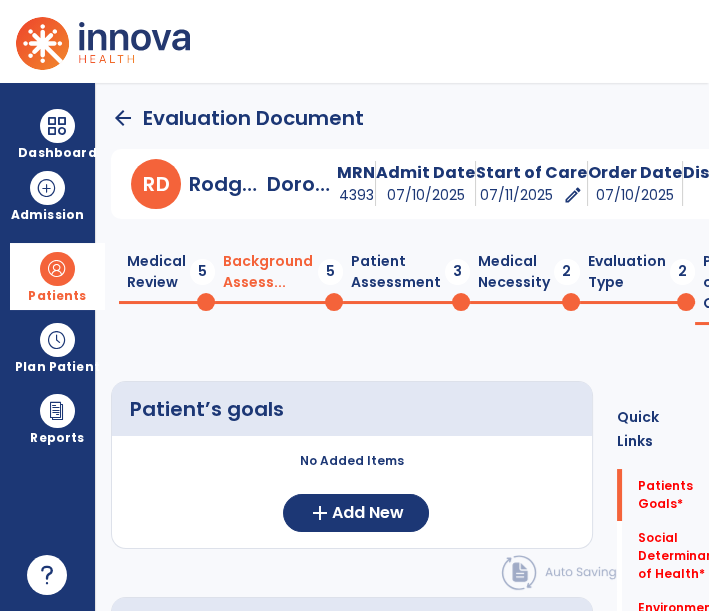 click on "Medical Review  5" 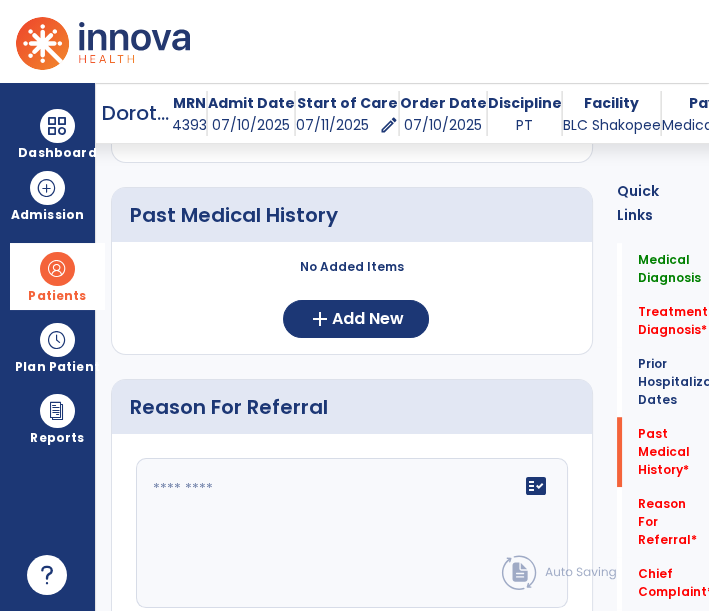 scroll, scrollTop: 1222, scrollLeft: 0, axis: vertical 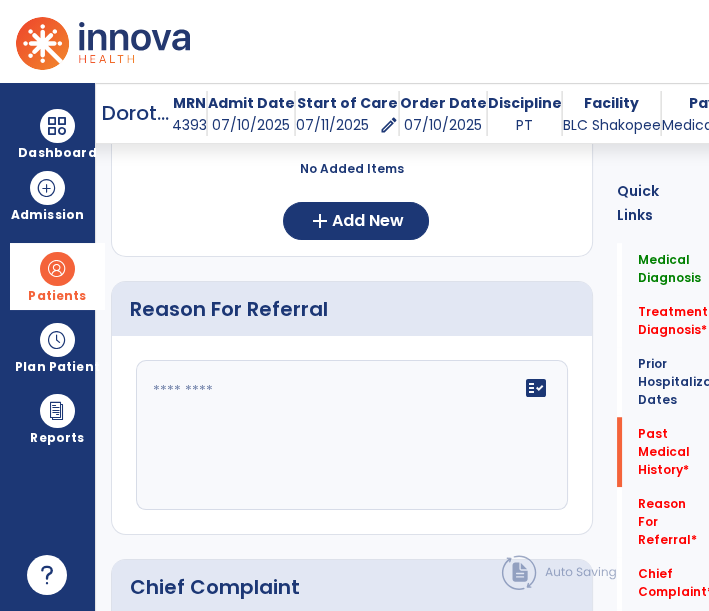 click 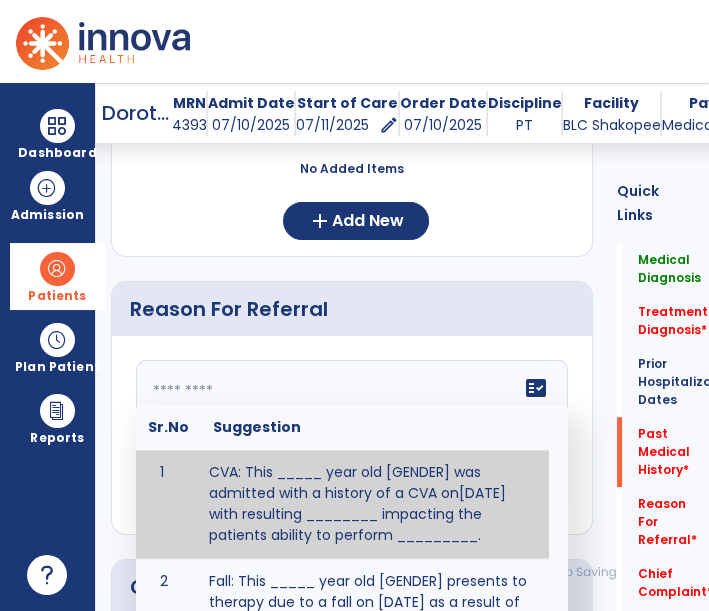 paste on "**********" 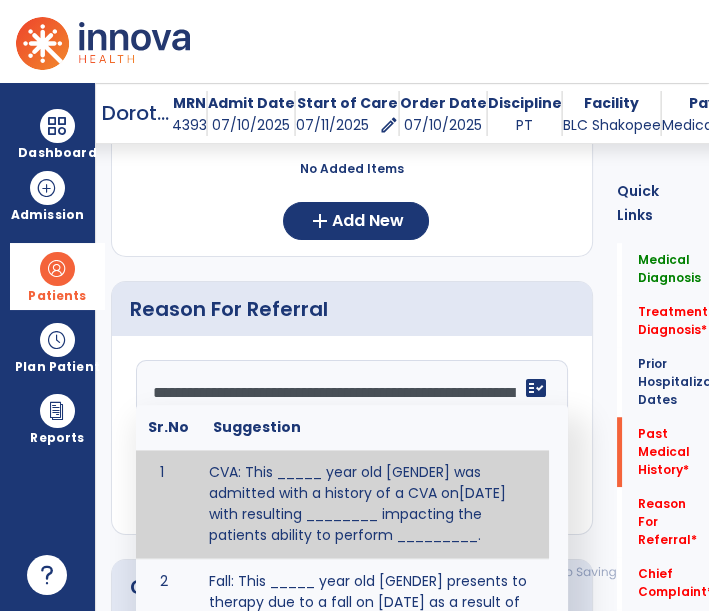scroll, scrollTop: 519, scrollLeft: 0, axis: vertical 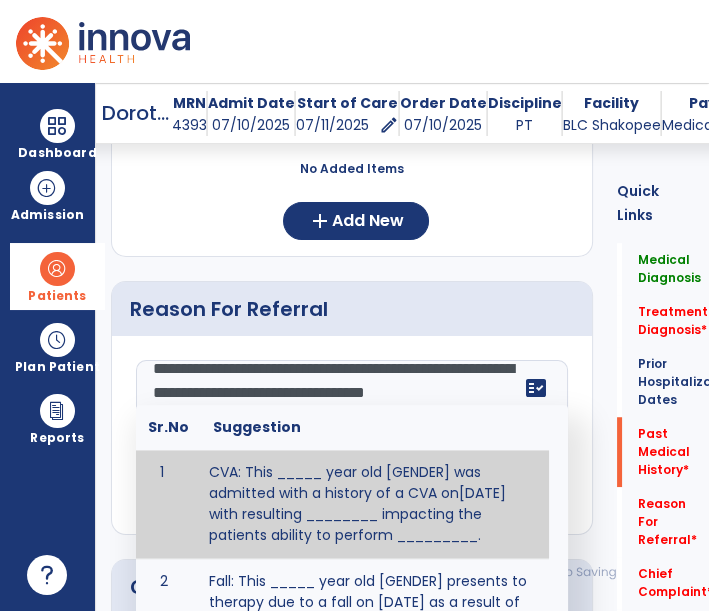 type on "**********" 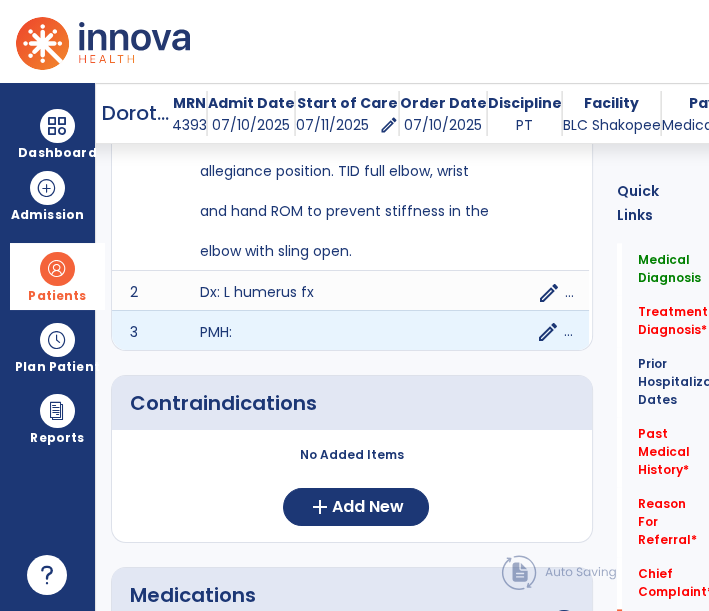 click on "edit" 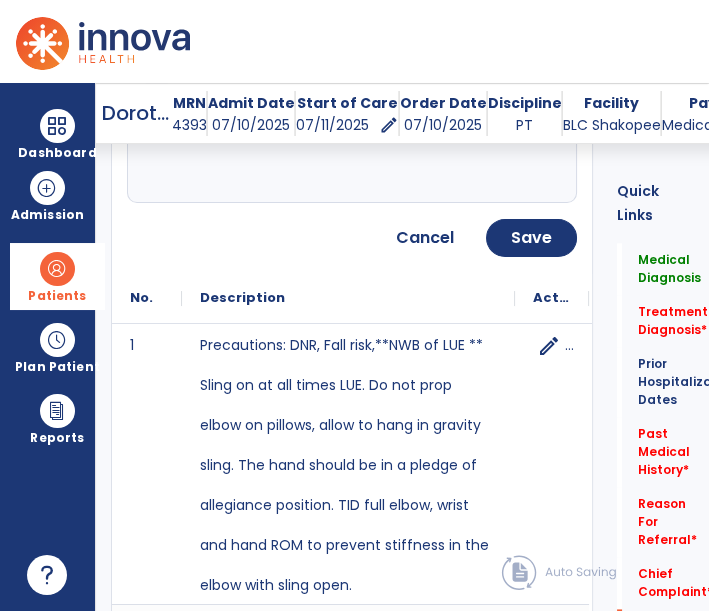 scroll, scrollTop: 1974, scrollLeft: 0, axis: vertical 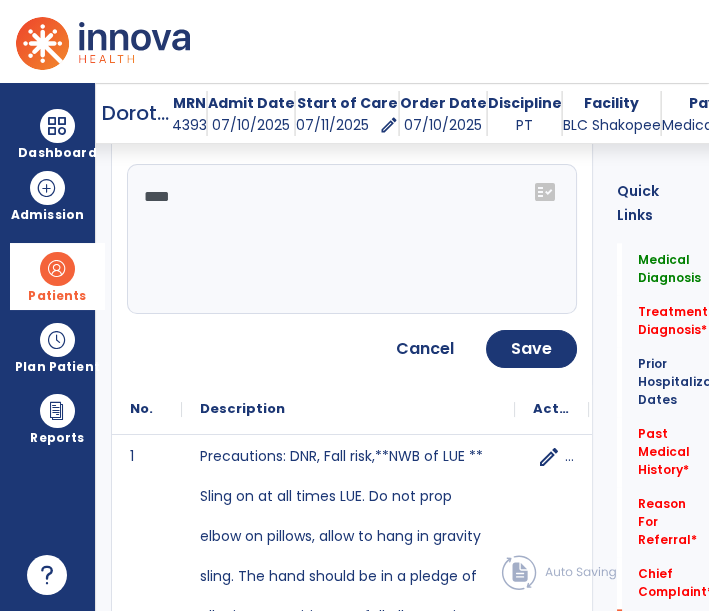 click on "****" 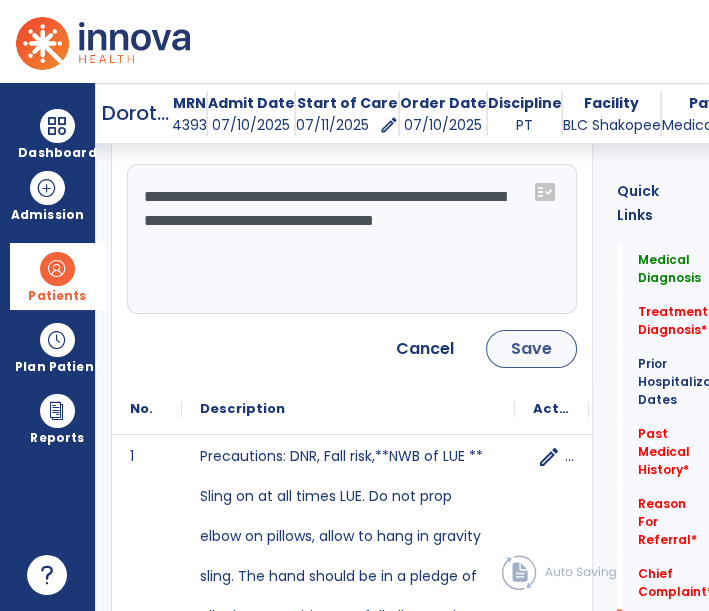 type on "**********" 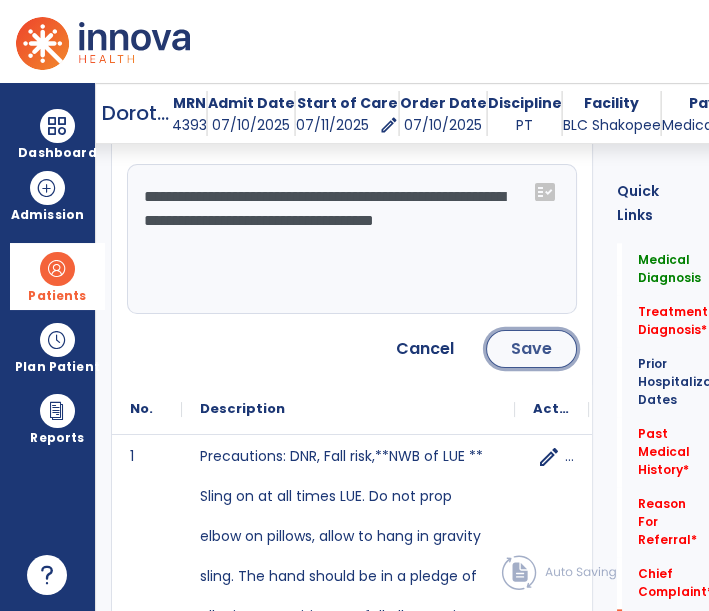 click on "Save" 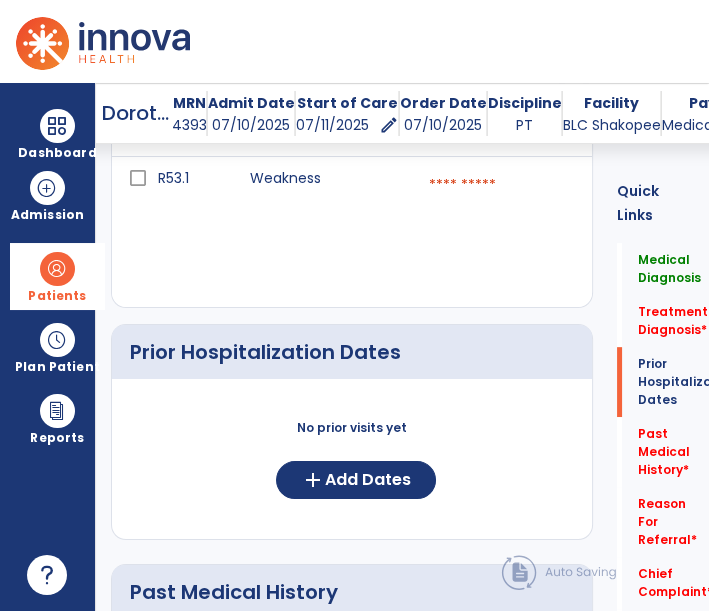 scroll, scrollTop: 863, scrollLeft: 0, axis: vertical 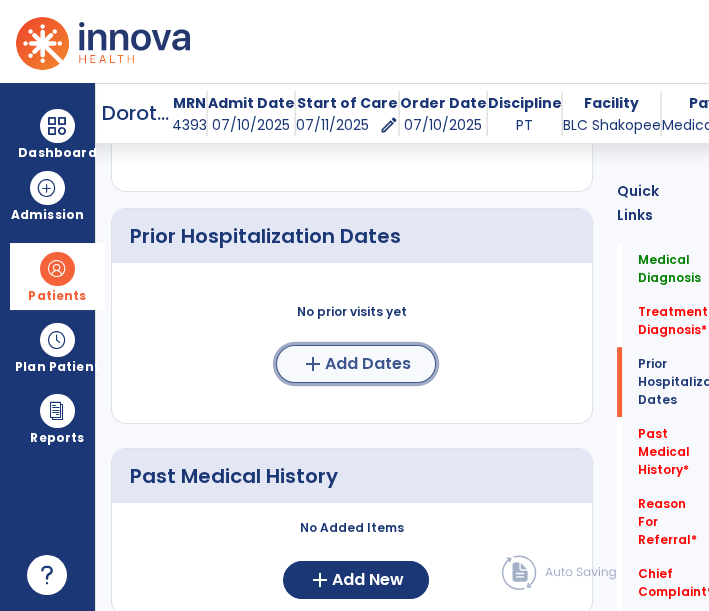 click on "Add Dates" 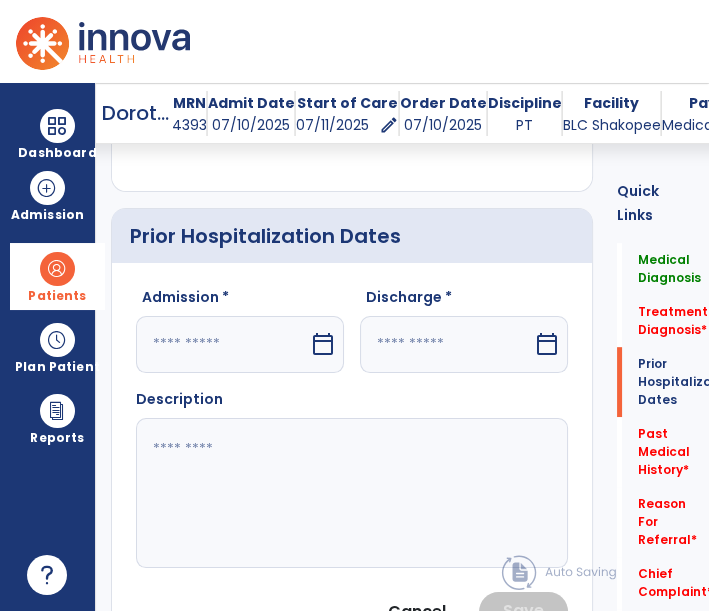 click on "calendar_today" at bounding box center (323, 344) 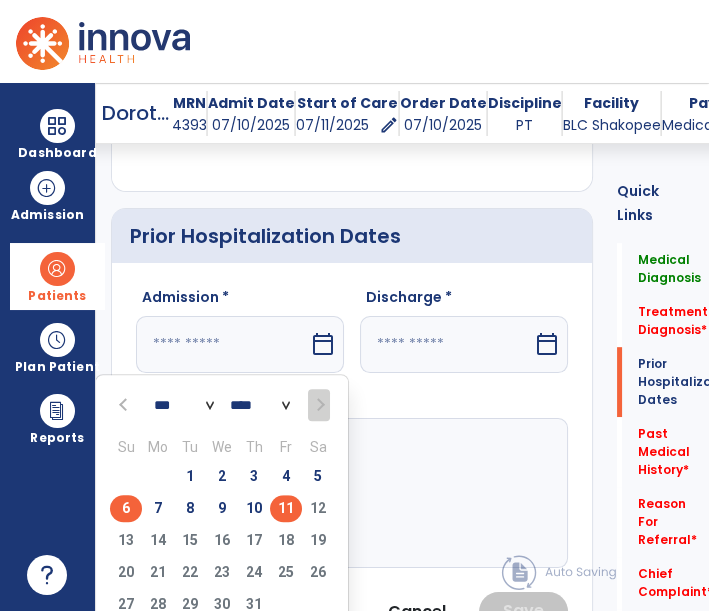 click on "6" at bounding box center (126, 508) 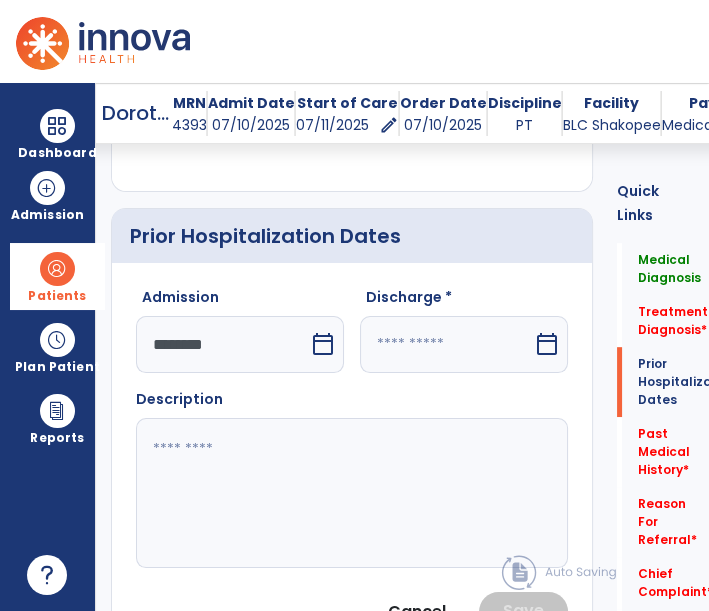 click on "calendar_today" at bounding box center [547, 344] 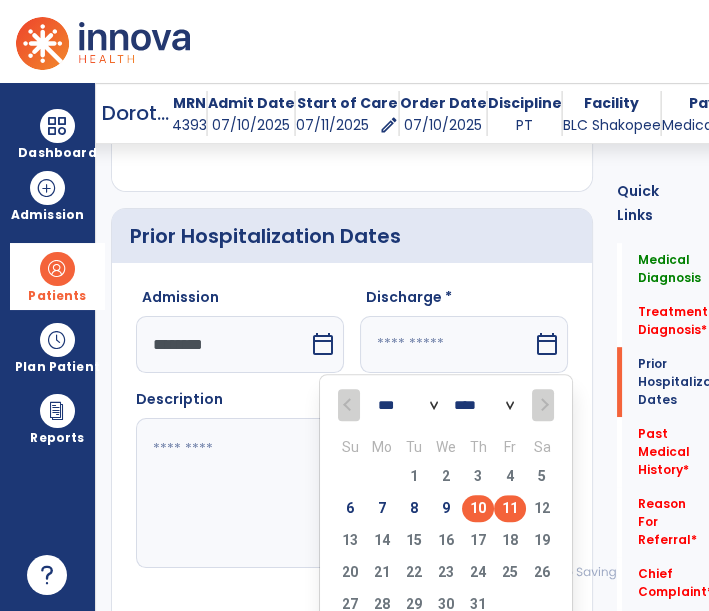click on "10" at bounding box center [478, 508] 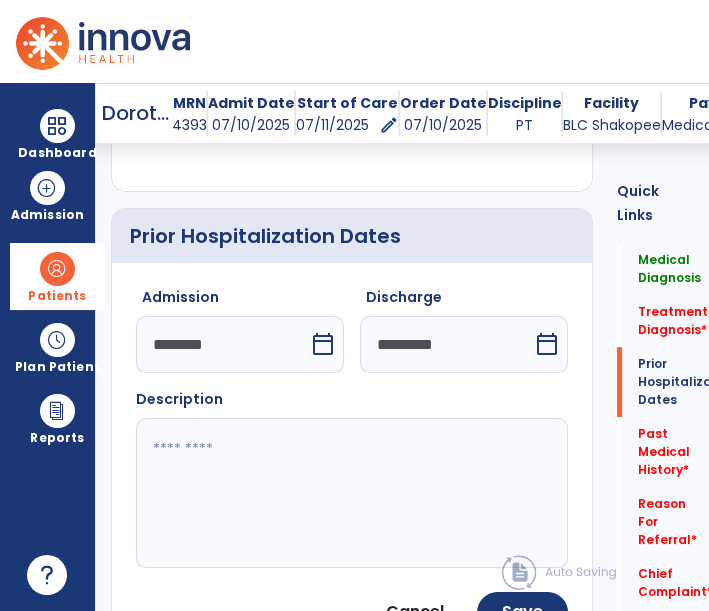 click 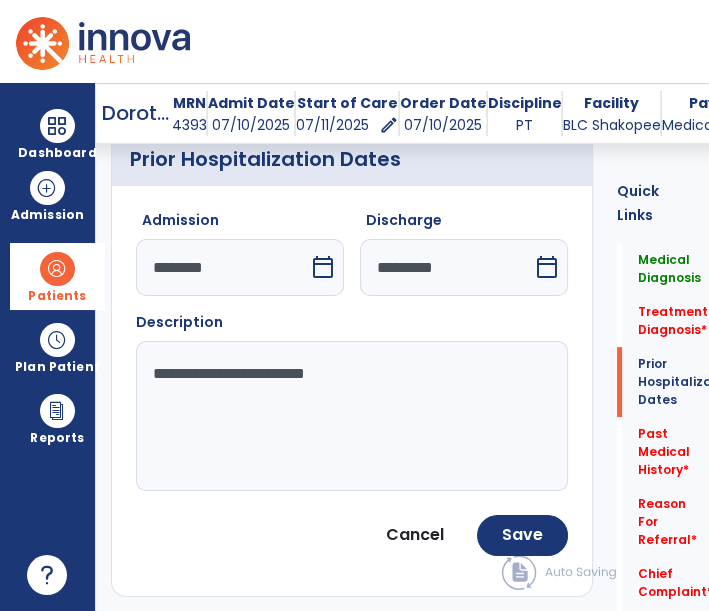 scroll, scrollTop: 974, scrollLeft: 0, axis: vertical 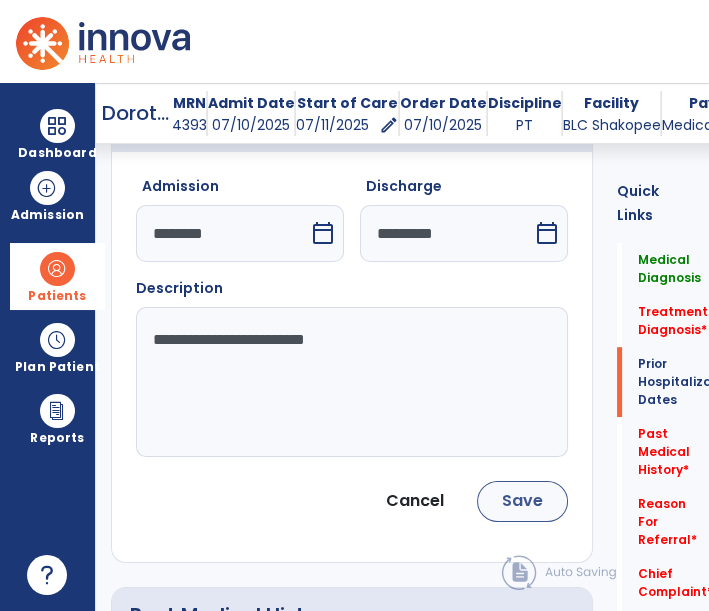 type on "**********" 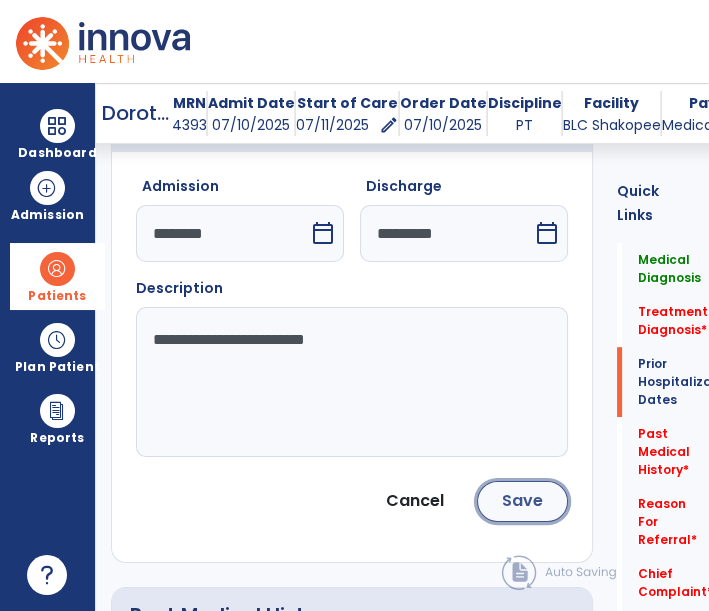click on "Save" 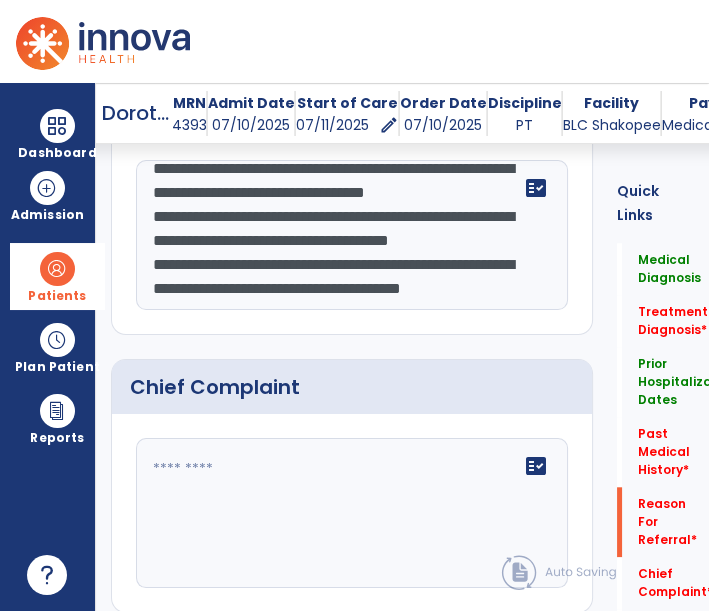 scroll, scrollTop: 1641, scrollLeft: 0, axis: vertical 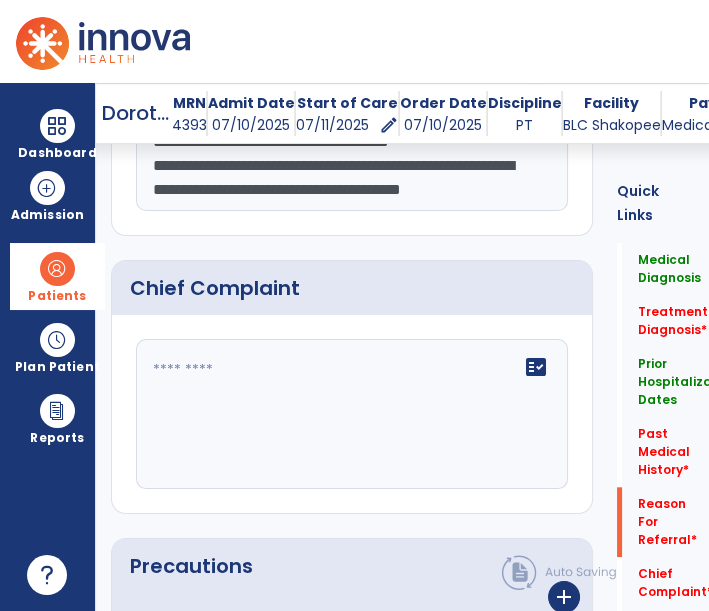 click on "fact_check" 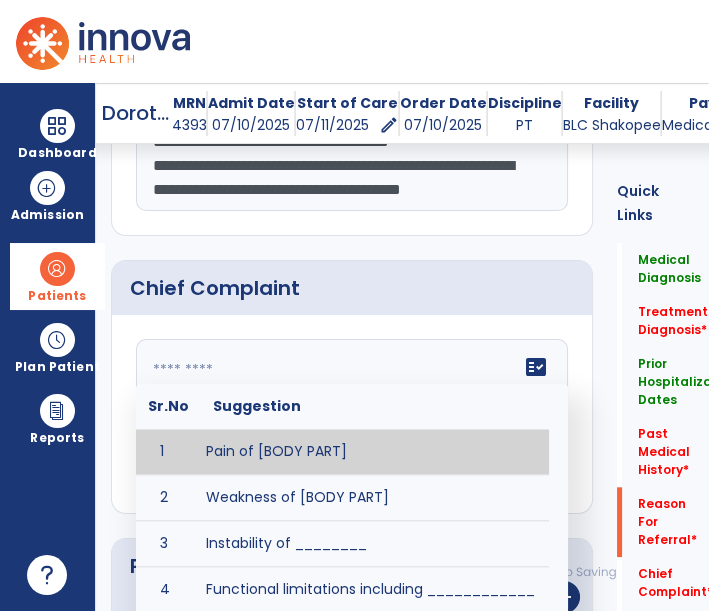 type on "*" 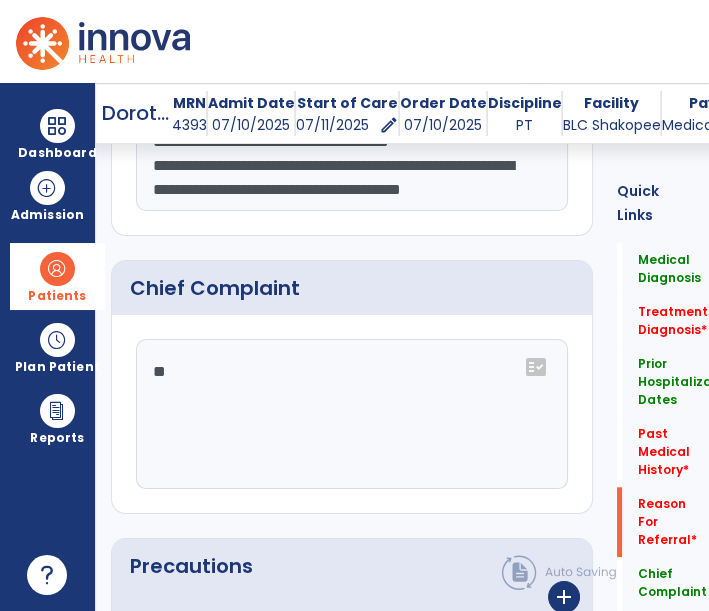type on "*" 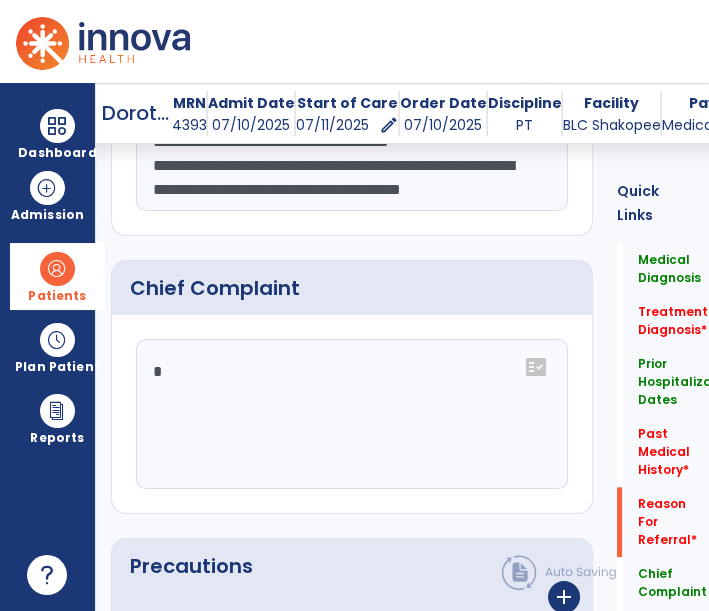type 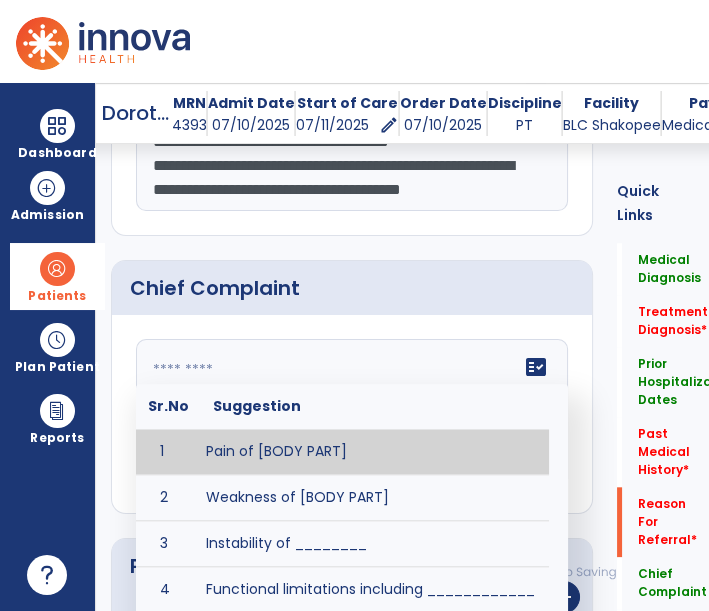 click on "Chief Complaint" 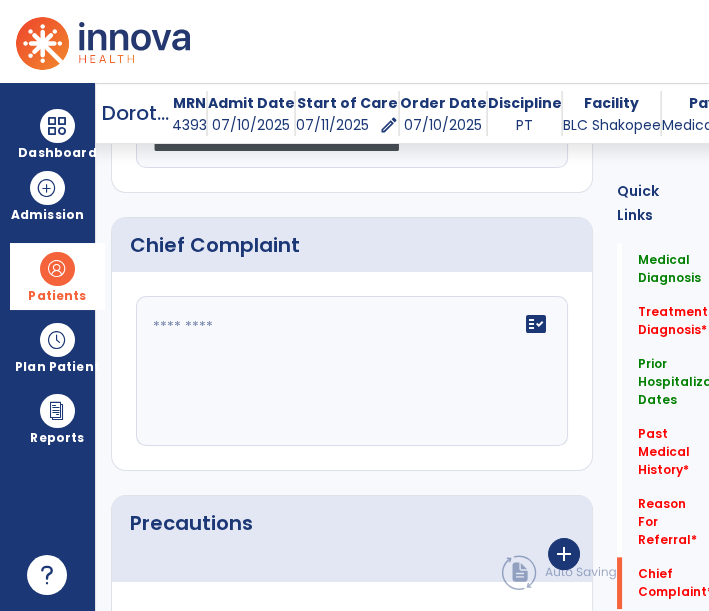 scroll, scrollTop: 1530, scrollLeft: 0, axis: vertical 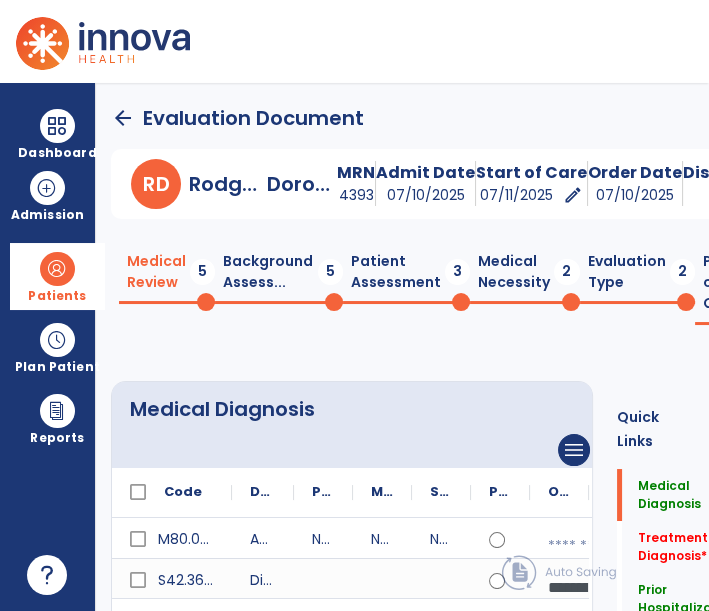 click on "Background Assess...  5" 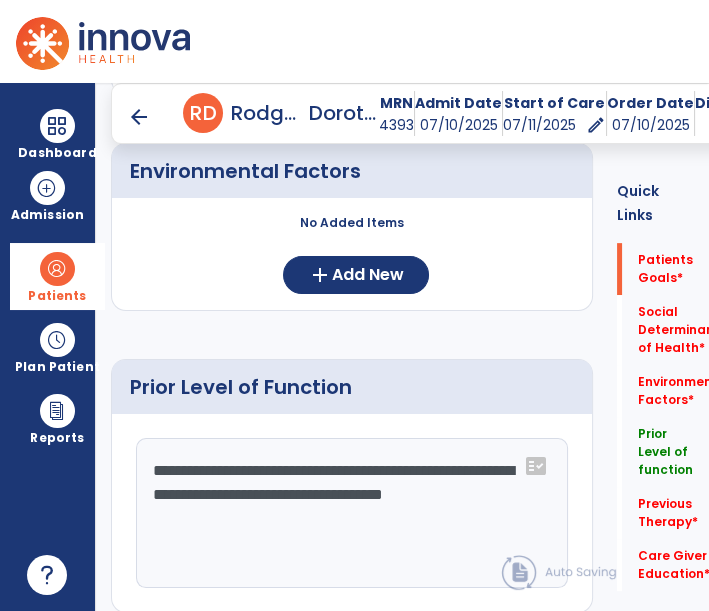 scroll, scrollTop: 666, scrollLeft: 0, axis: vertical 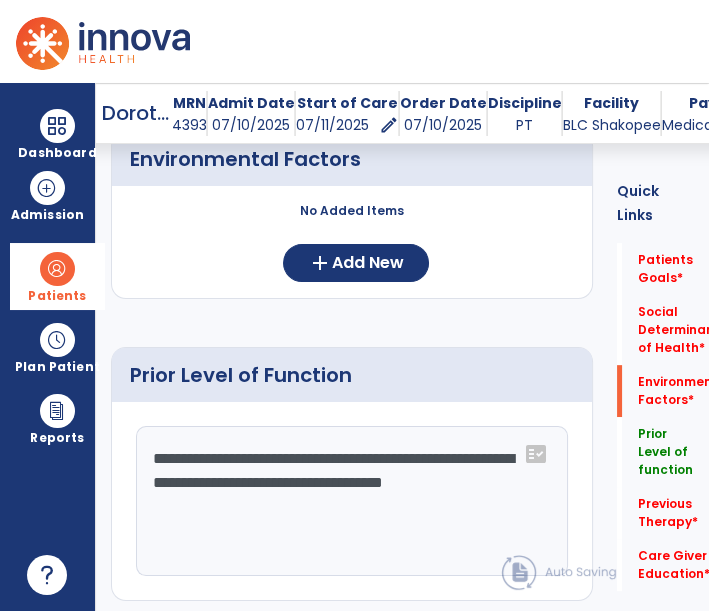 click on "**********" 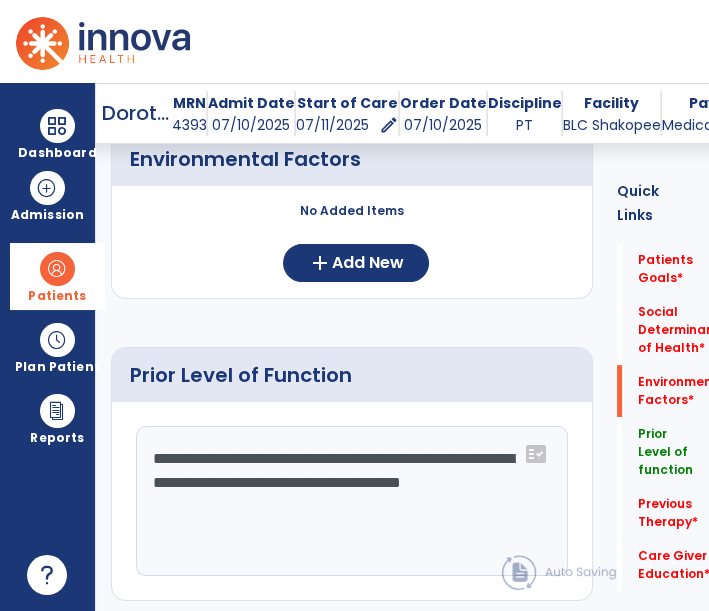 type on "**********" 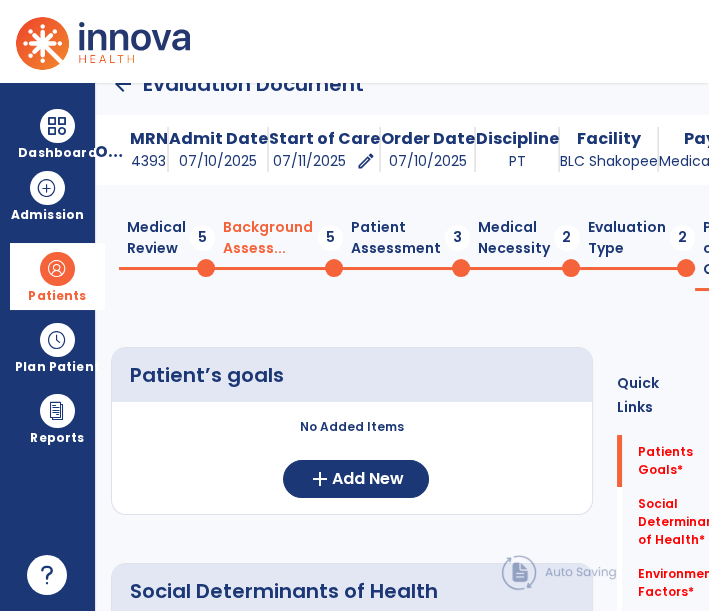 scroll, scrollTop: 0, scrollLeft: 0, axis: both 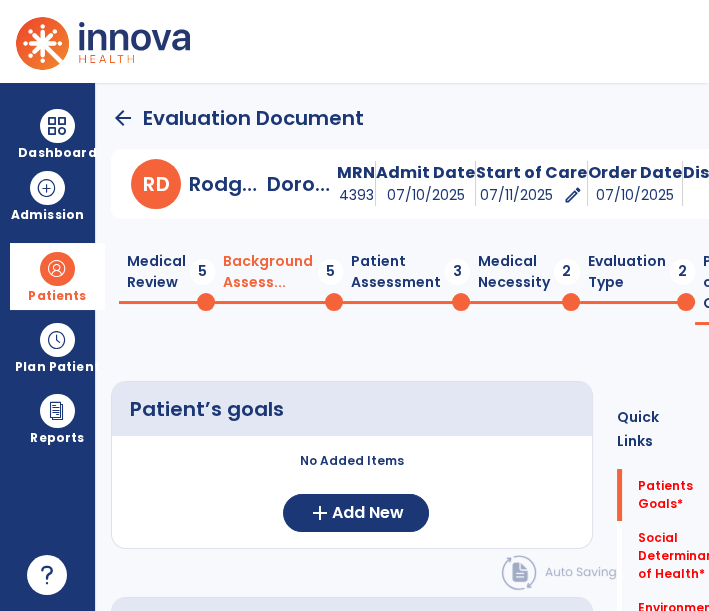 click on "Medical Review  5" 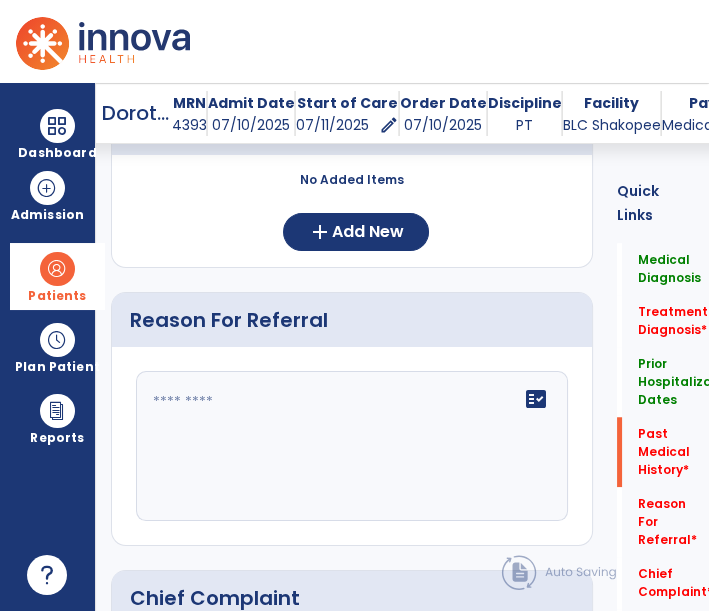 scroll, scrollTop: 1333, scrollLeft: 0, axis: vertical 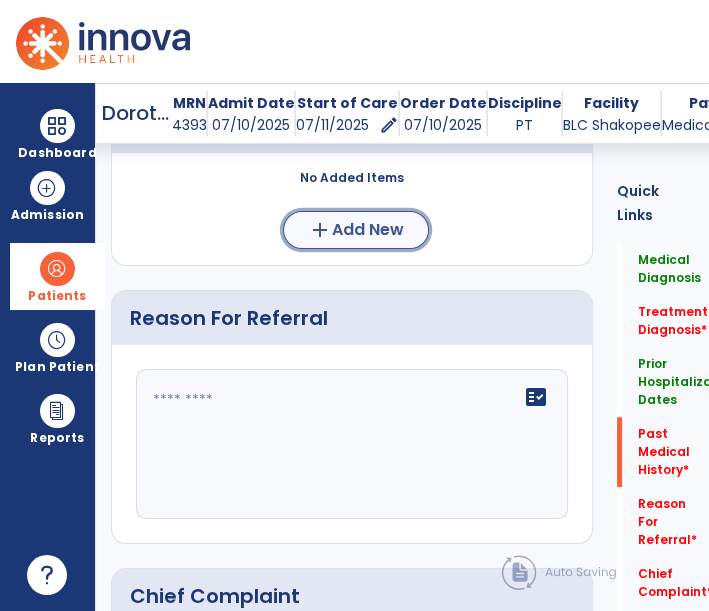 click on "Add New" 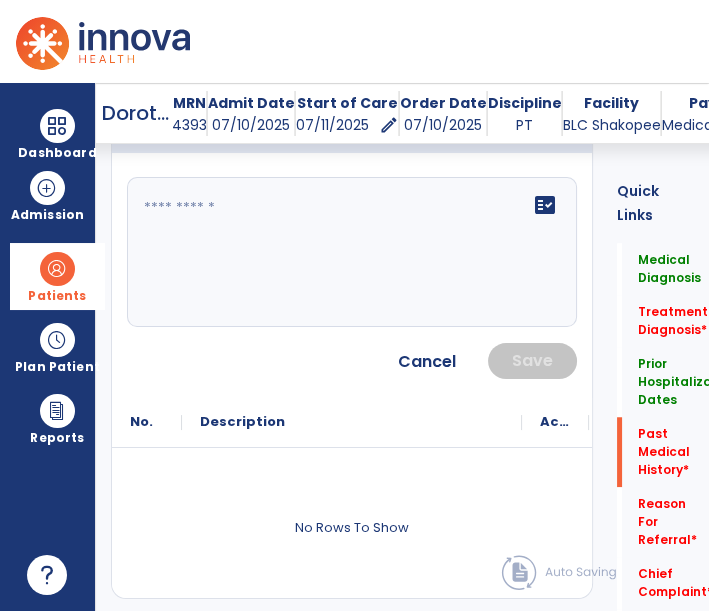 scroll, scrollTop: 1800, scrollLeft: 0, axis: vertical 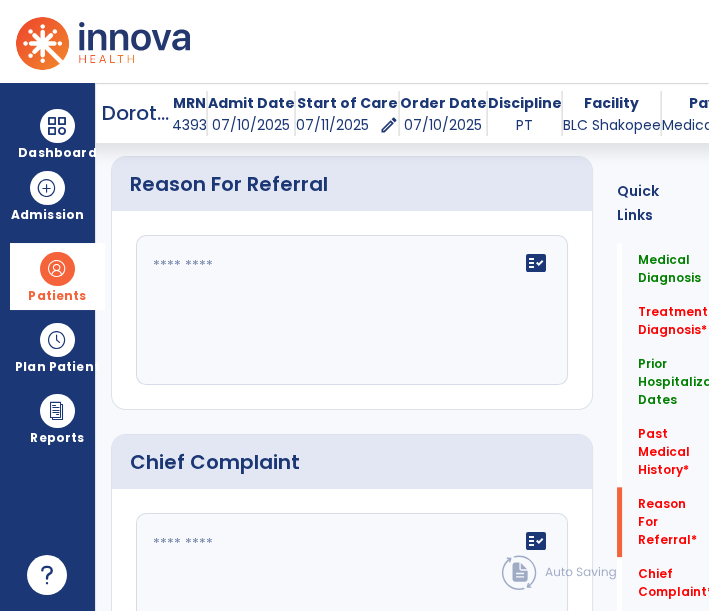 click 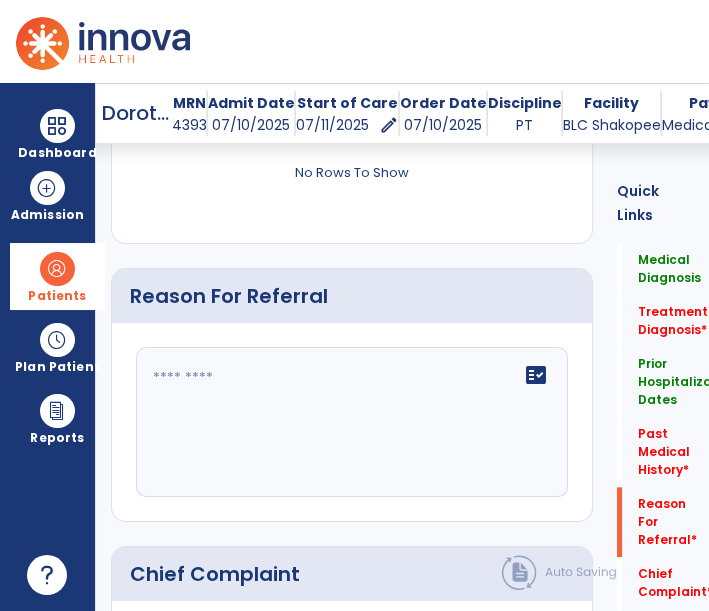 click on "Medical Diagnosis      menu   Add Medical Diagnosis   Delete Medical Diagnosis
Code
Description
Pdpm Clinical Category" 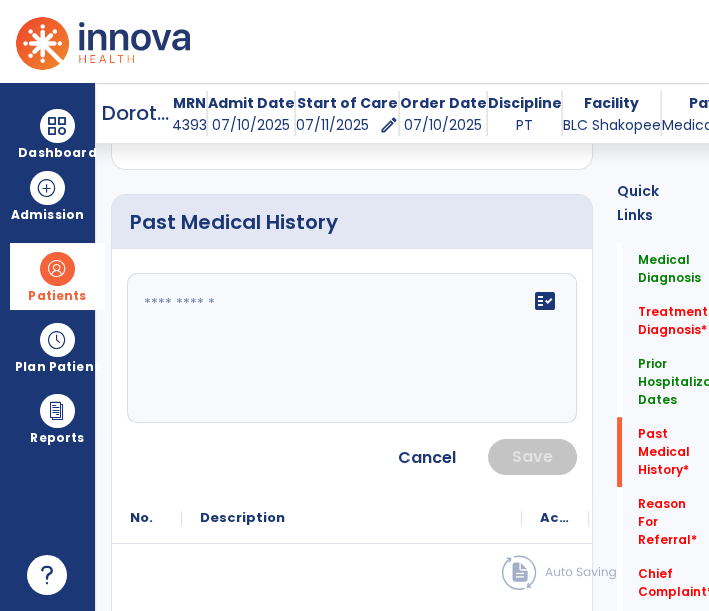scroll, scrollTop: 1133, scrollLeft: 0, axis: vertical 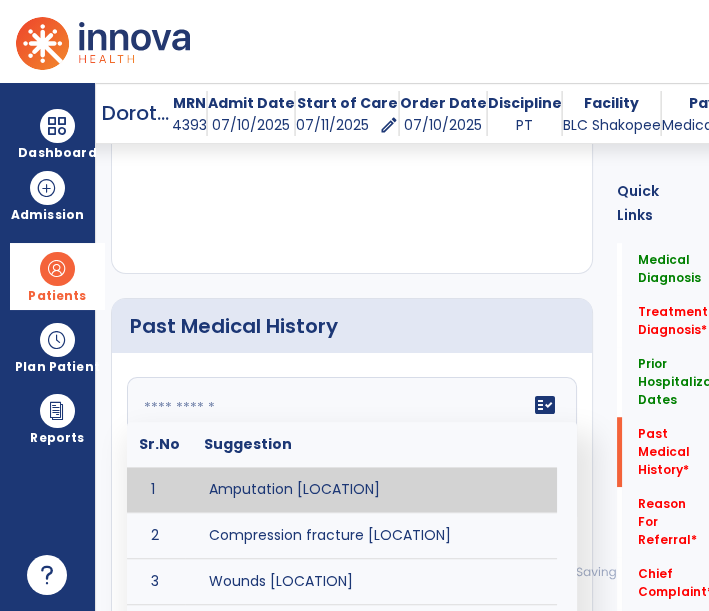 paste on "**********" 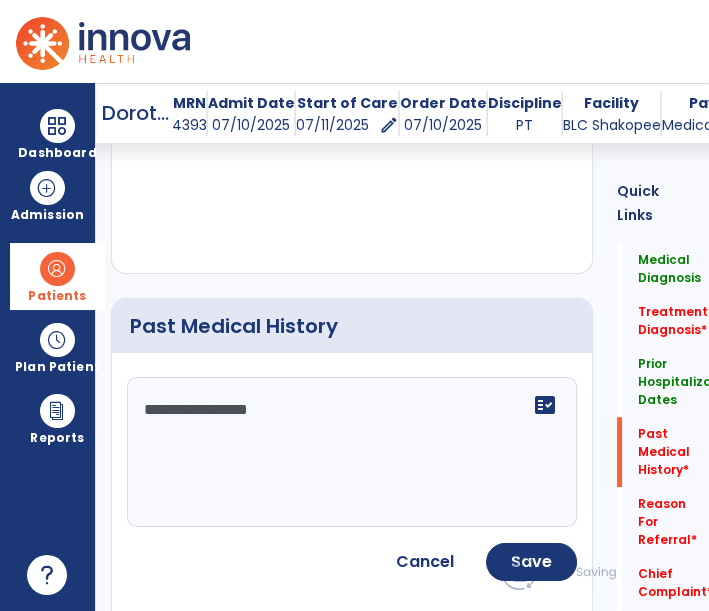 click on "Past Medical History" 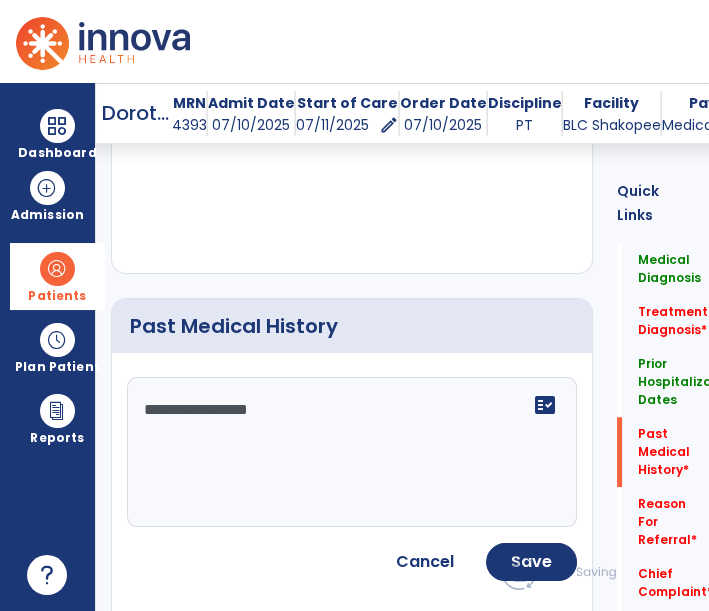 click on "**********" 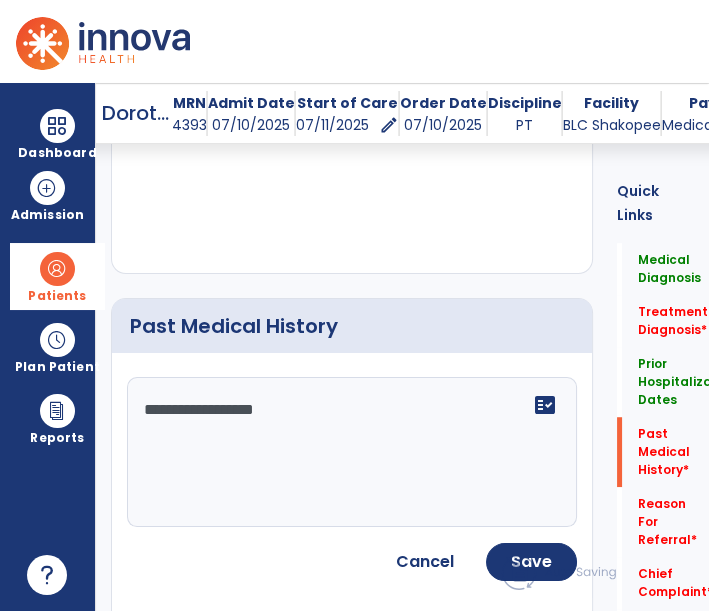paste on "**********" 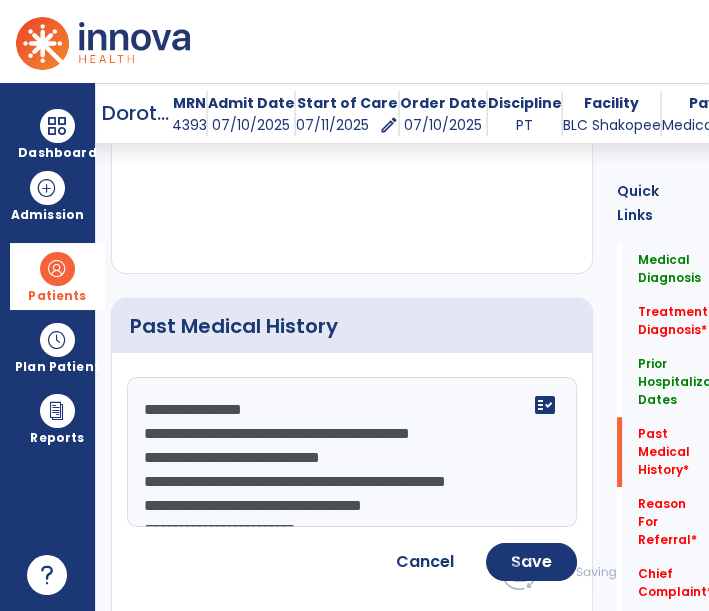 scroll, scrollTop: 399, scrollLeft: 0, axis: vertical 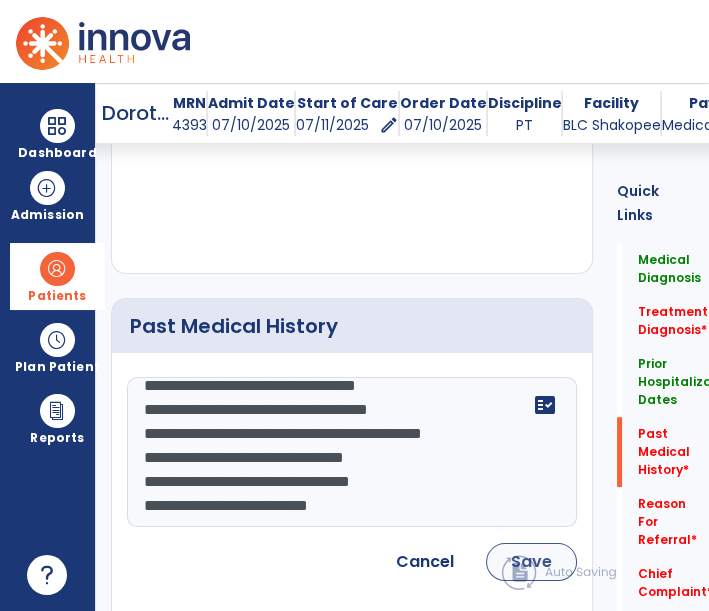 type on "**********" 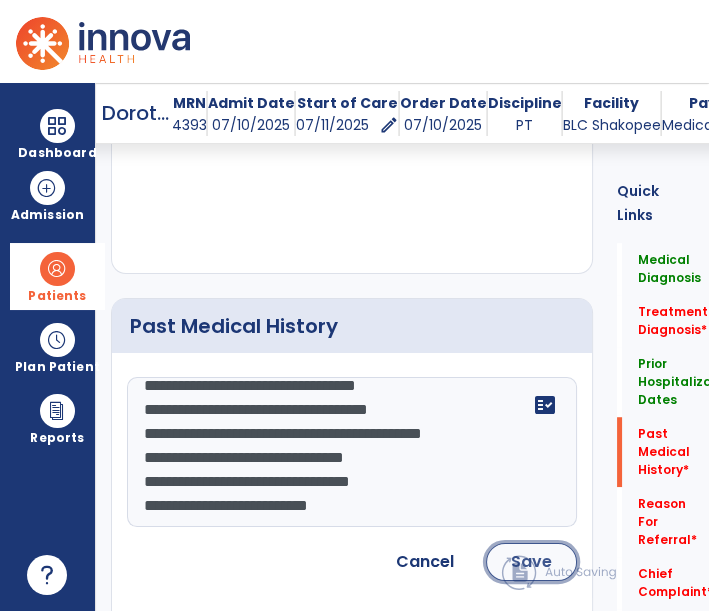 click on "Save" 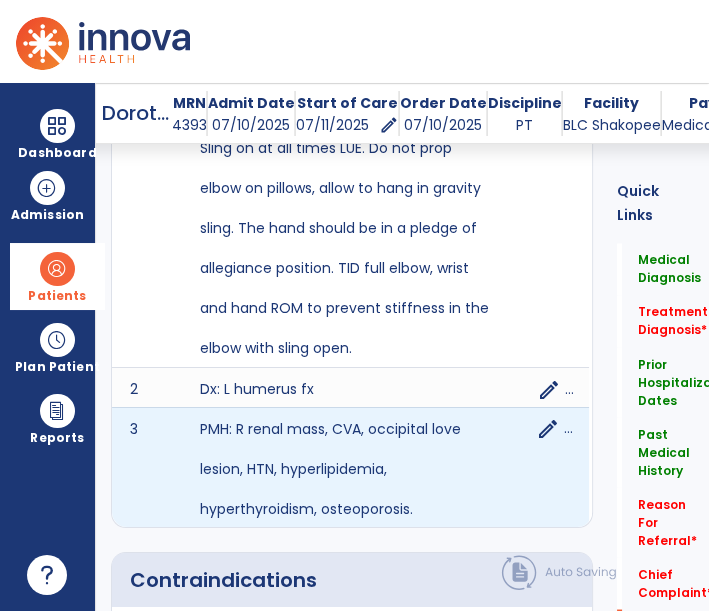 click on "edit" 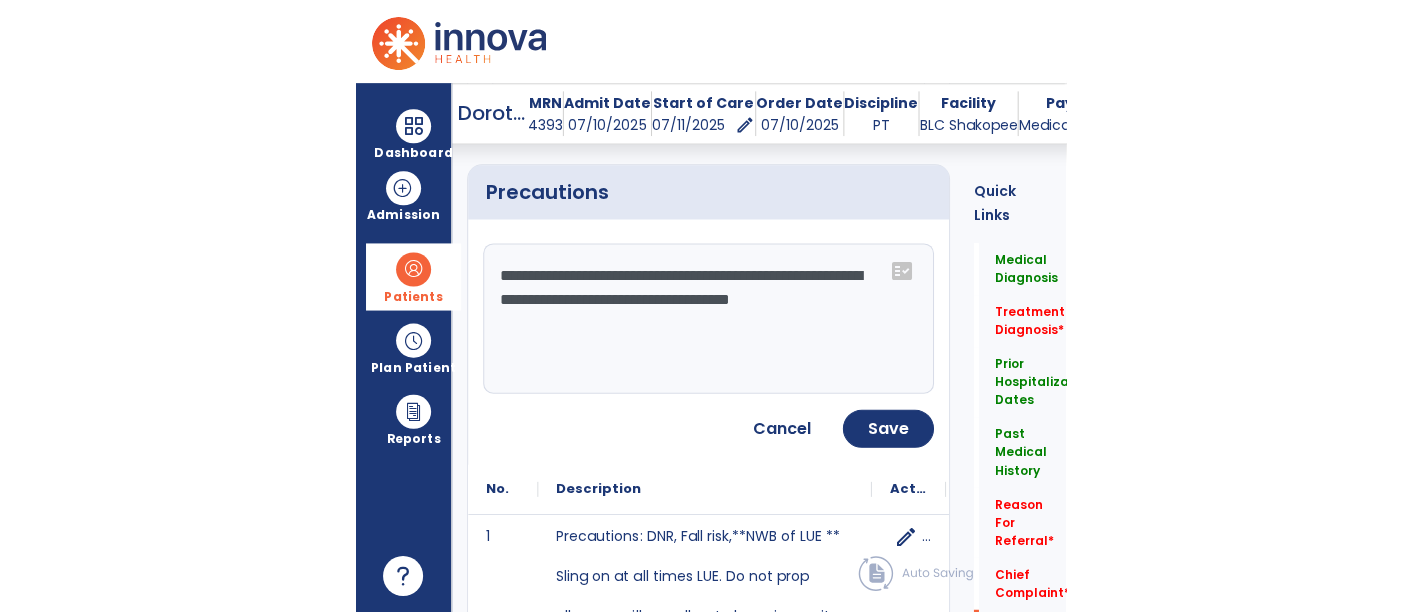 scroll, scrollTop: 2551, scrollLeft: 0, axis: vertical 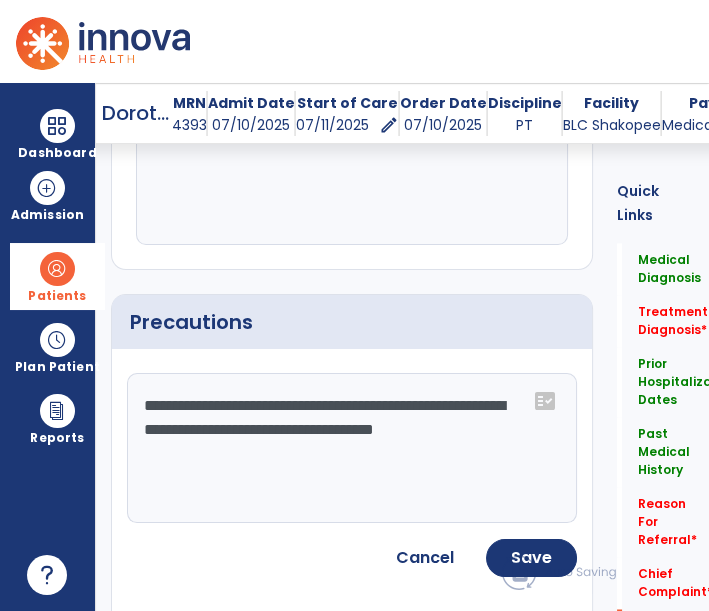 click on "**********" 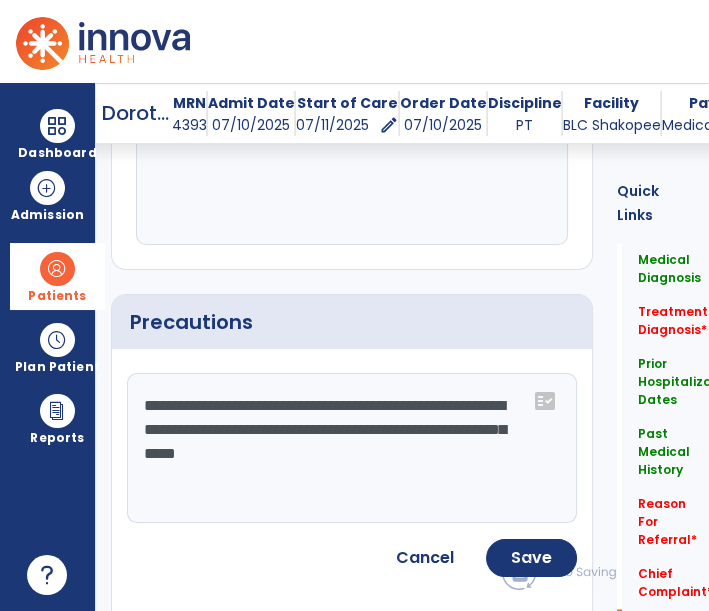 click on "**********" 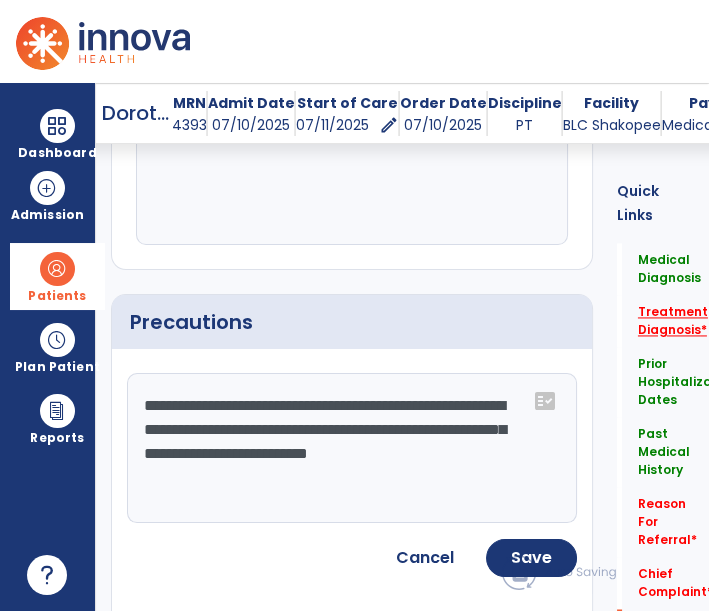 type on "**********" 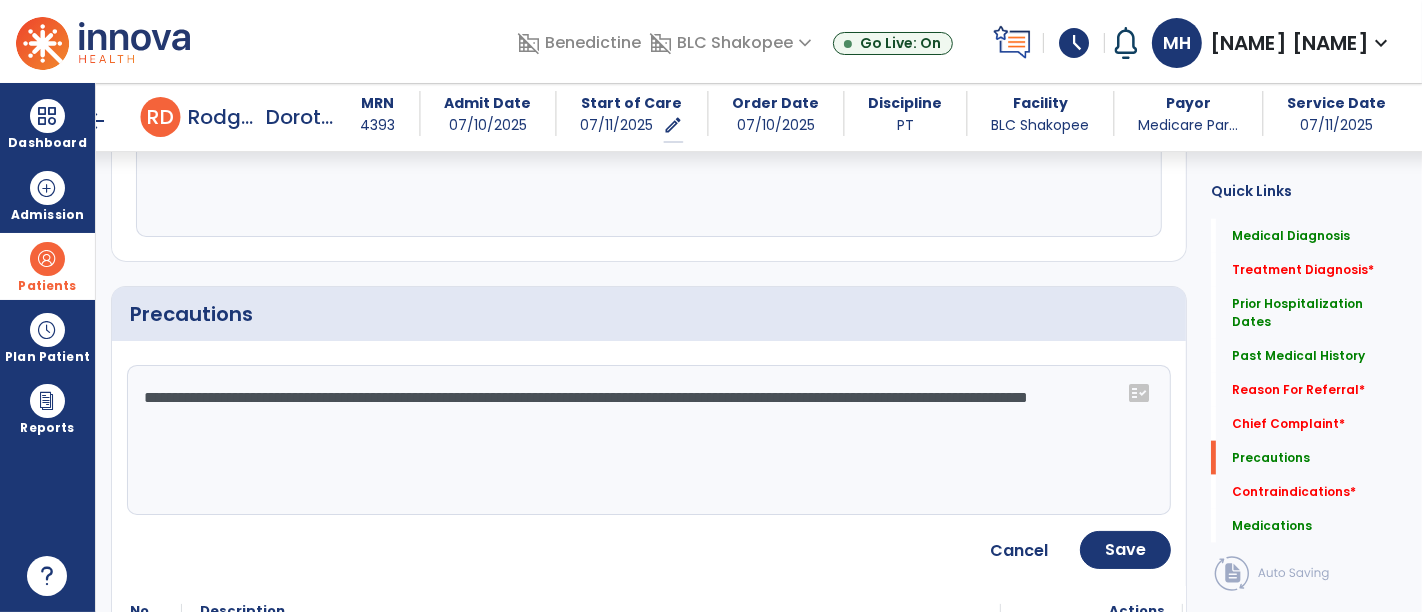scroll, scrollTop: 1955, scrollLeft: 0, axis: vertical 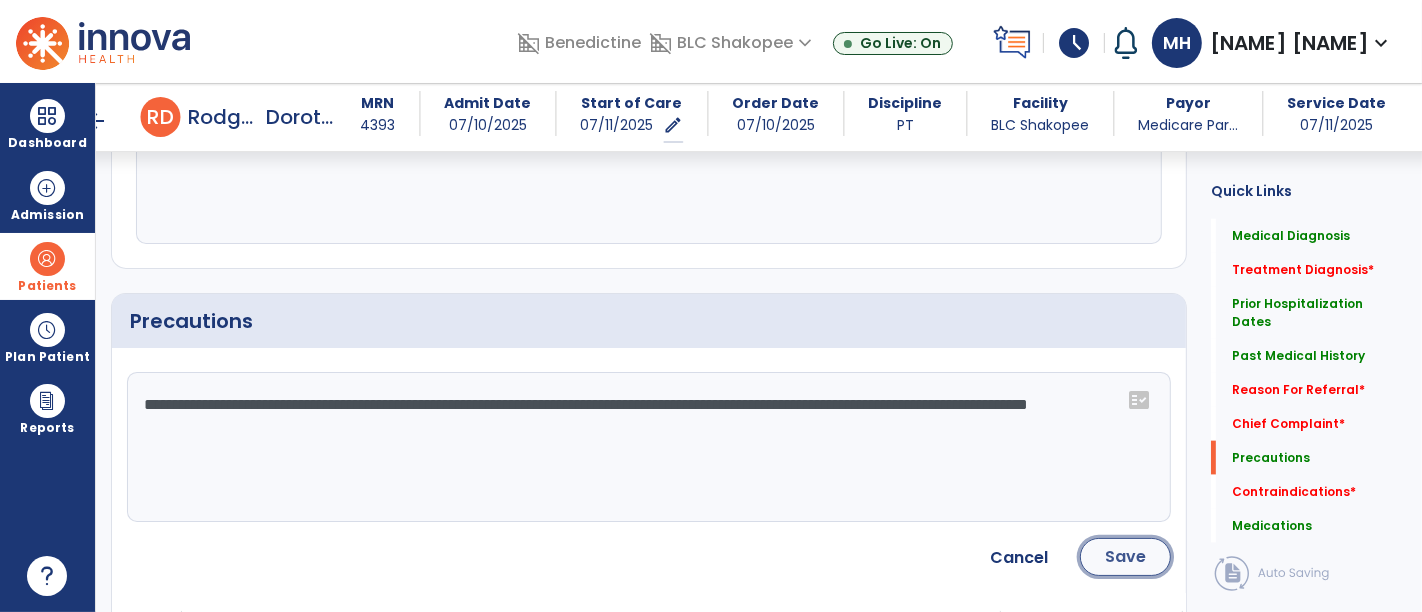click on "Save" 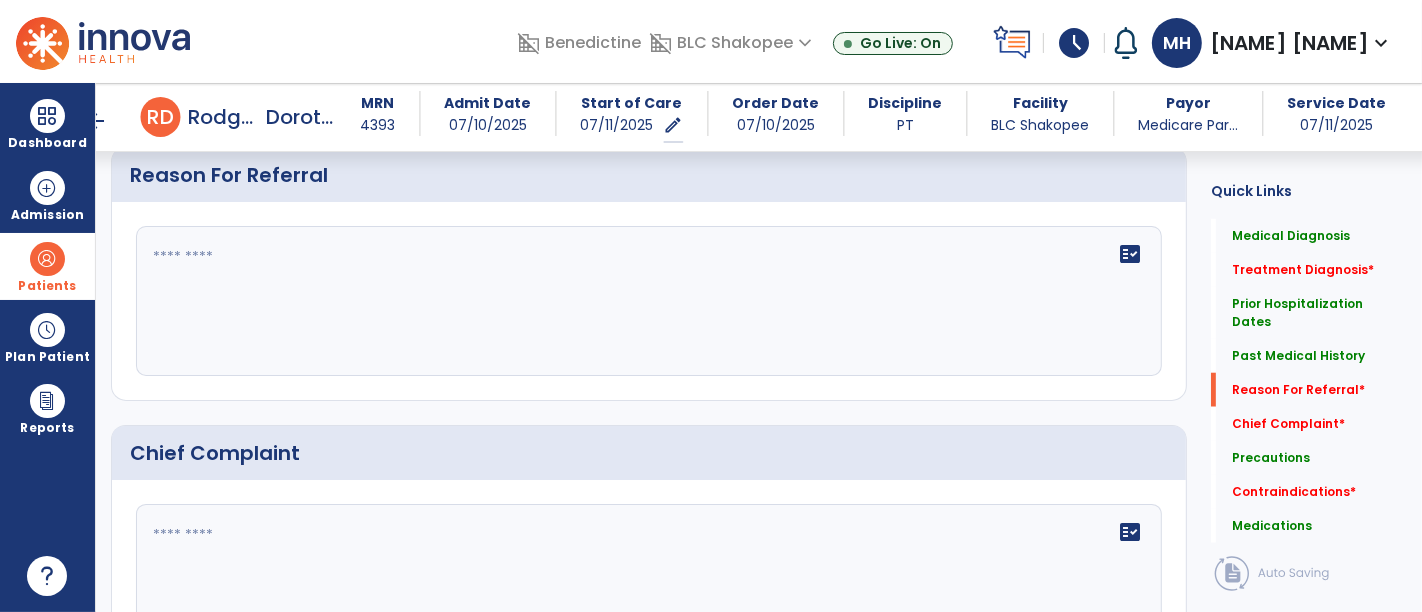 scroll, scrollTop: 1511, scrollLeft: 0, axis: vertical 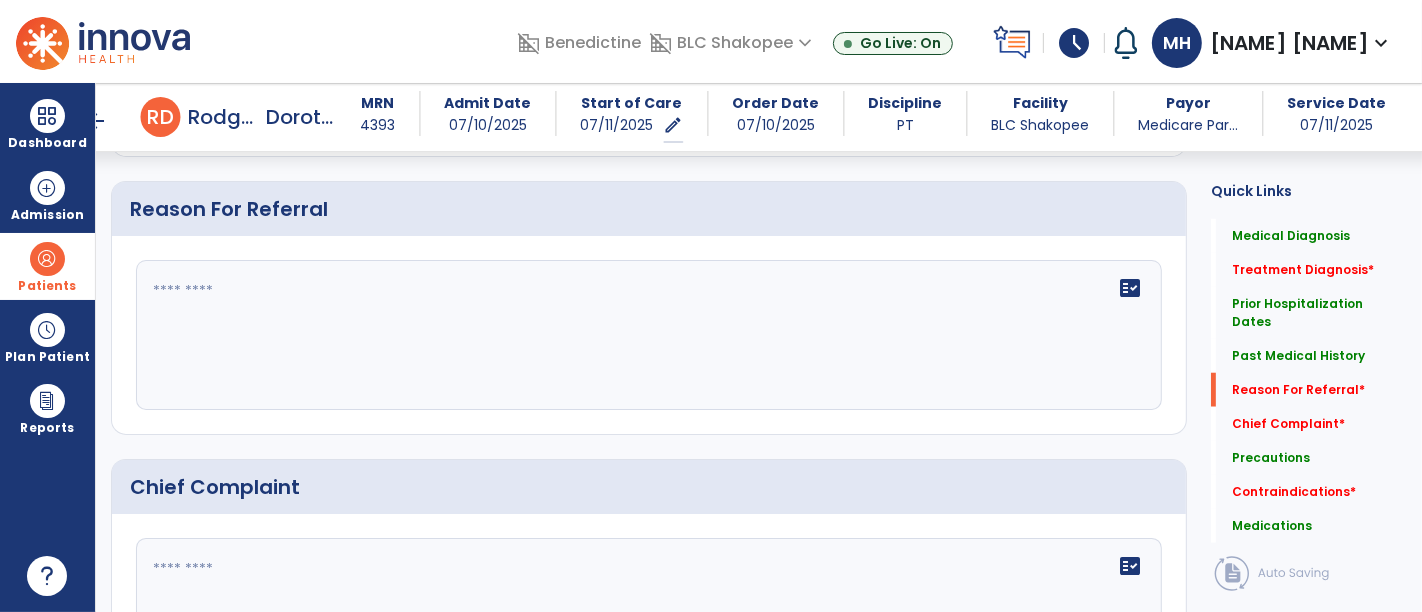 click on "fact_check" 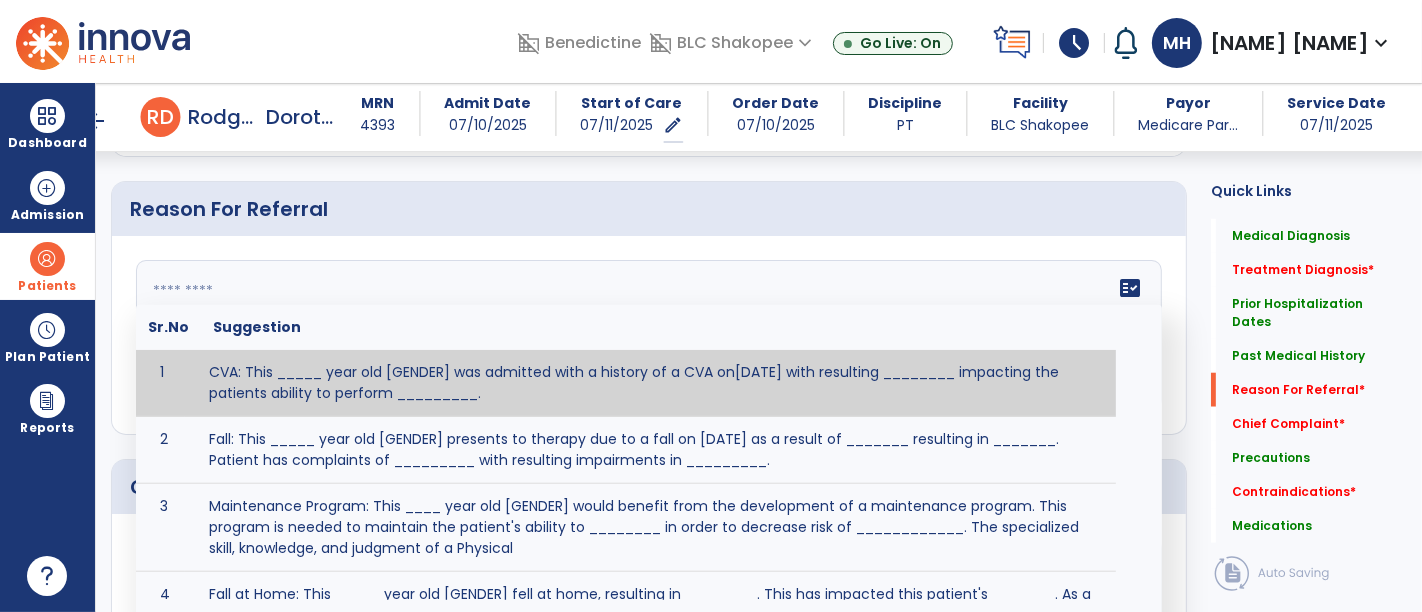 paste on "**********" 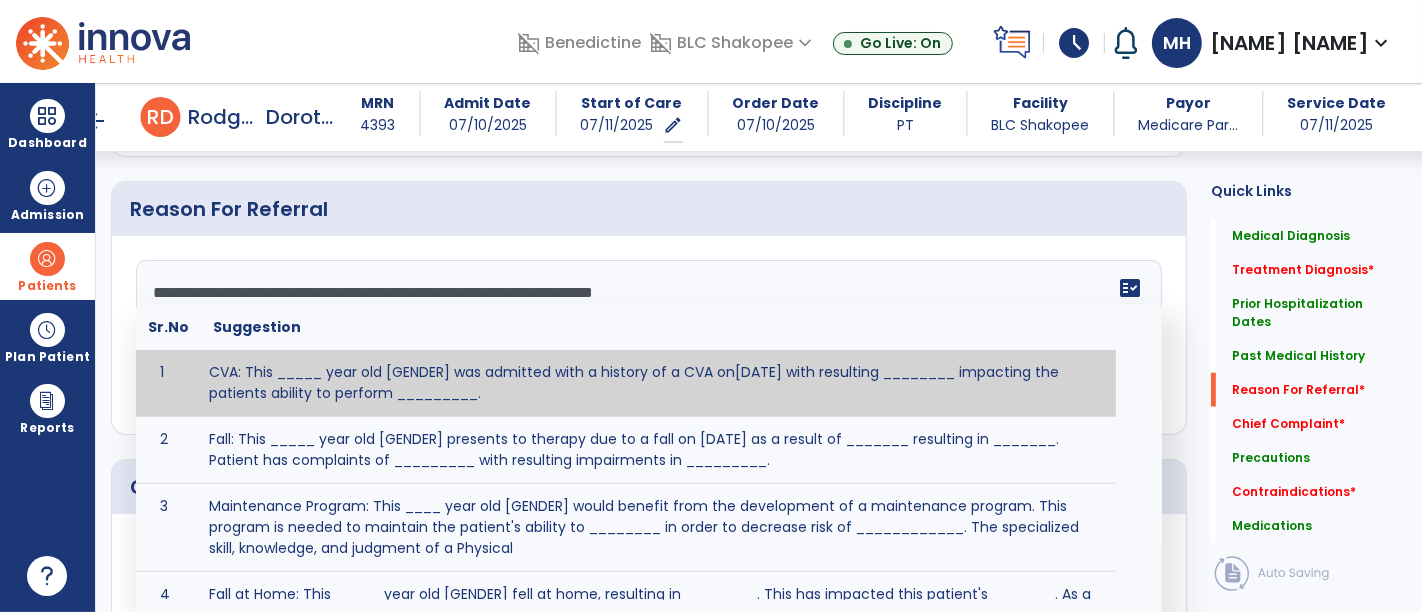 scroll, scrollTop: 111, scrollLeft: 0, axis: vertical 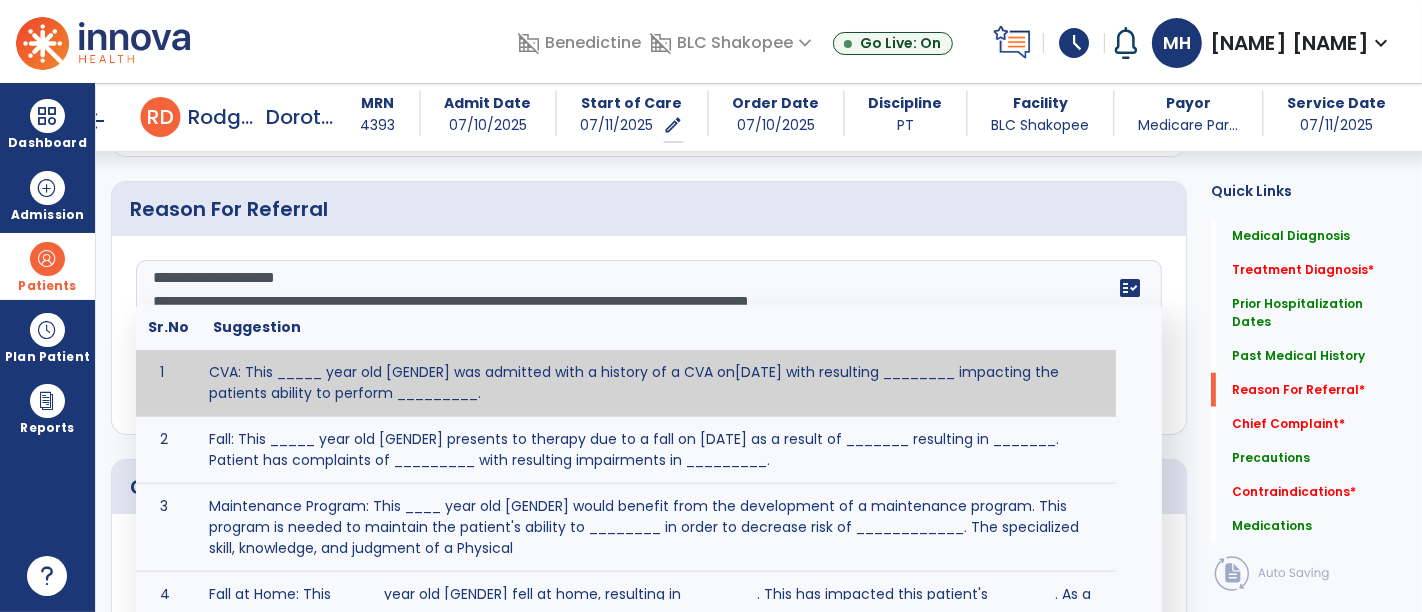 click on "Reason For Referral" 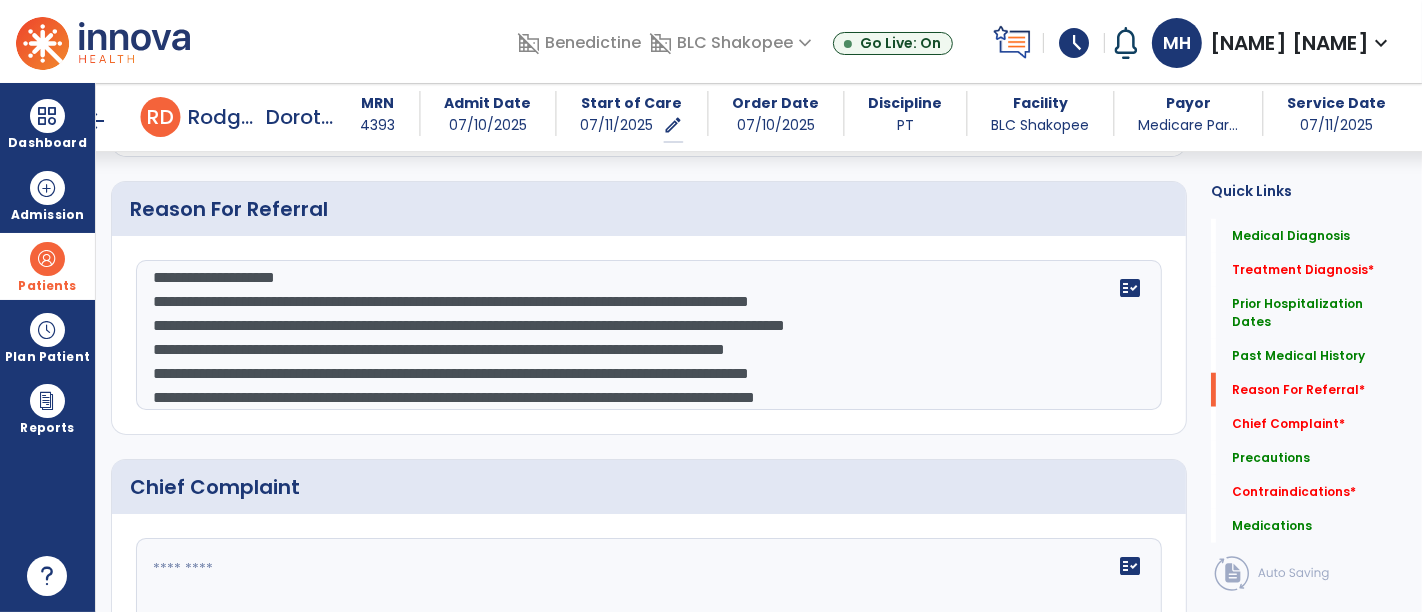scroll, scrollTop: 34, scrollLeft: 0, axis: vertical 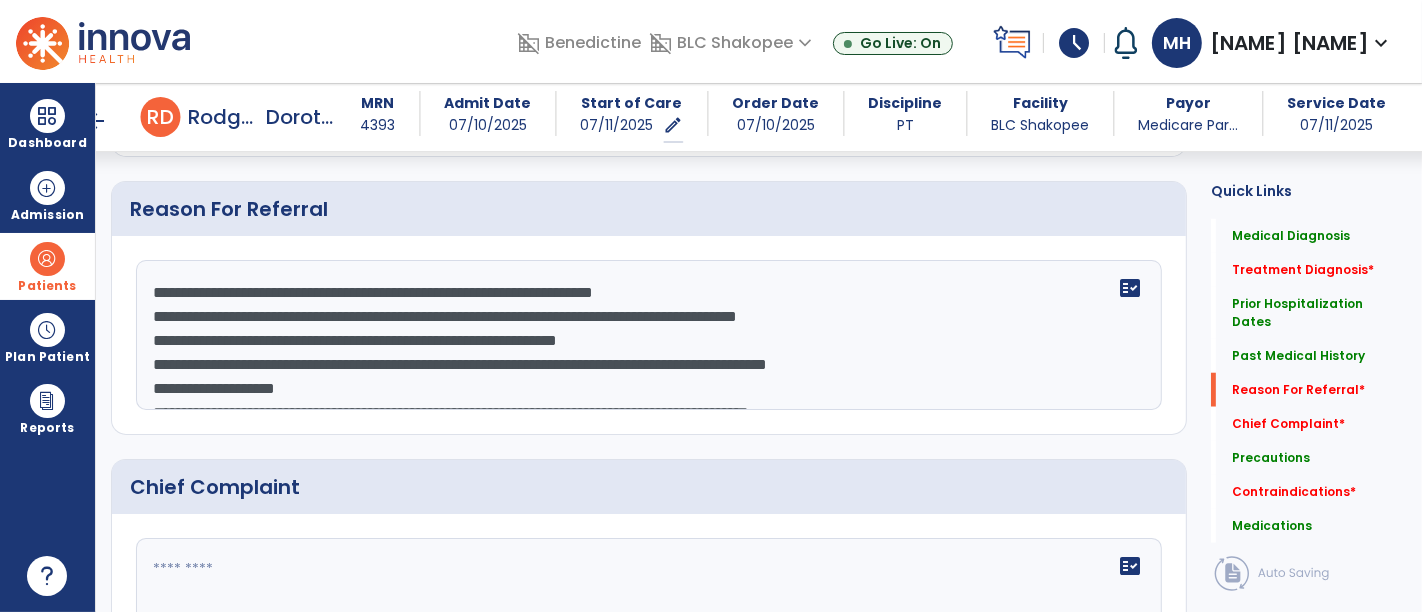 click on "**********" 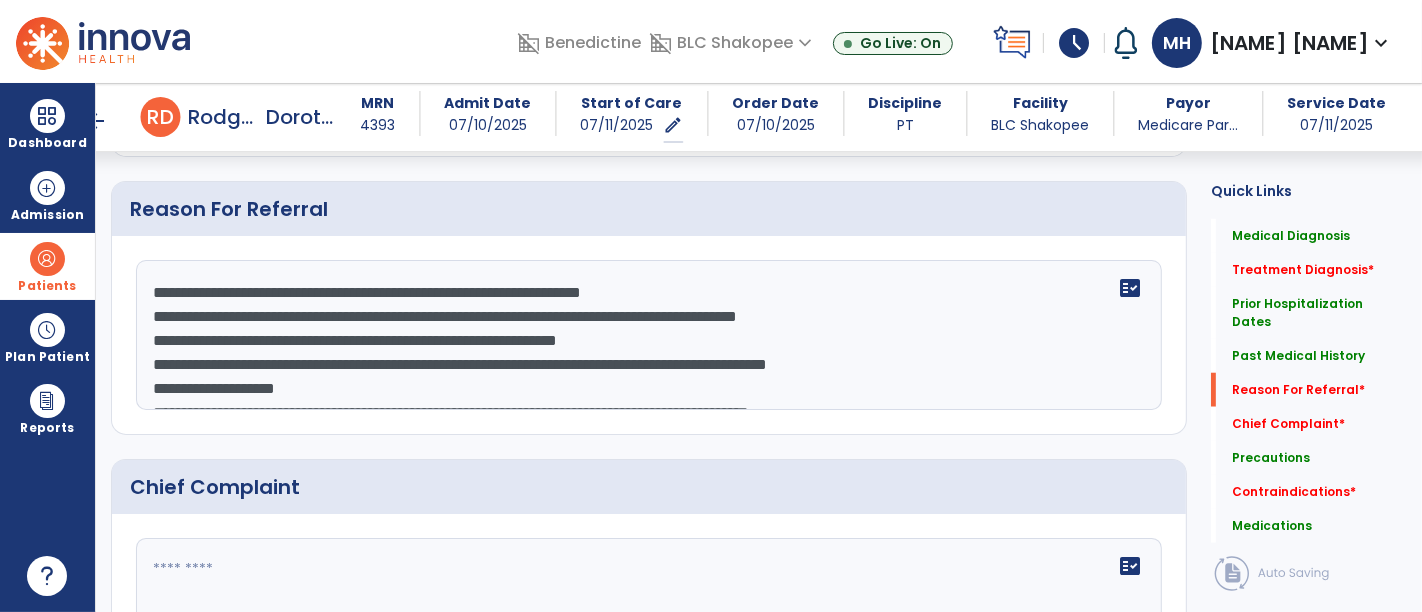 click on "**********" 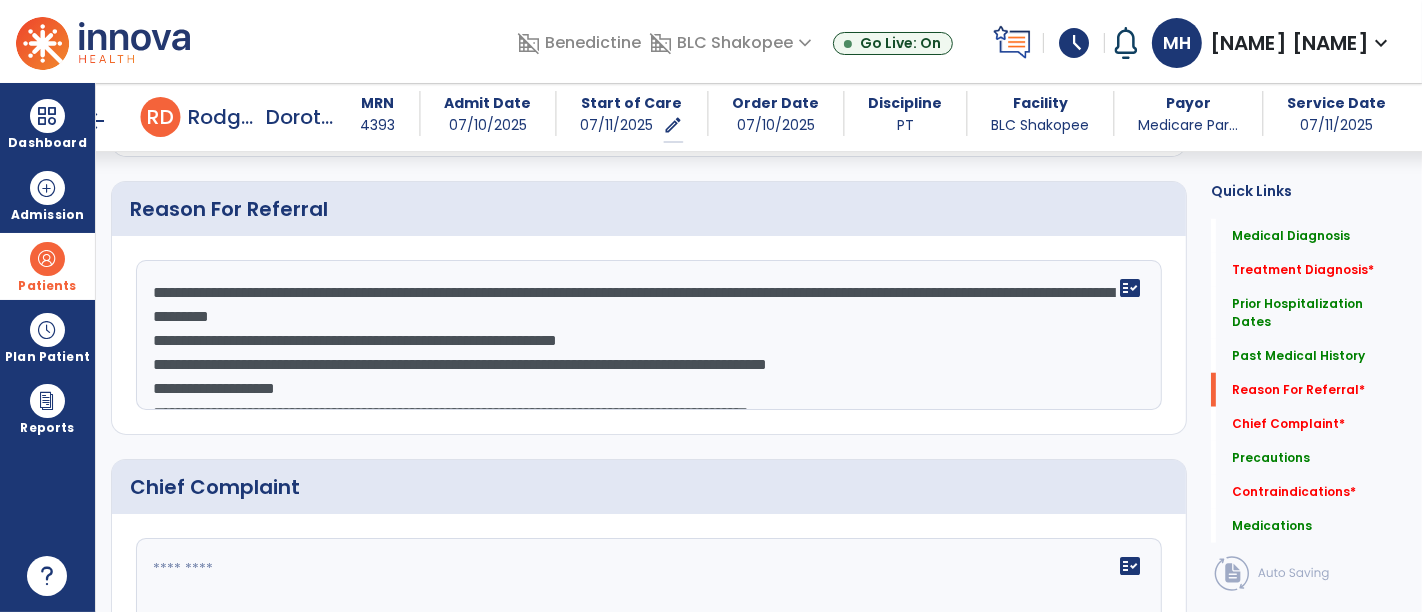 click on "**********" 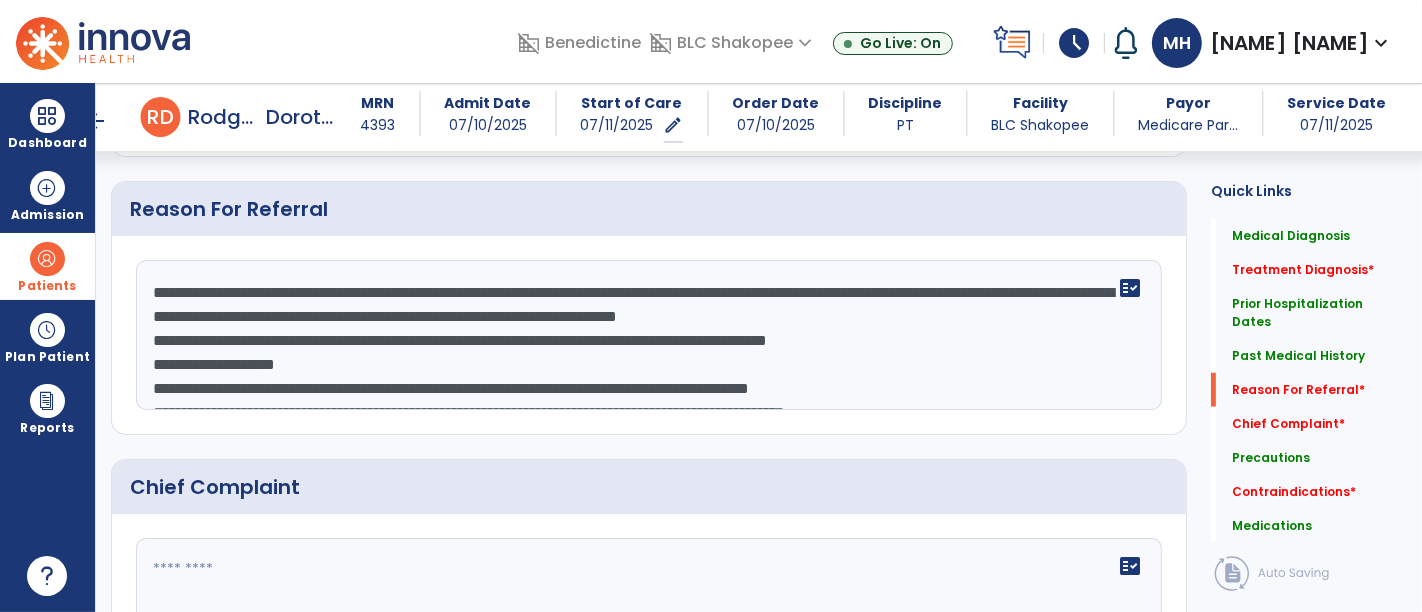click on "**********" 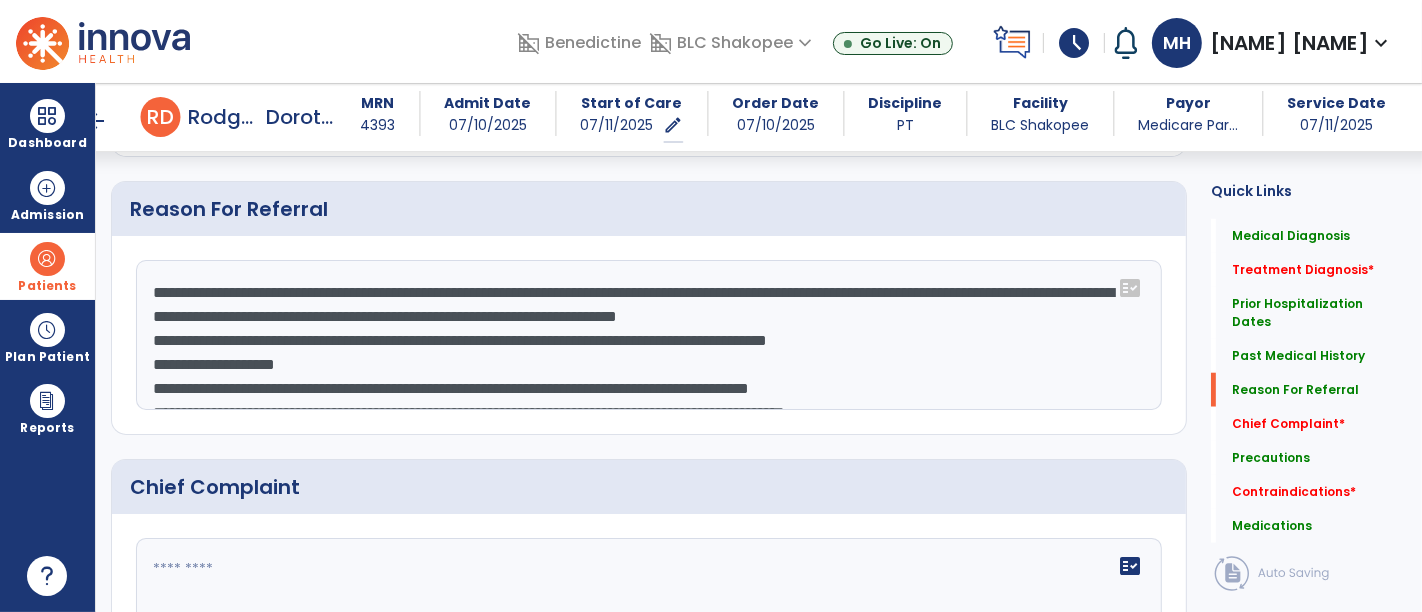 scroll, scrollTop: 1601, scrollLeft: 0, axis: vertical 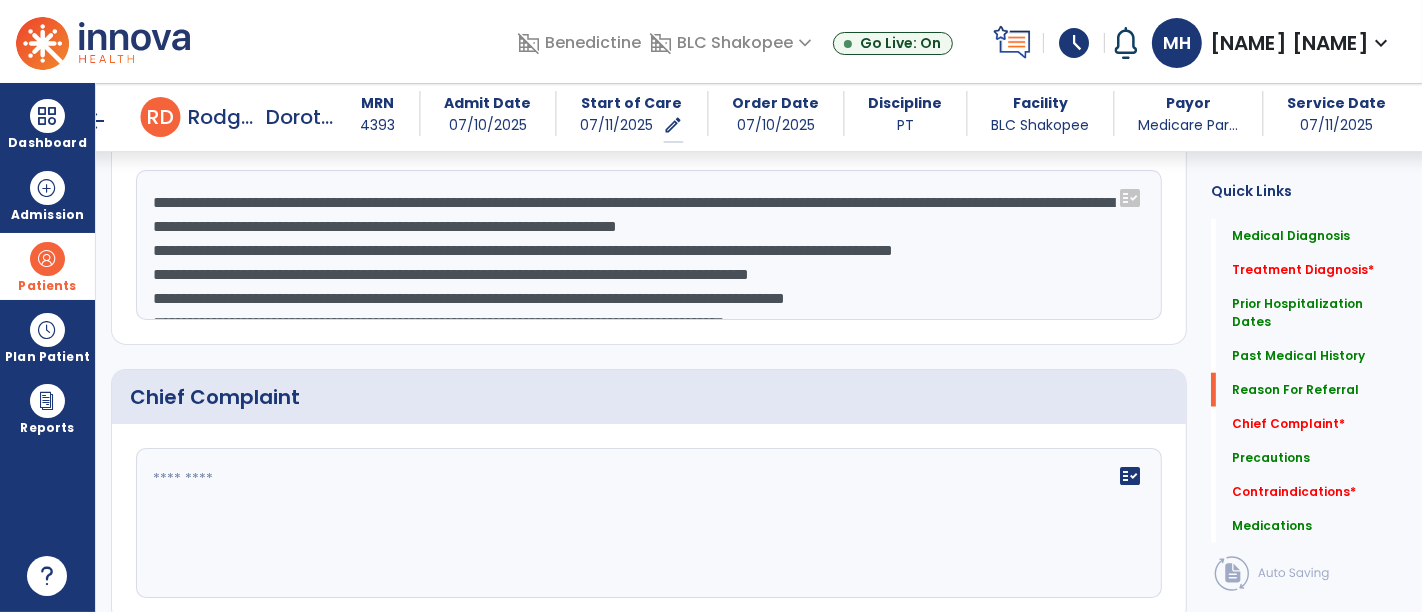 click on "**********" 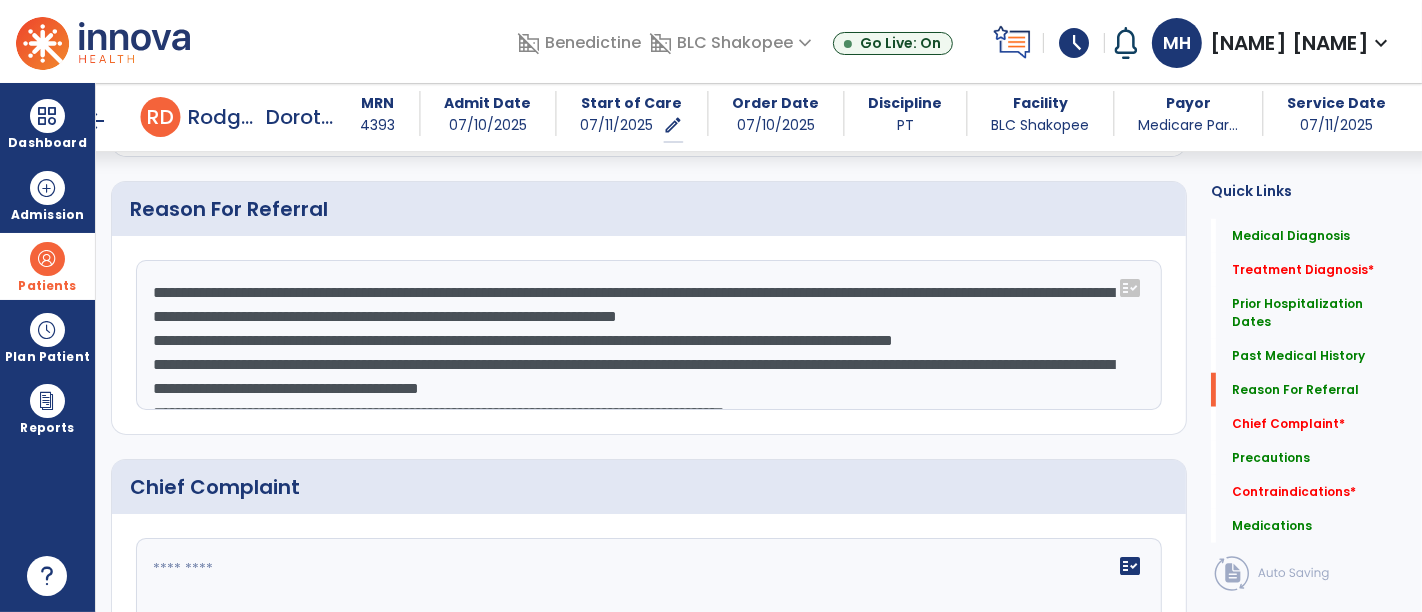 scroll, scrollTop: 1601, scrollLeft: 0, axis: vertical 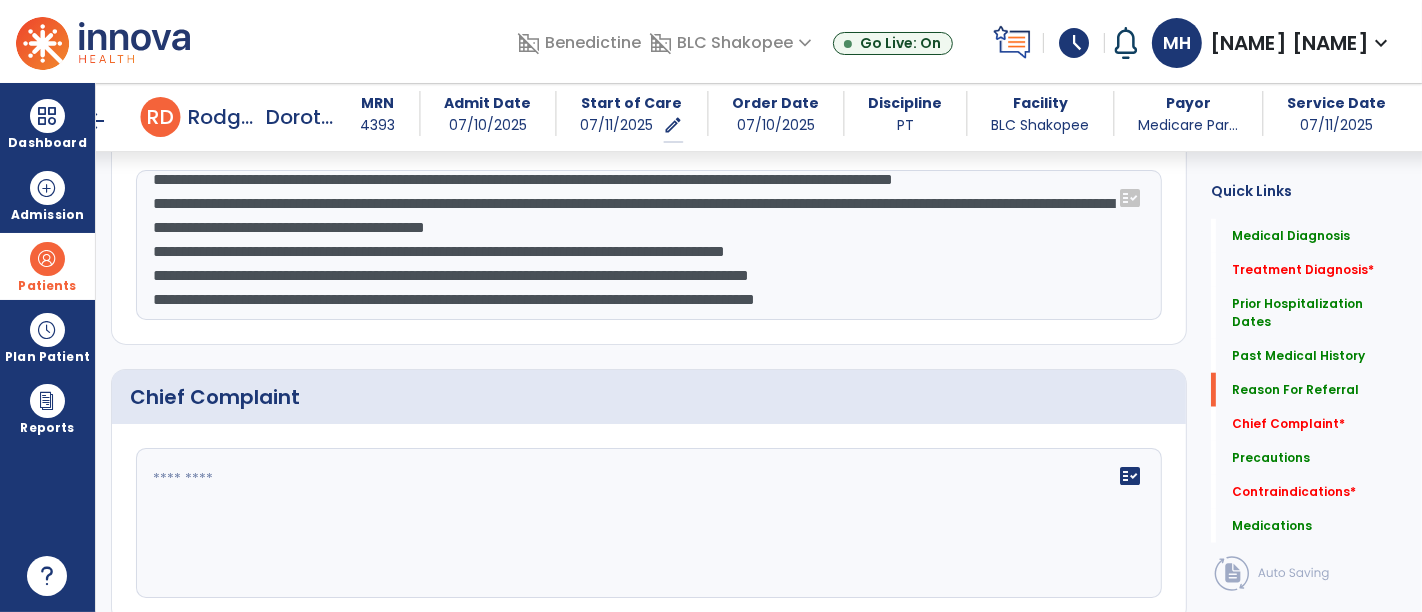 click on "**********" 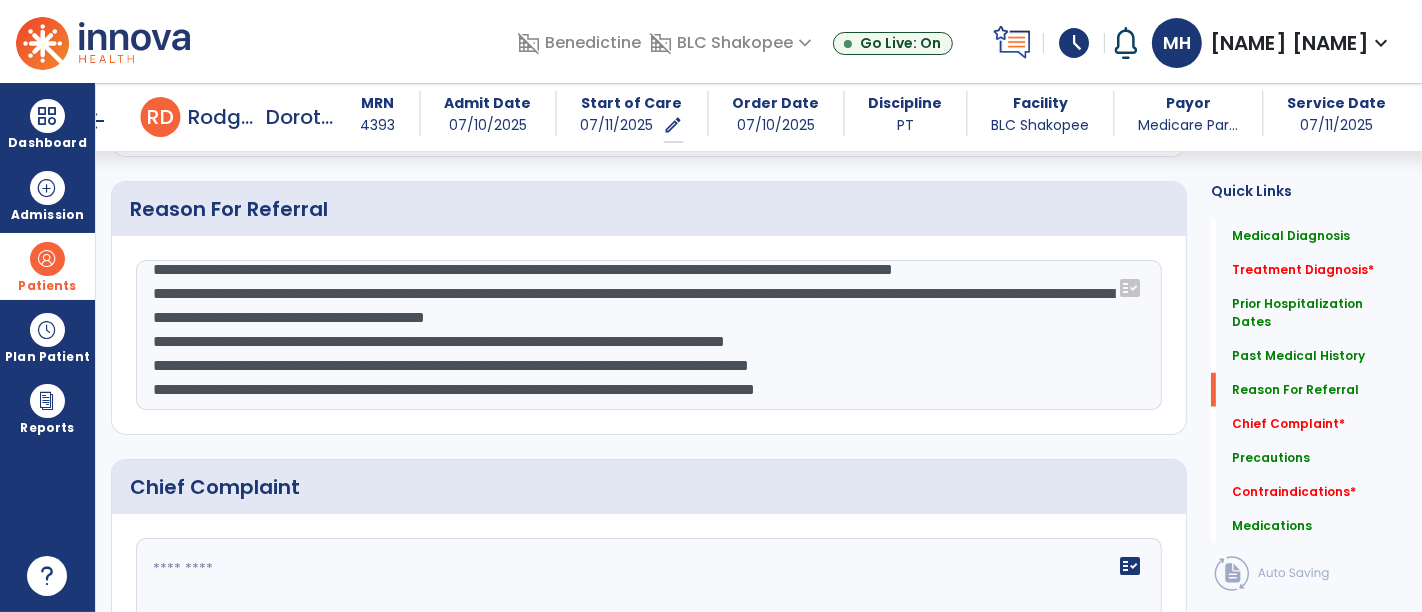 scroll, scrollTop: 1601, scrollLeft: 0, axis: vertical 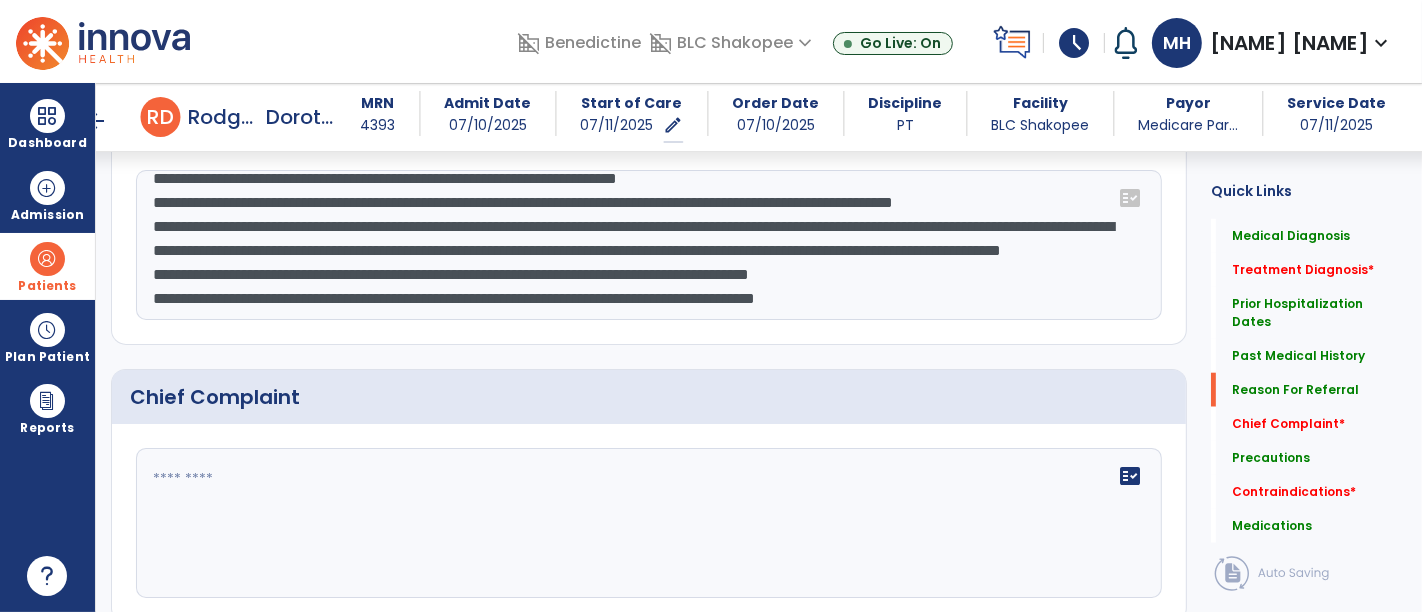 click on "**********" 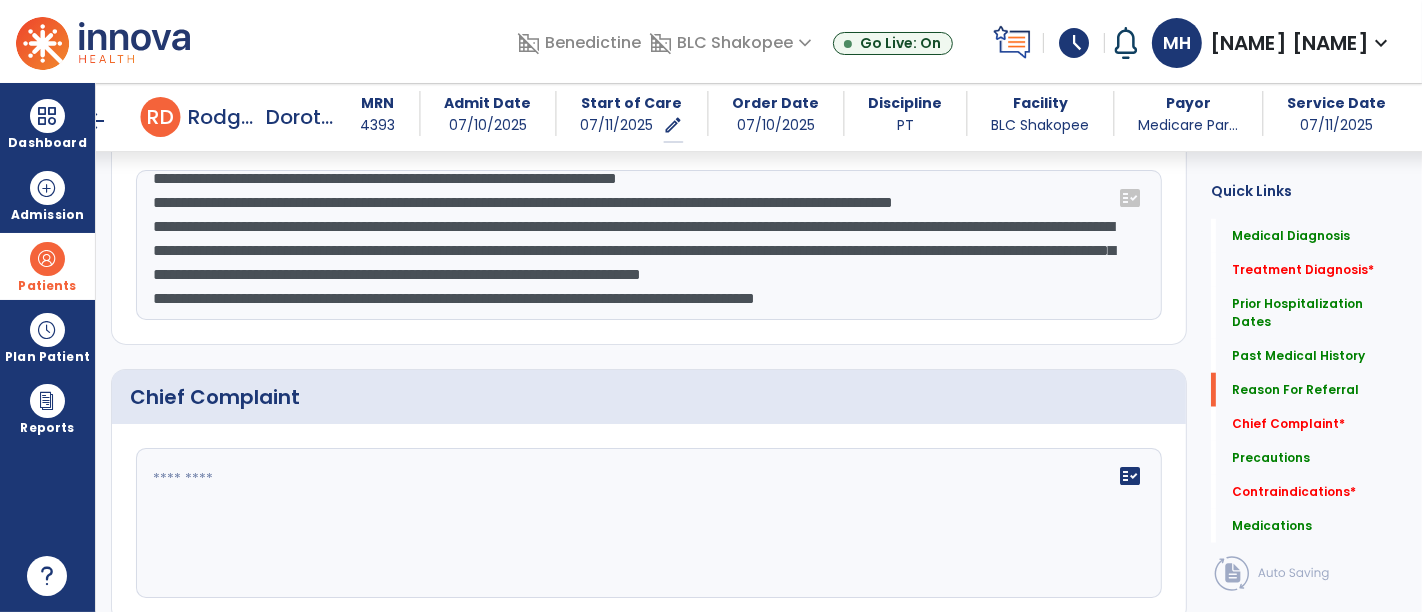 scroll, scrollTop: 1601, scrollLeft: 0, axis: vertical 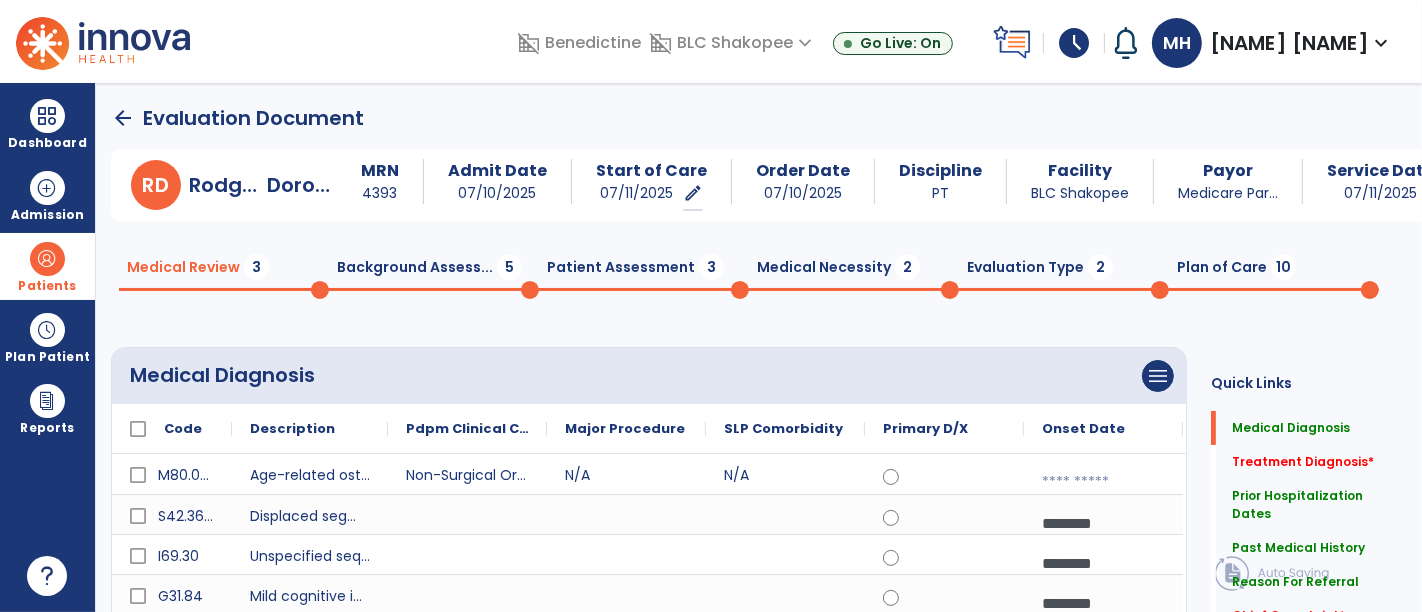 type on "**********" 